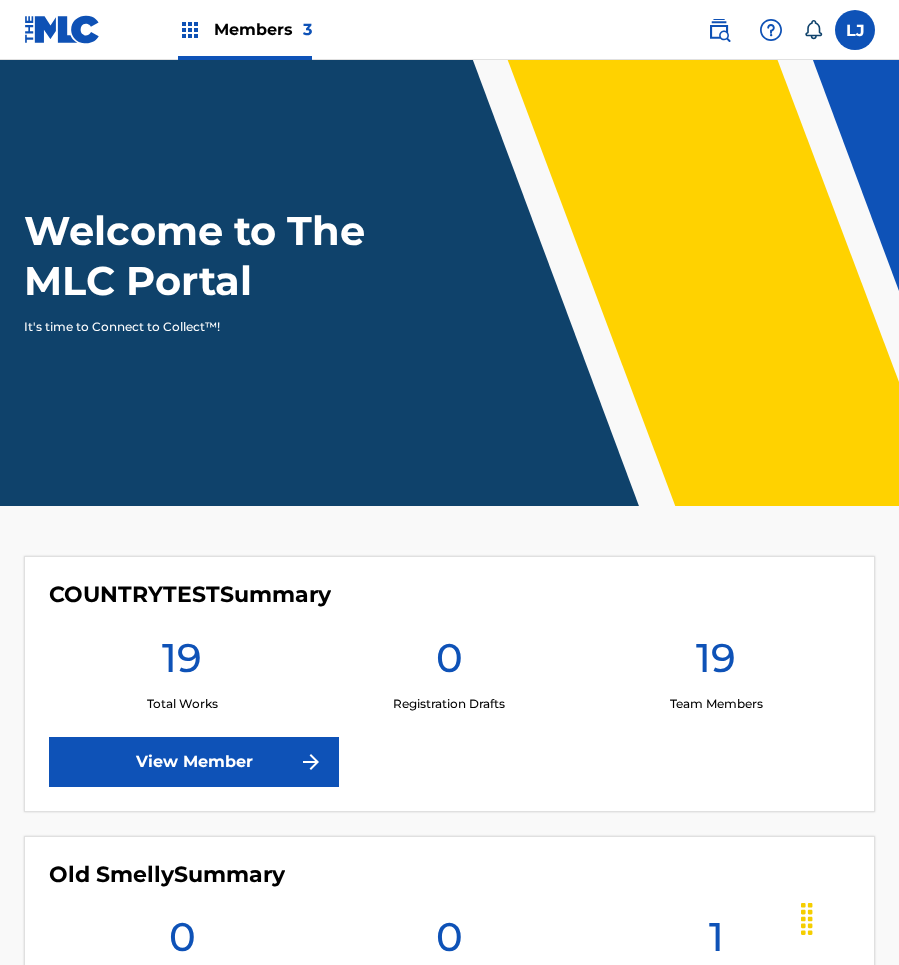 scroll, scrollTop: 0, scrollLeft: 0, axis: both 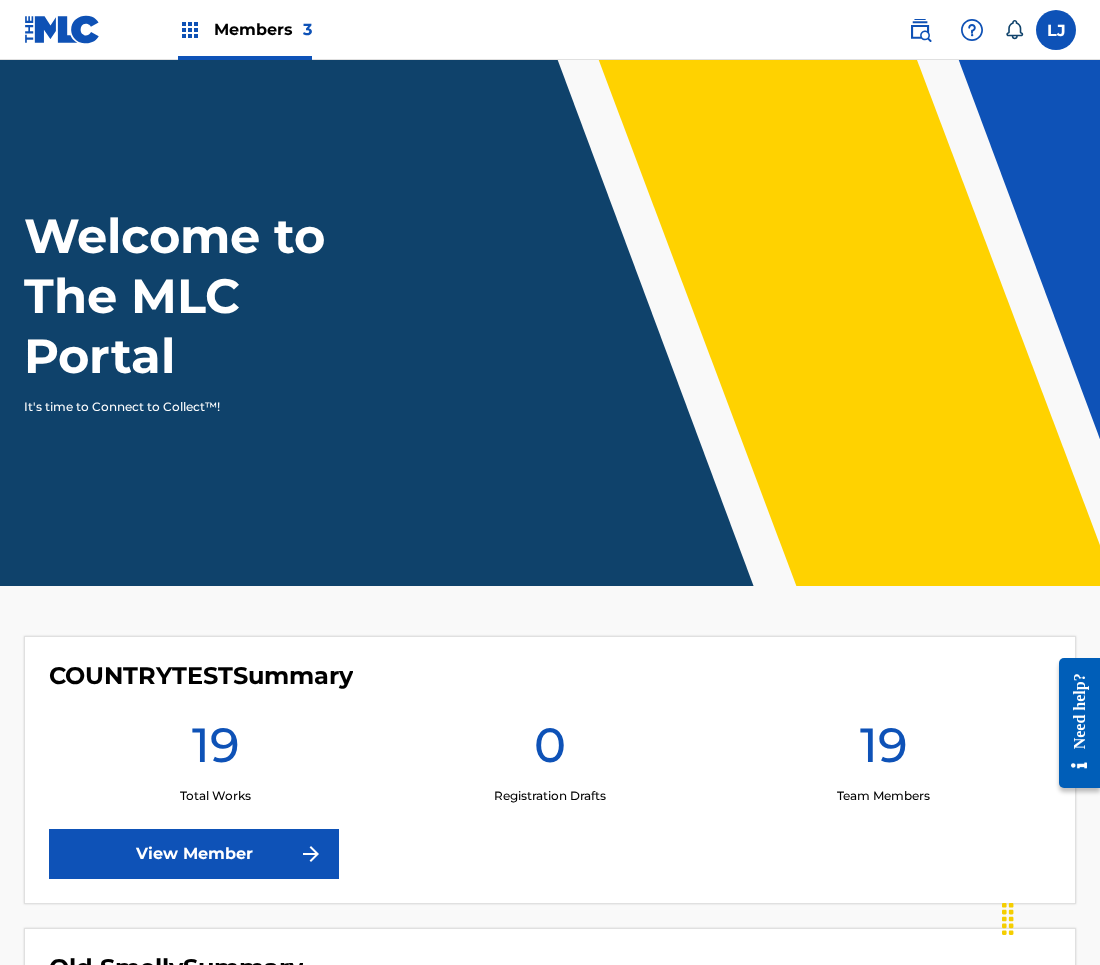click at bounding box center [1056, 30] 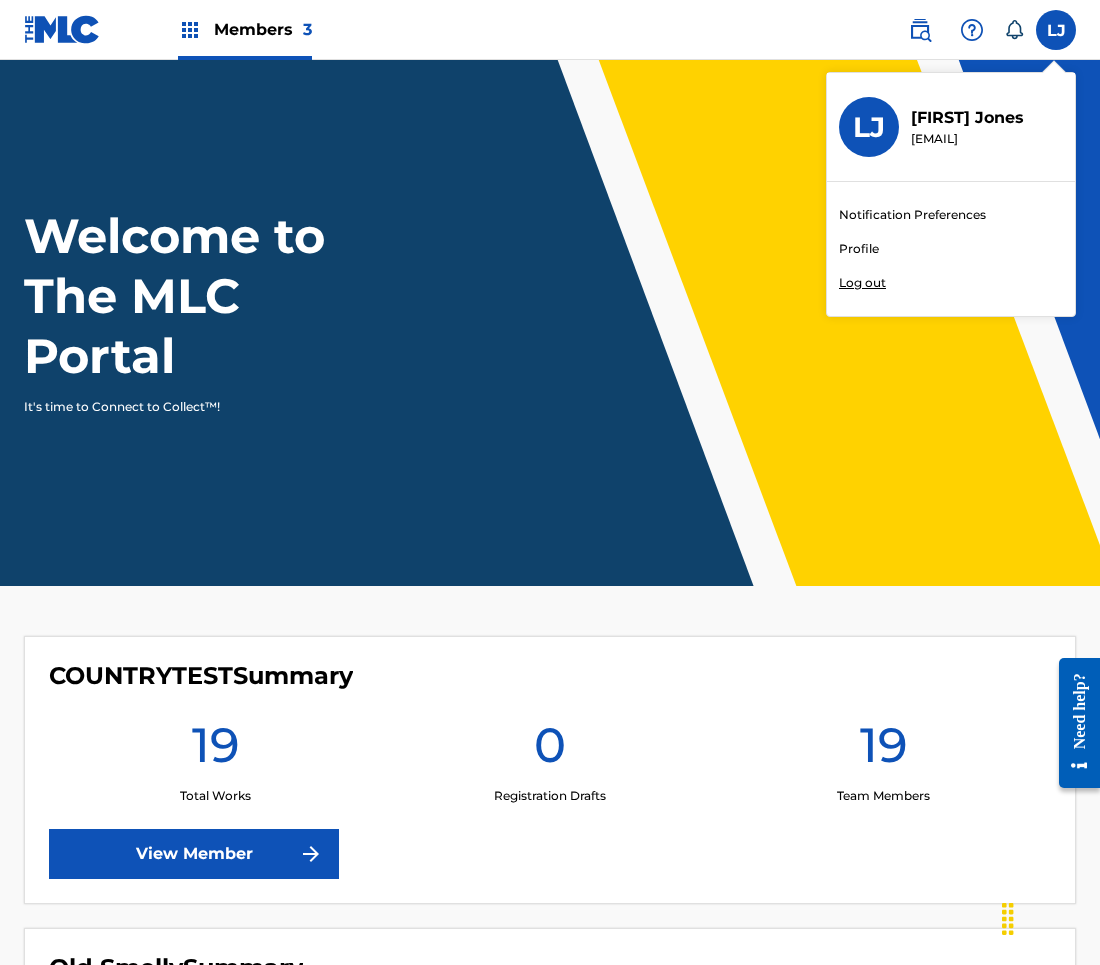 click on "Log out" at bounding box center [862, 283] 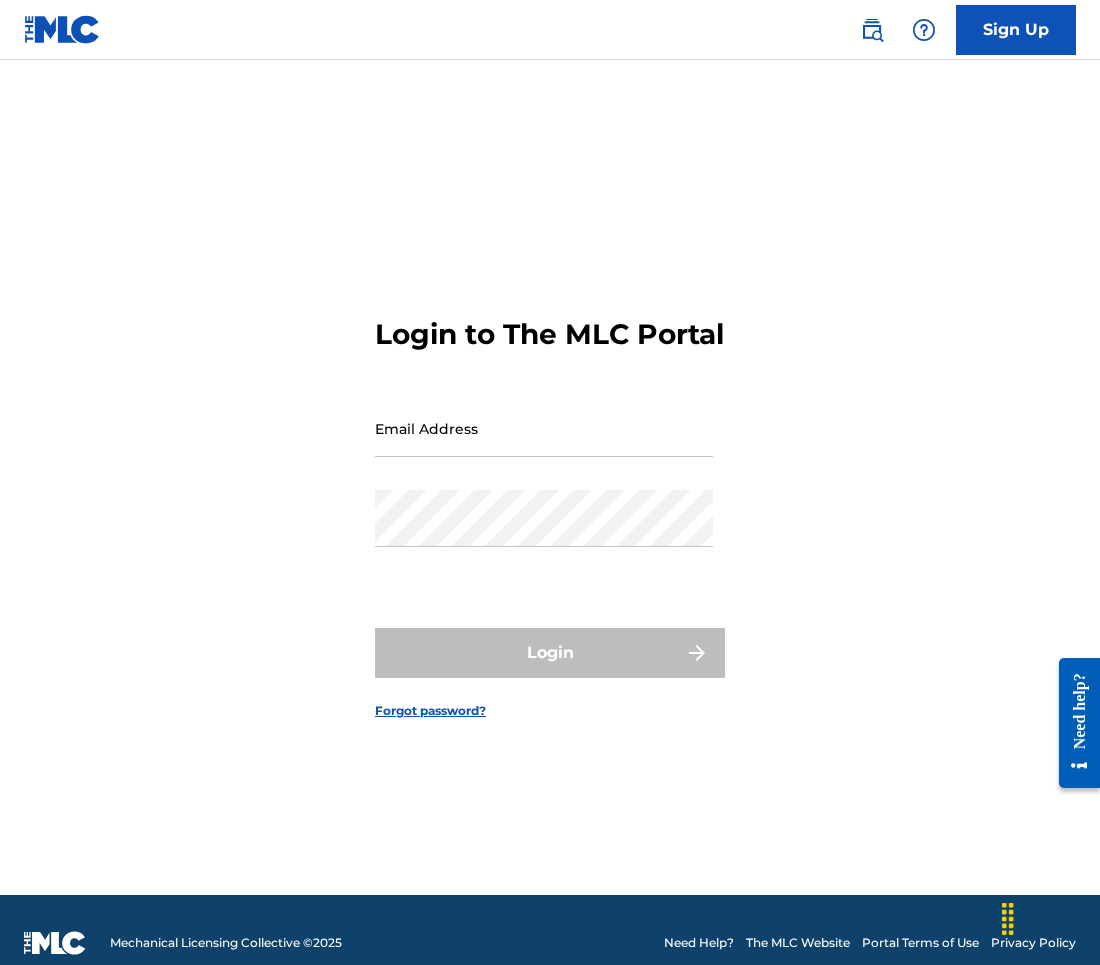 click on "Email Address" at bounding box center (544, 428) 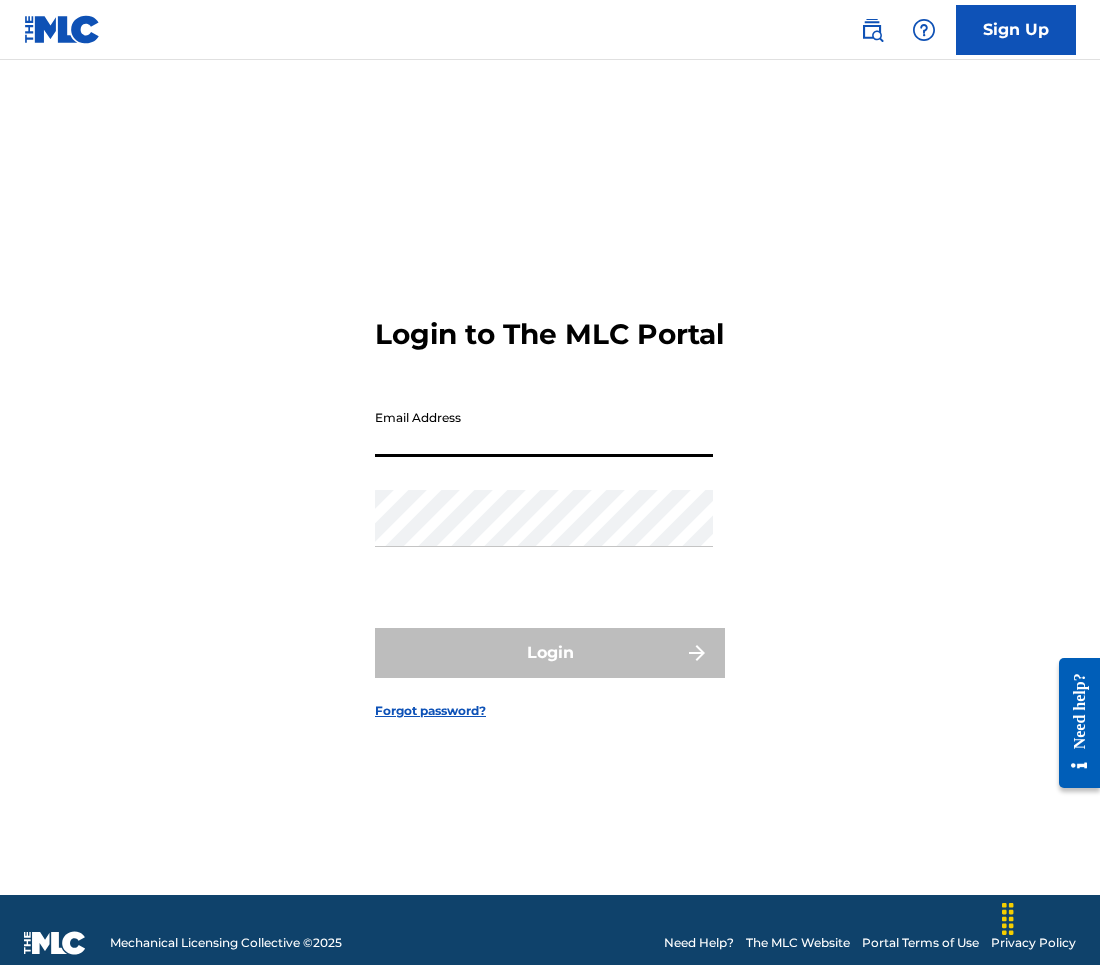 click on "Email Address" at bounding box center [544, 428] 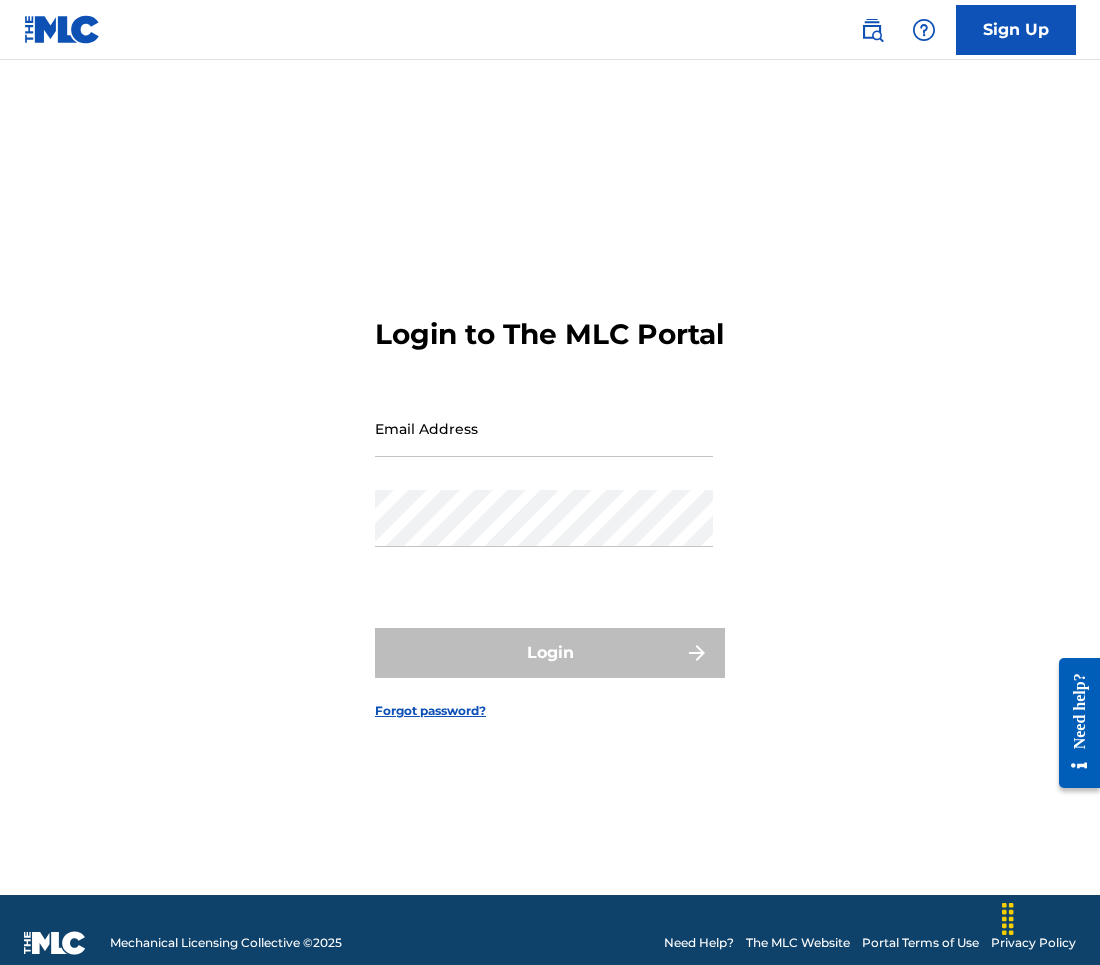 type on "[EMAIL]" 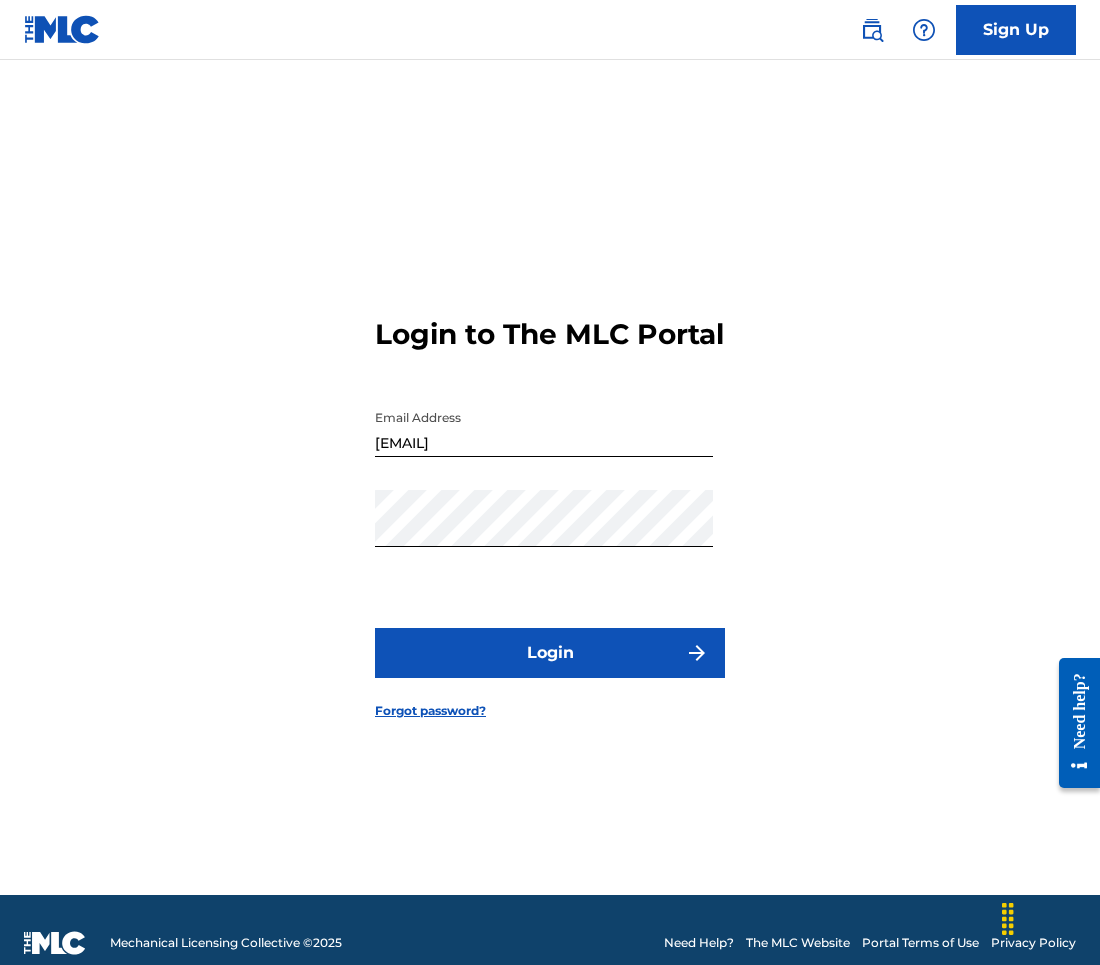 click on "Login" at bounding box center (550, 653) 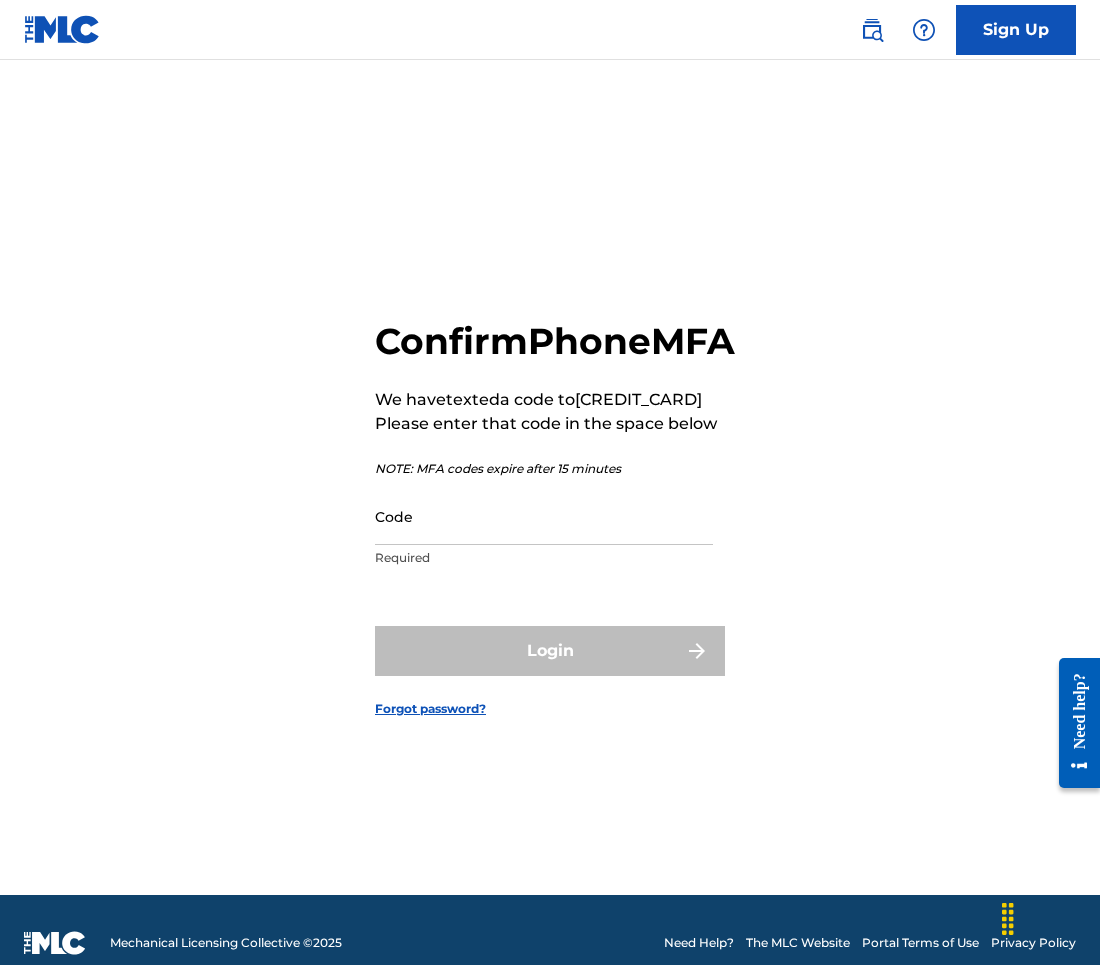 click on "Code" at bounding box center [544, 516] 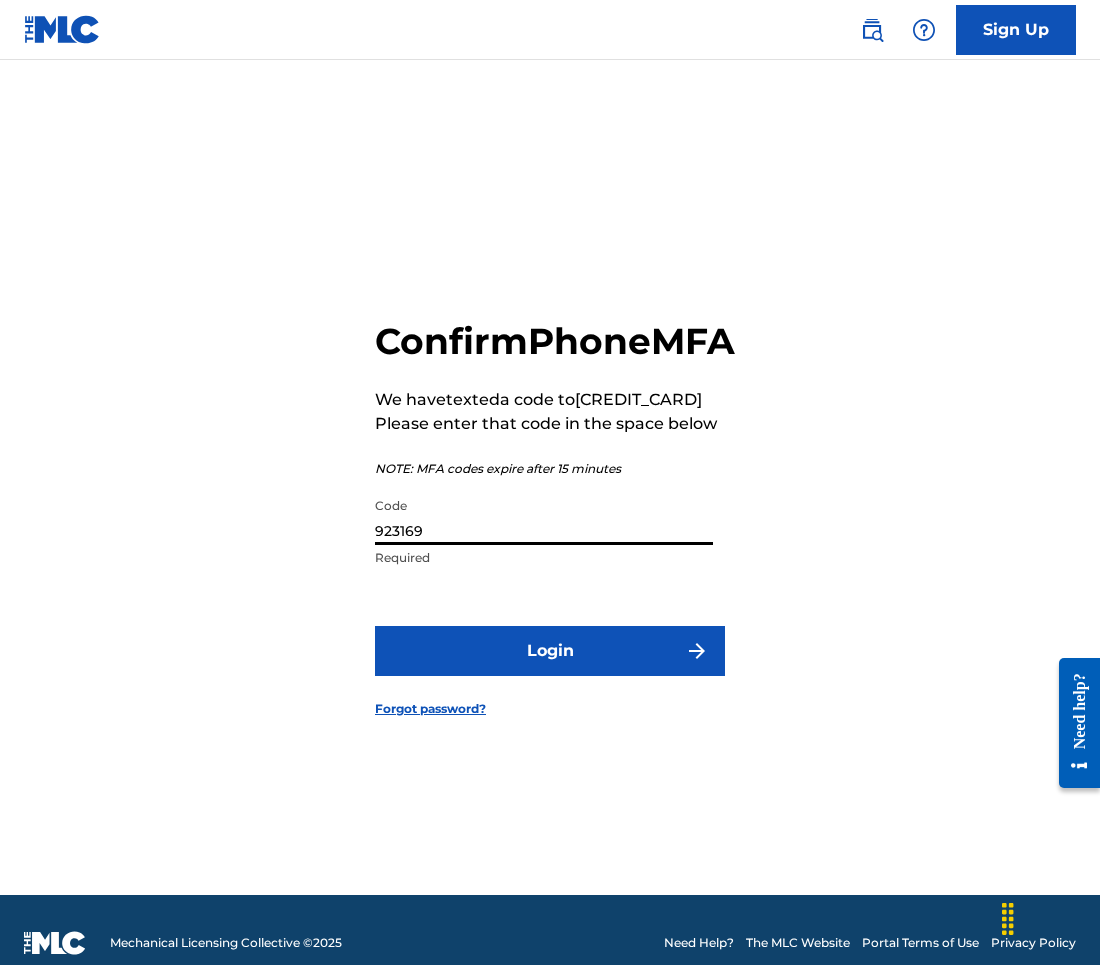 type on "923169" 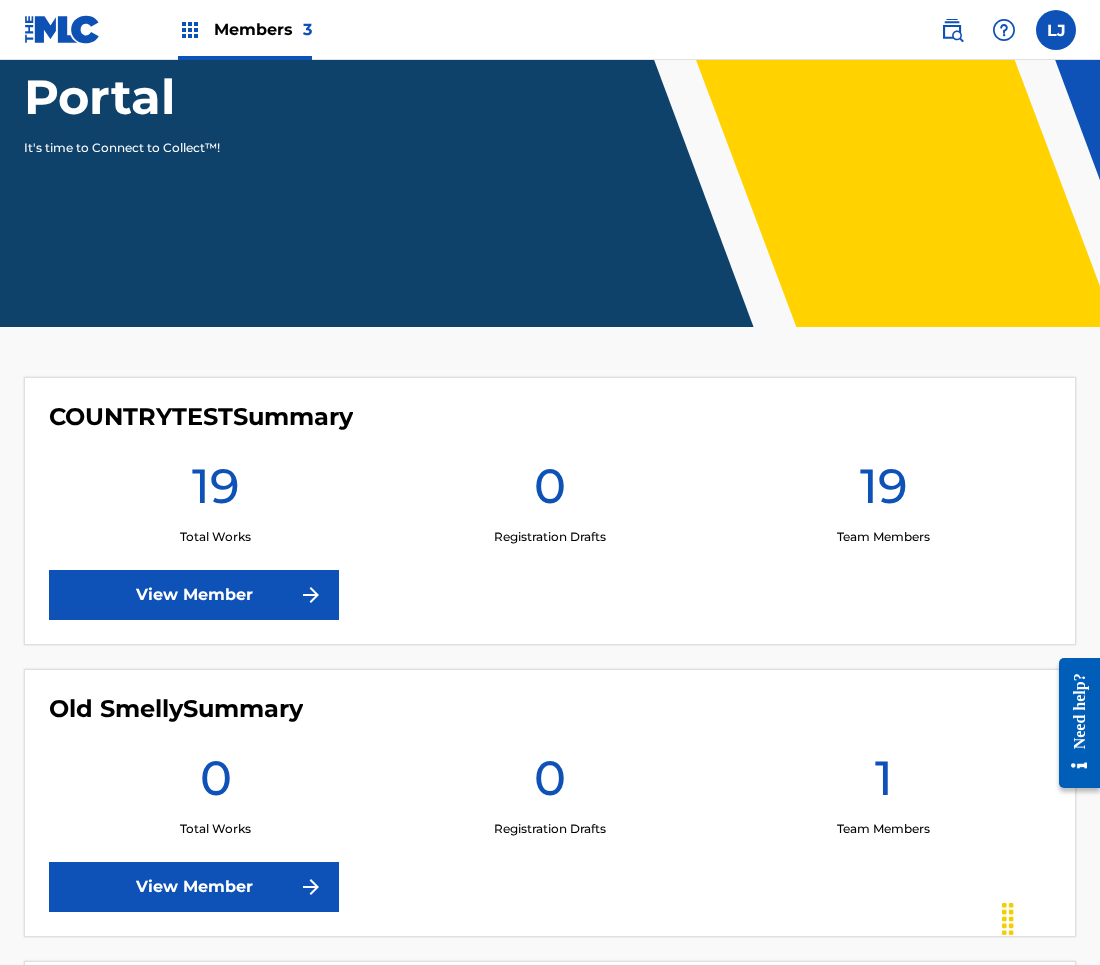 scroll, scrollTop: 269, scrollLeft: 0, axis: vertical 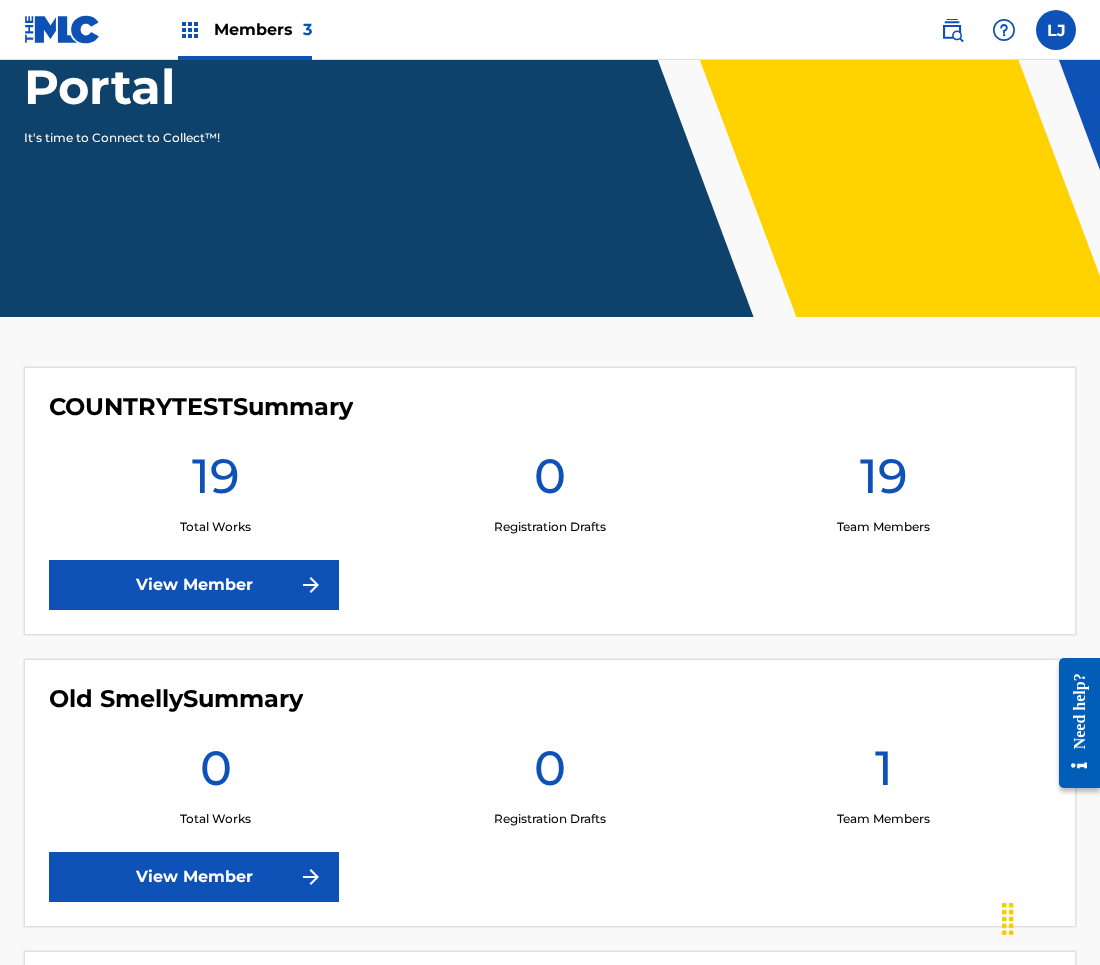 click at bounding box center [1056, 30] 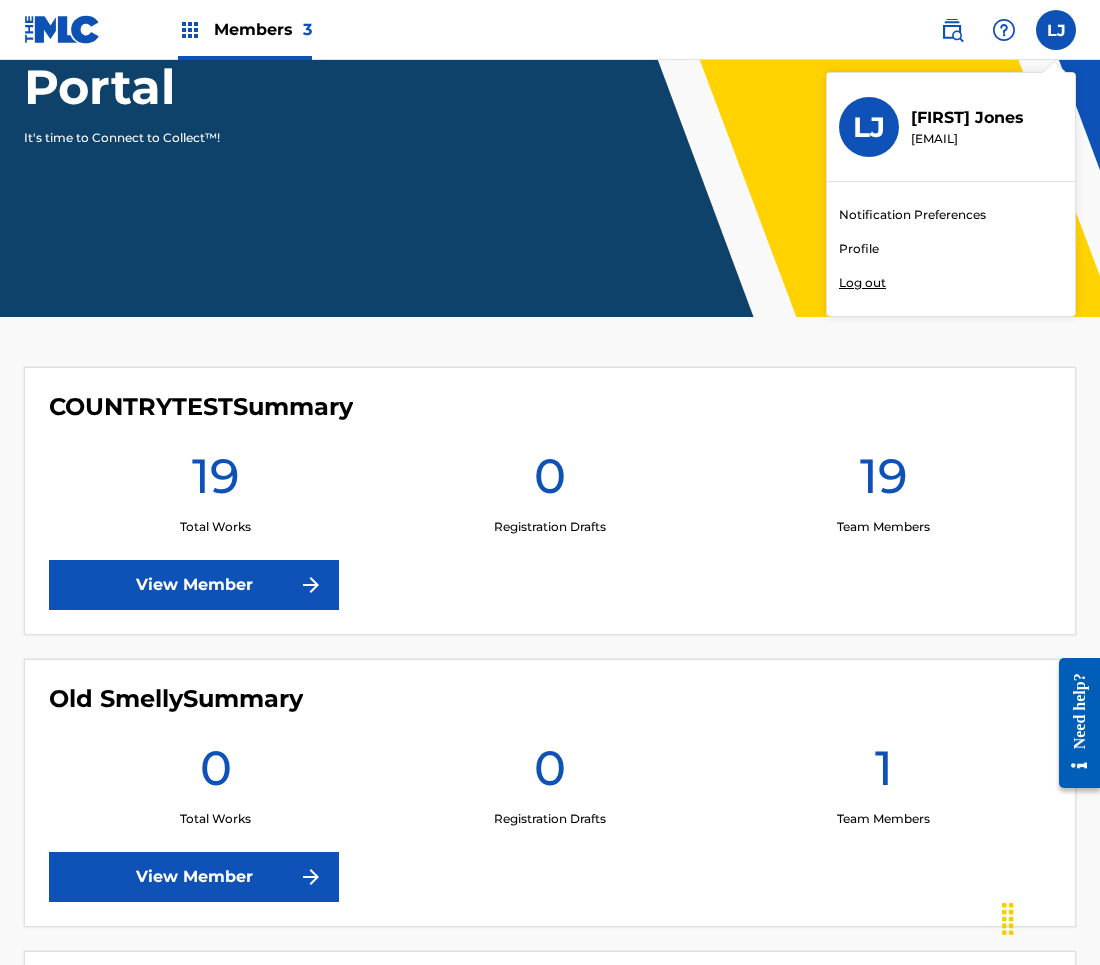 click on "Profile" at bounding box center (859, 249) 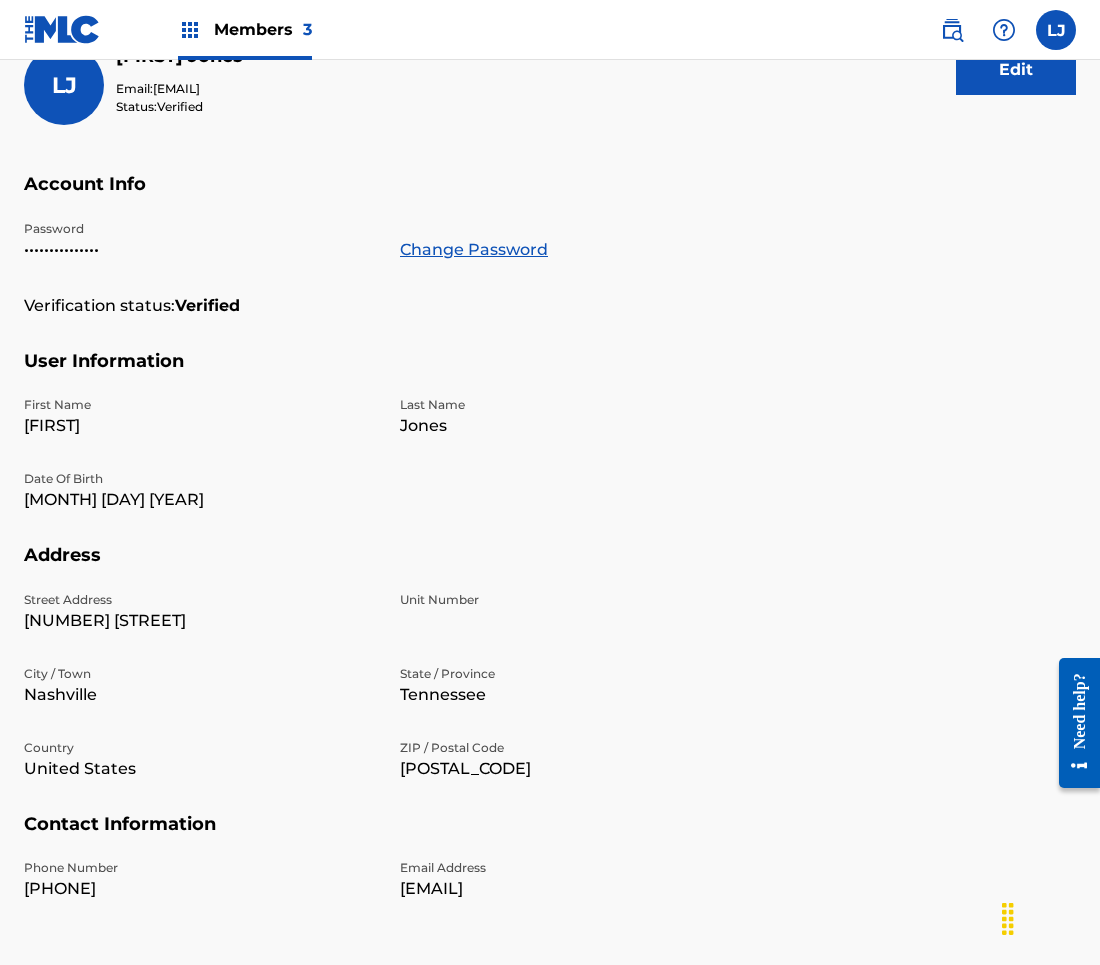 scroll, scrollTop: 0, scrollLeft: 0, axis: both 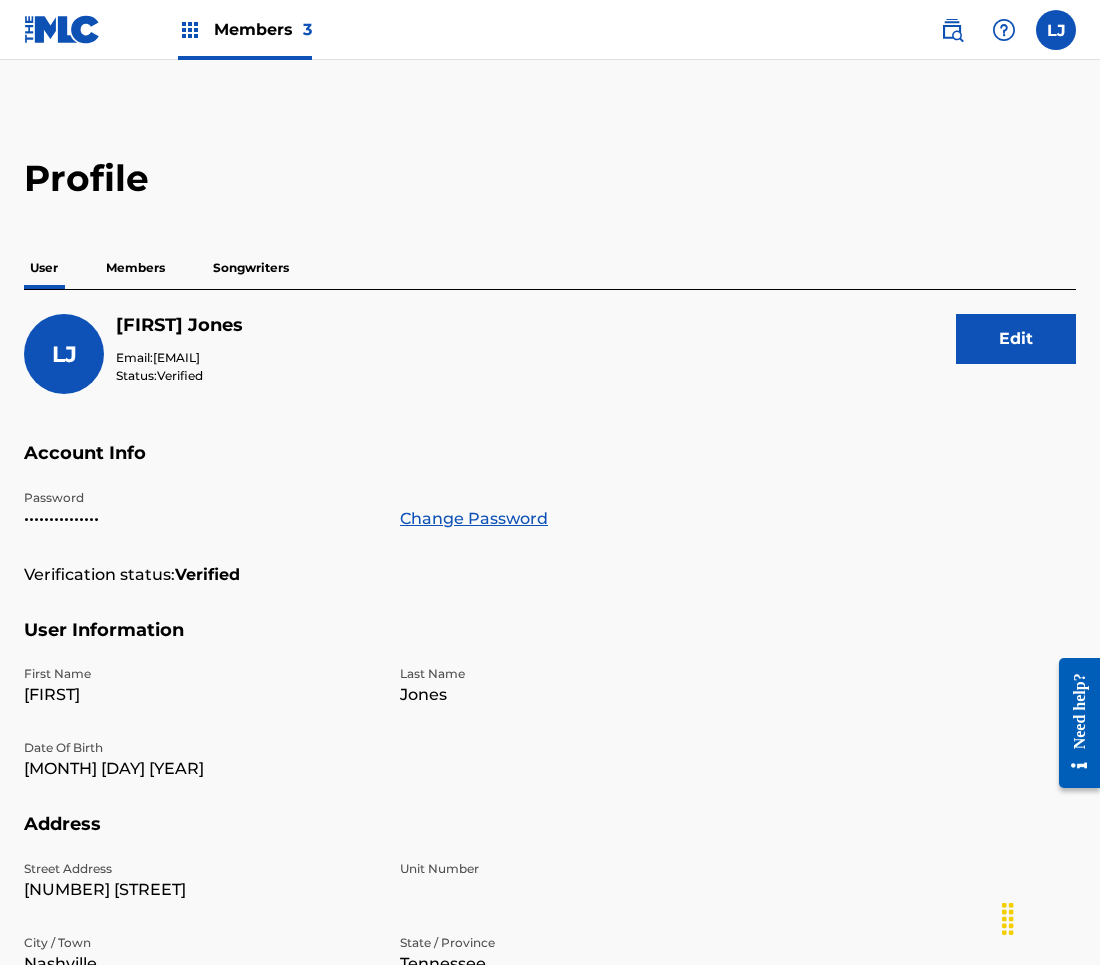 click at bounding box center (1056, 30) 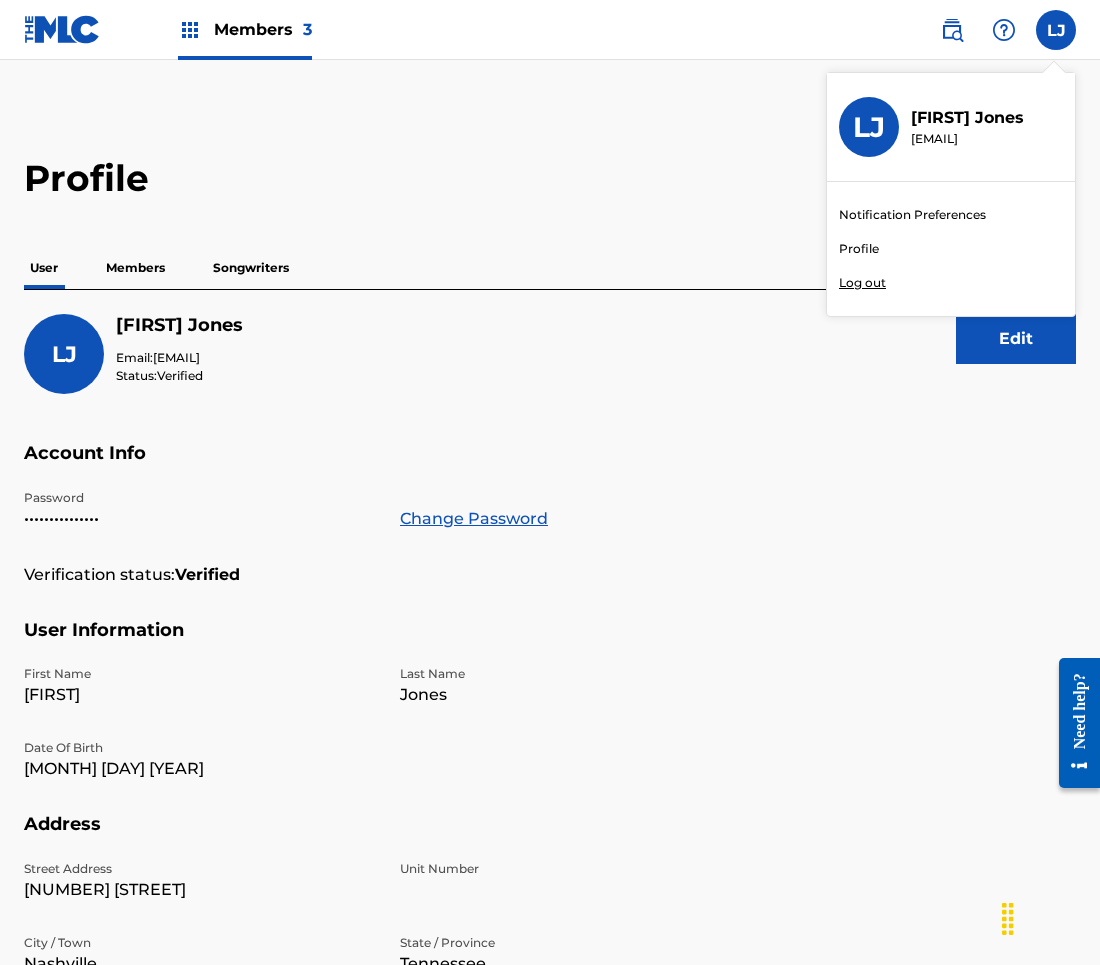 click on "Log out" at bounding box center (862, 283) 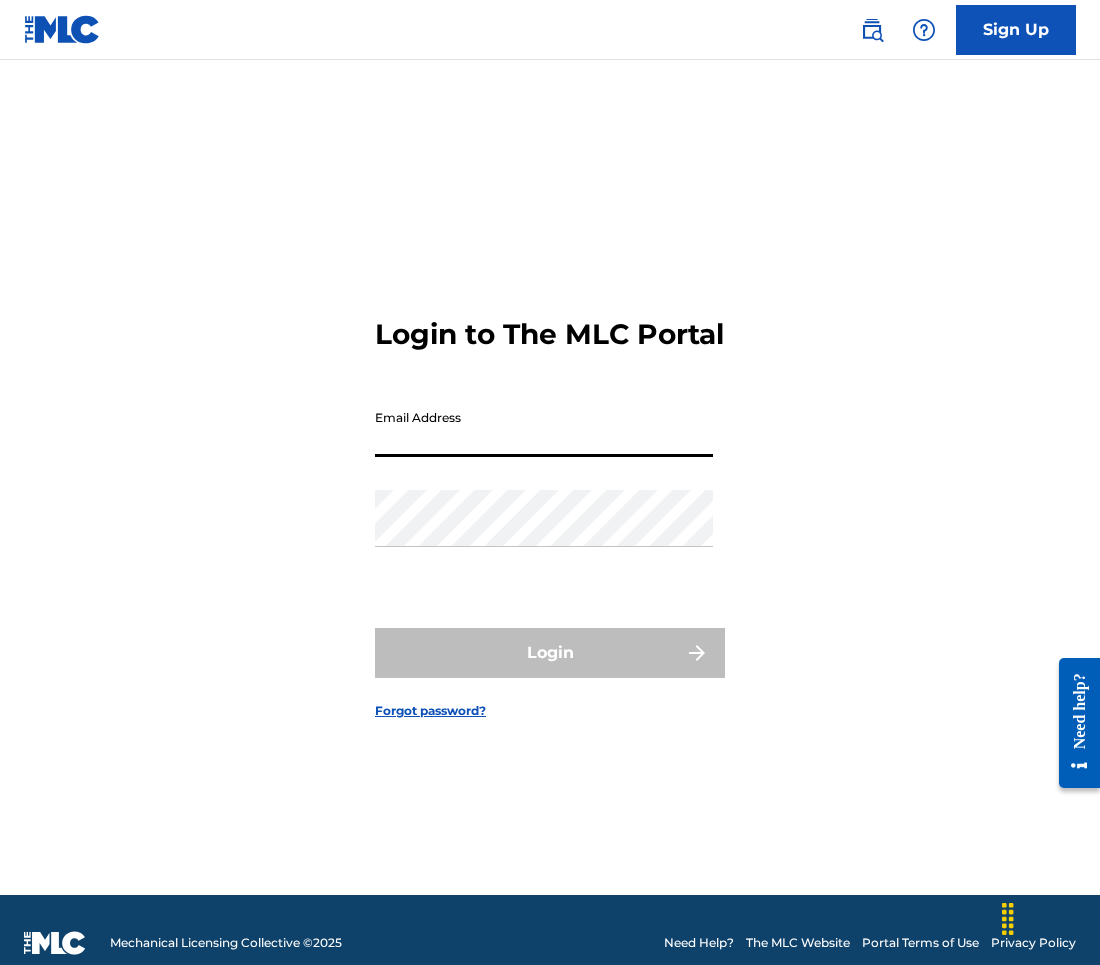 click on "Email Address" at bounding box center [544, 428] 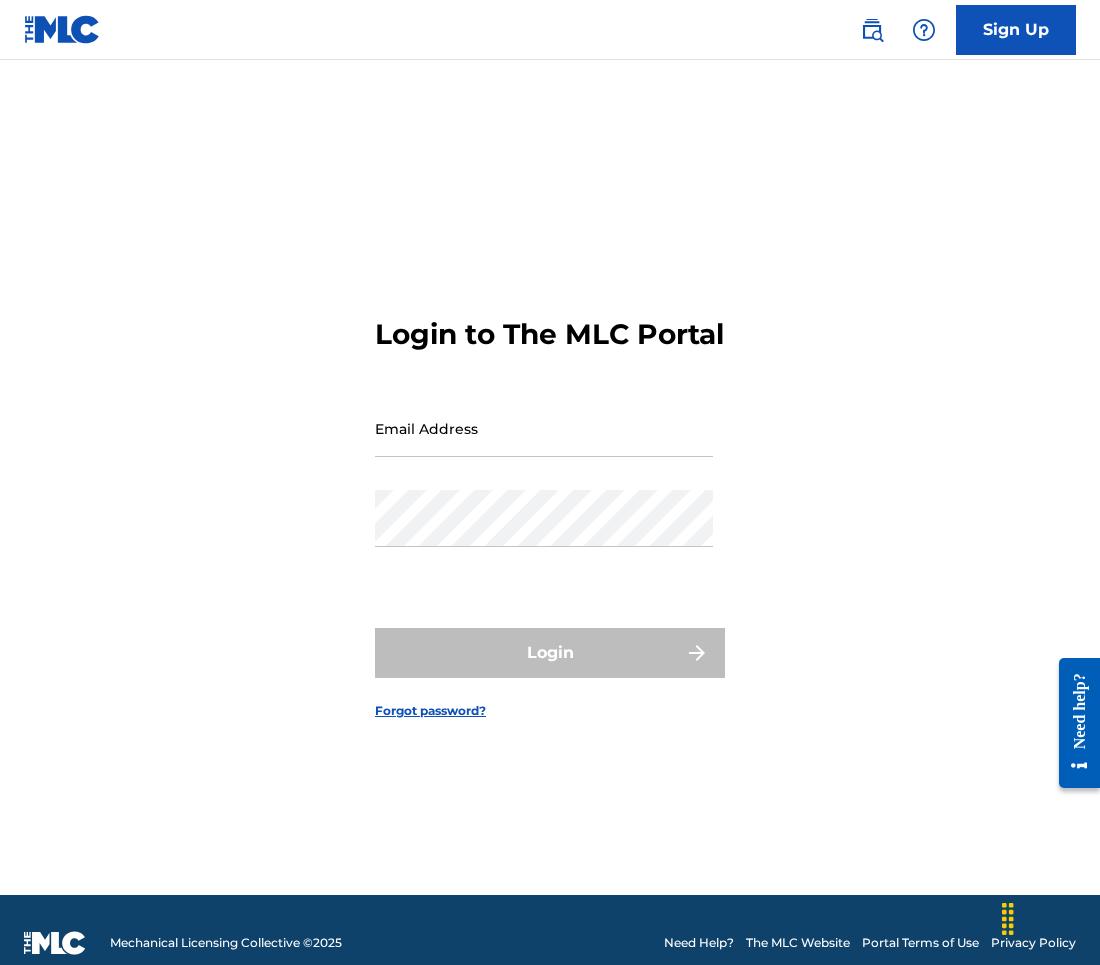 type on "[EMAIL]" 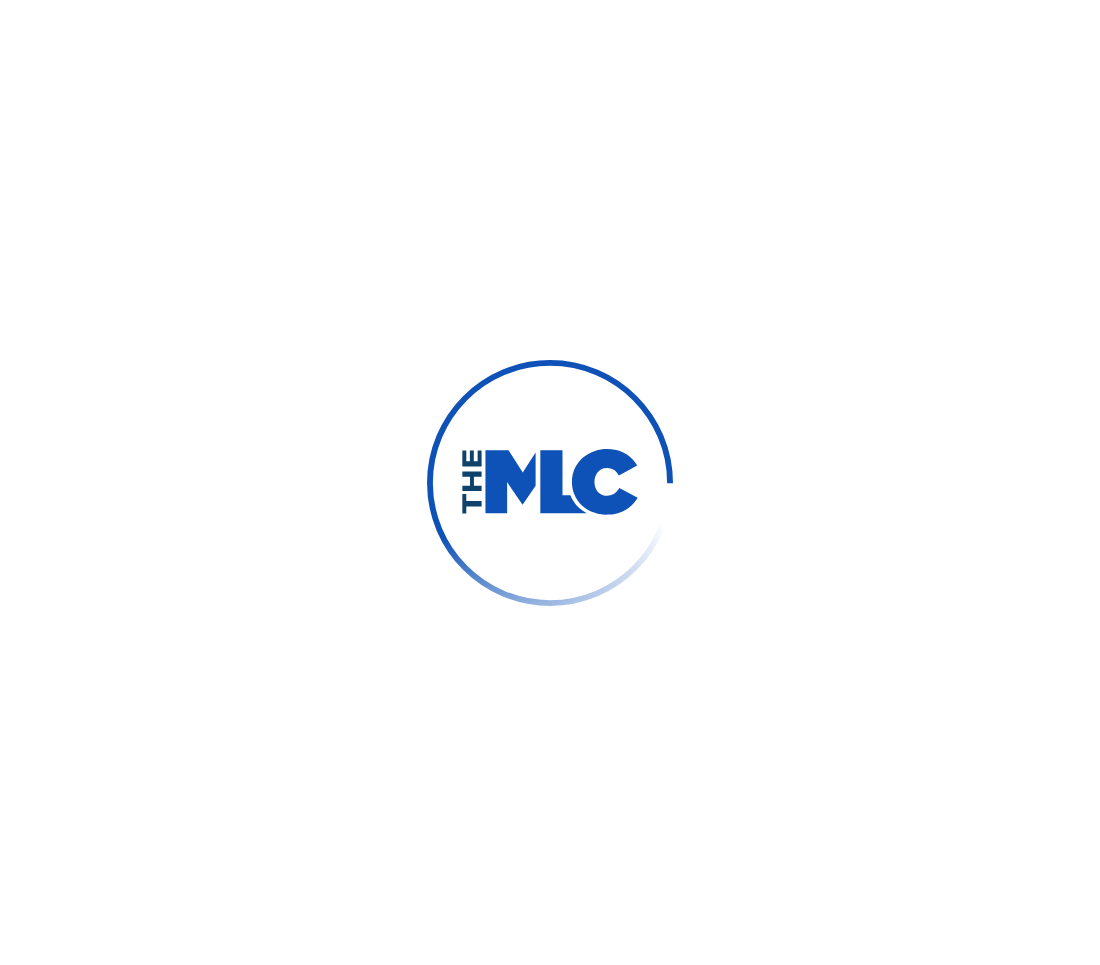 scroll, scrollTop: 0, scrollLeft: 0, axis: both 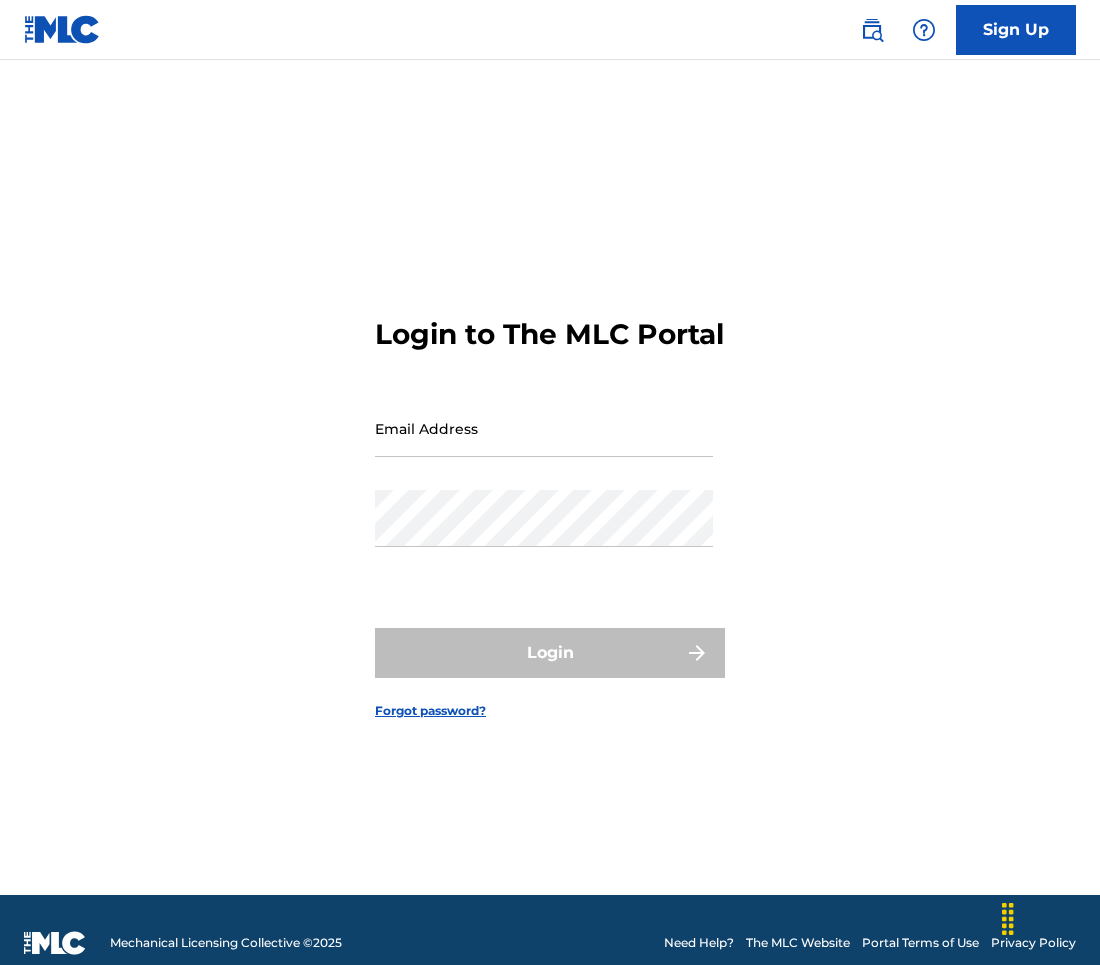 click on "Email Address" at bounding box center (544, 428) 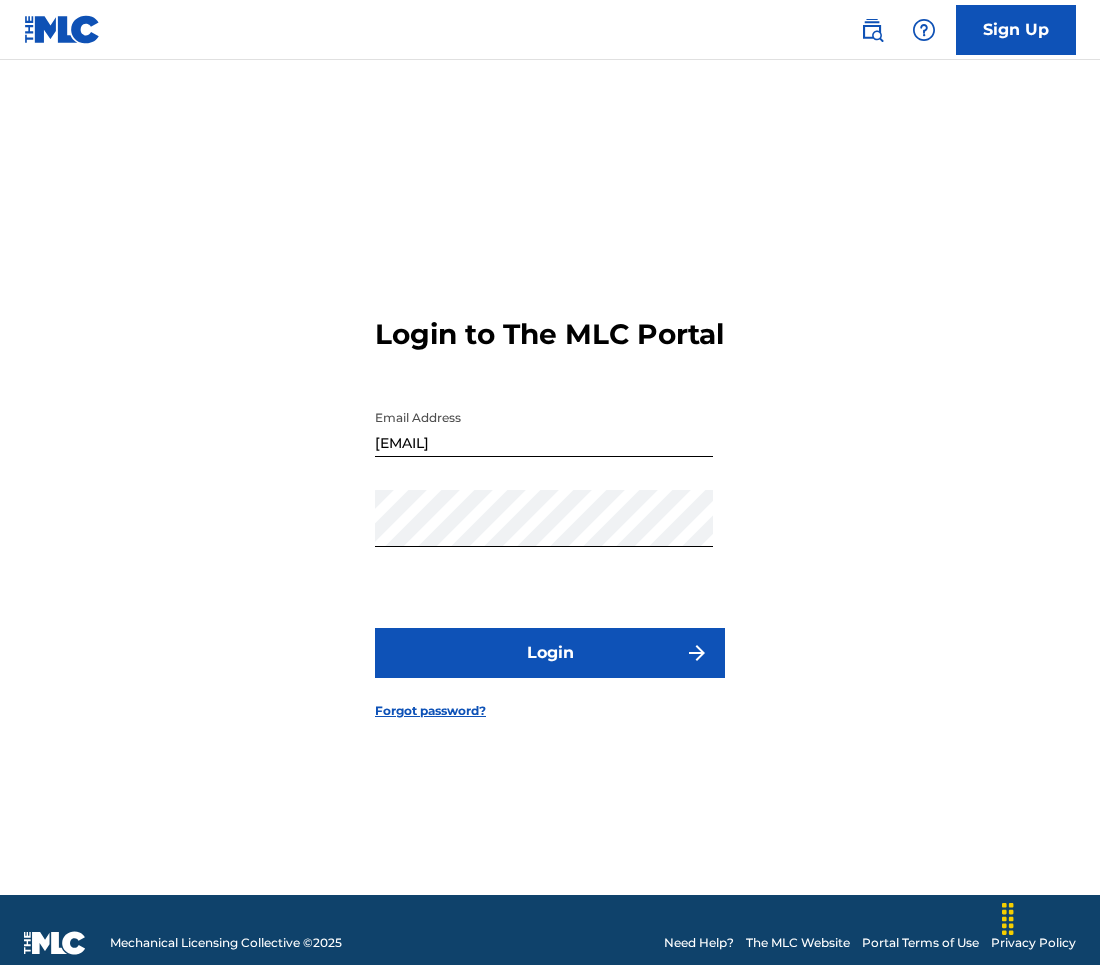 click on "Login" at bounding box center [550, 653] 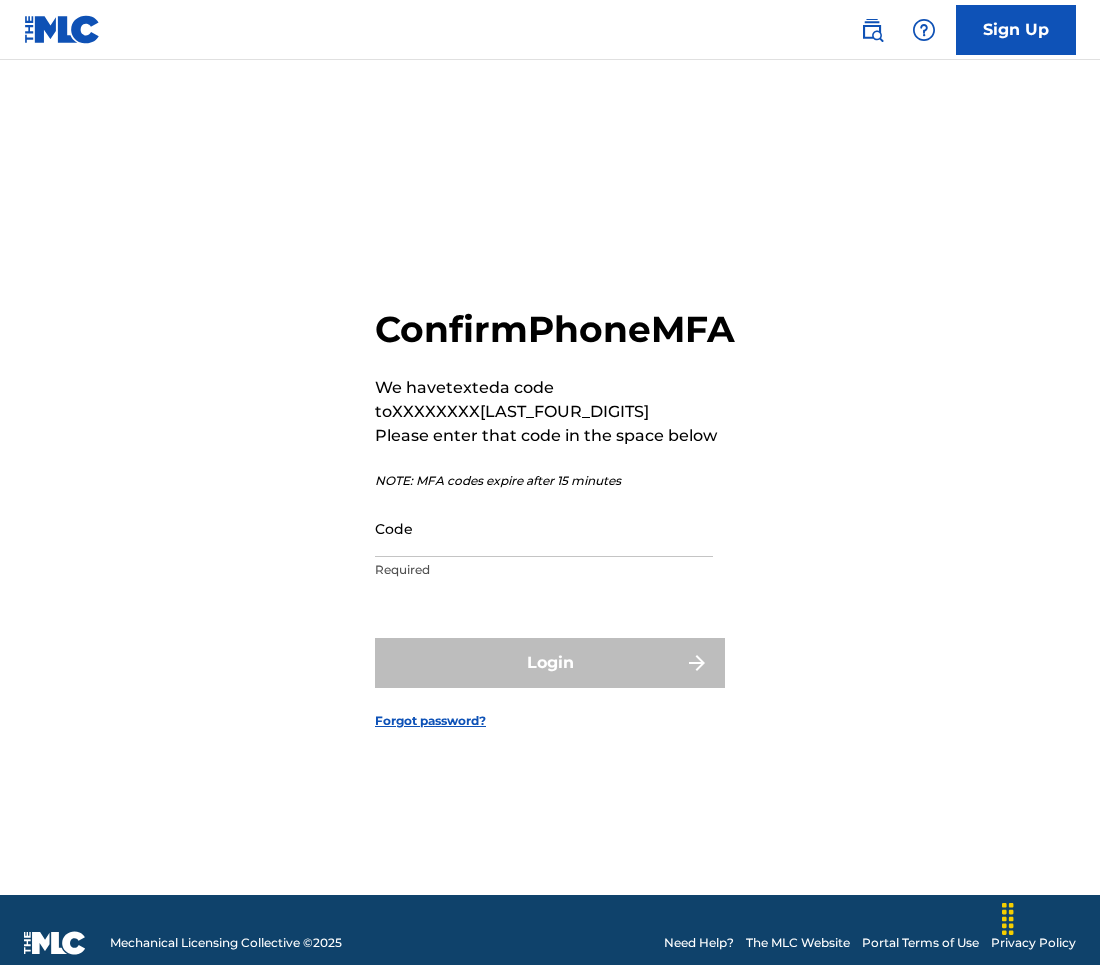 click on "Code" at bounding box center (544, 528) 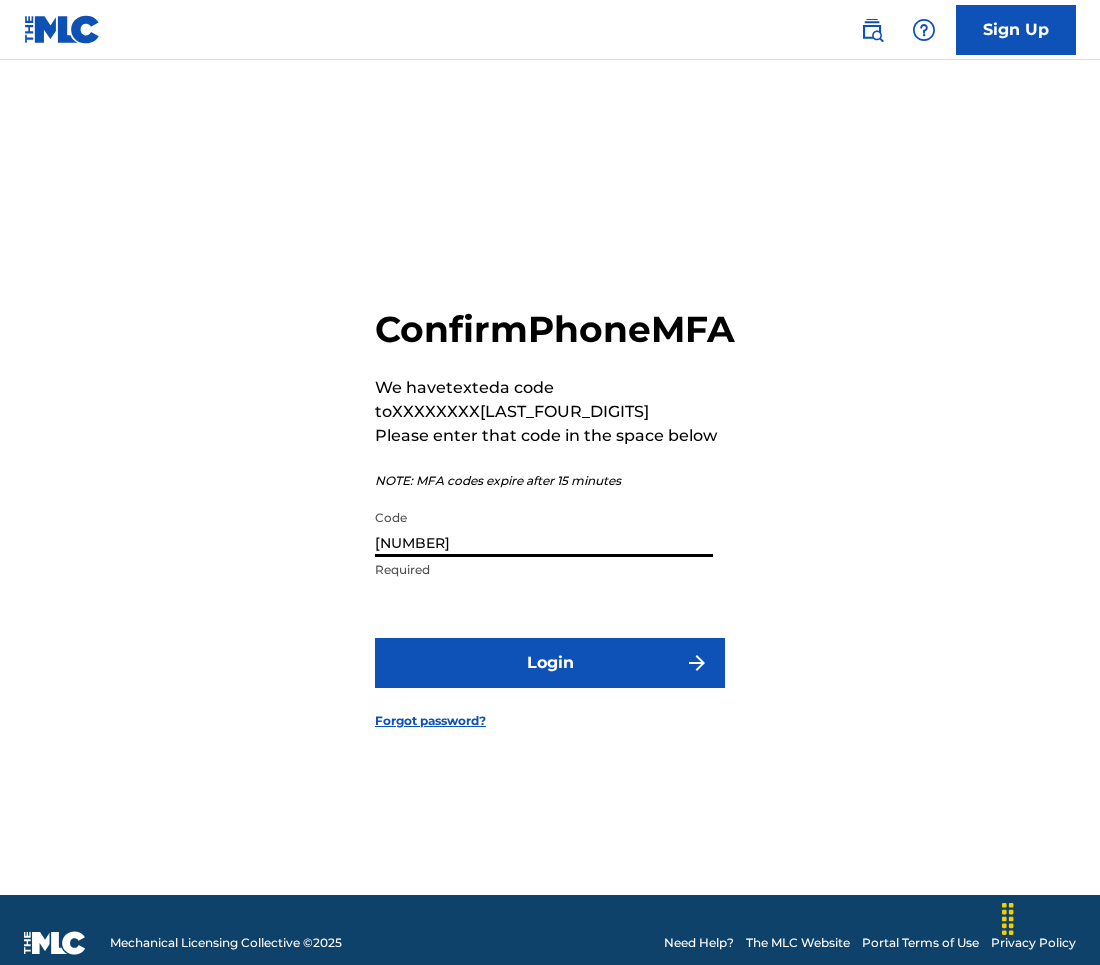 type on "[NUMBER]" 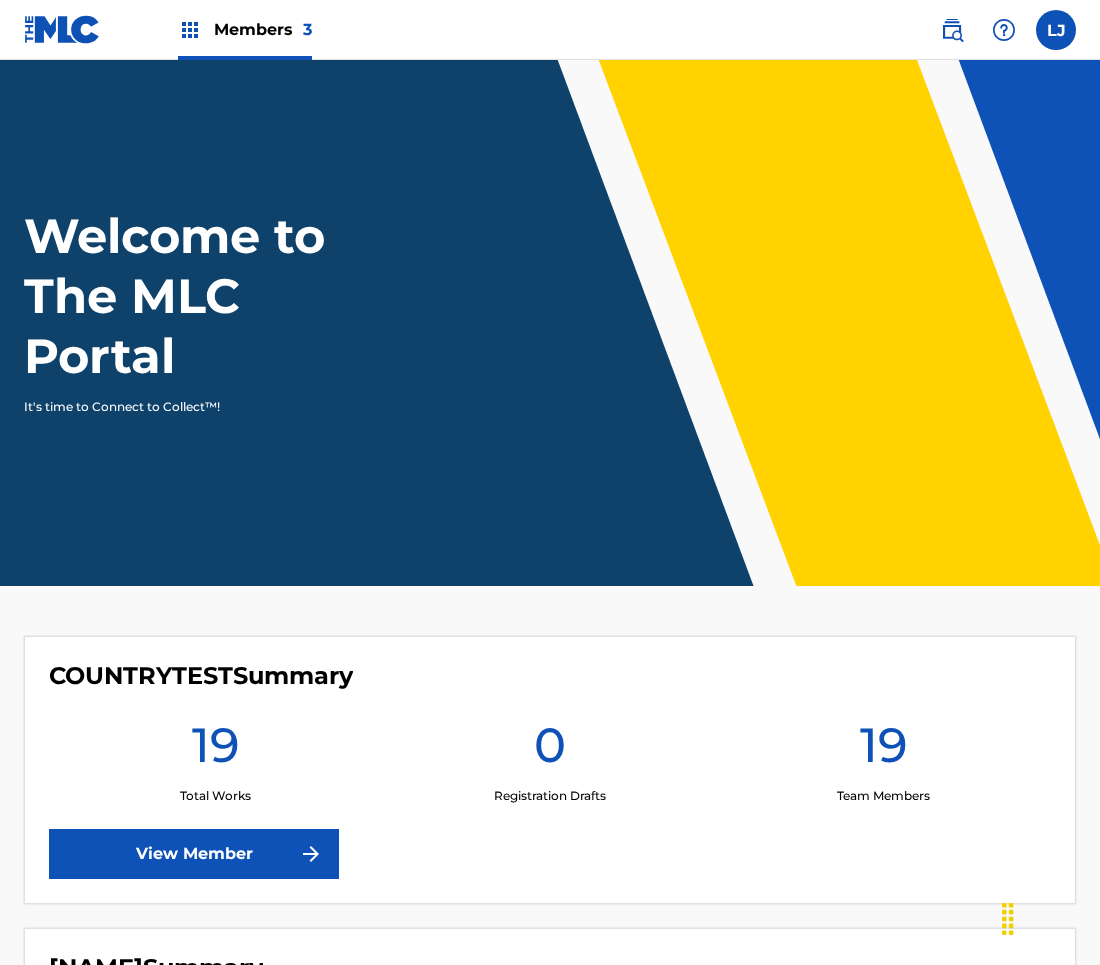 scroll, scrollTop: 0, scrollLeft: 0, axis: both 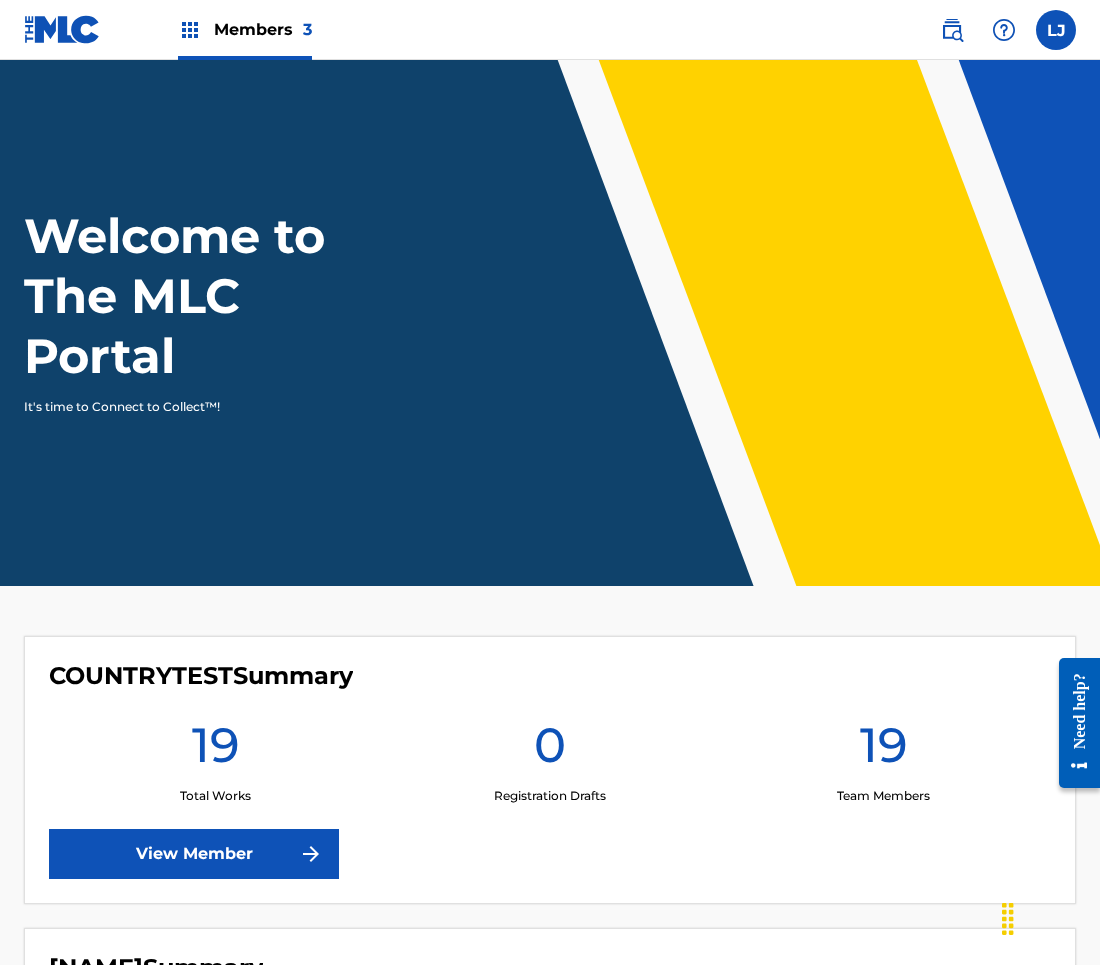 click at bounding box center [1056, 30] 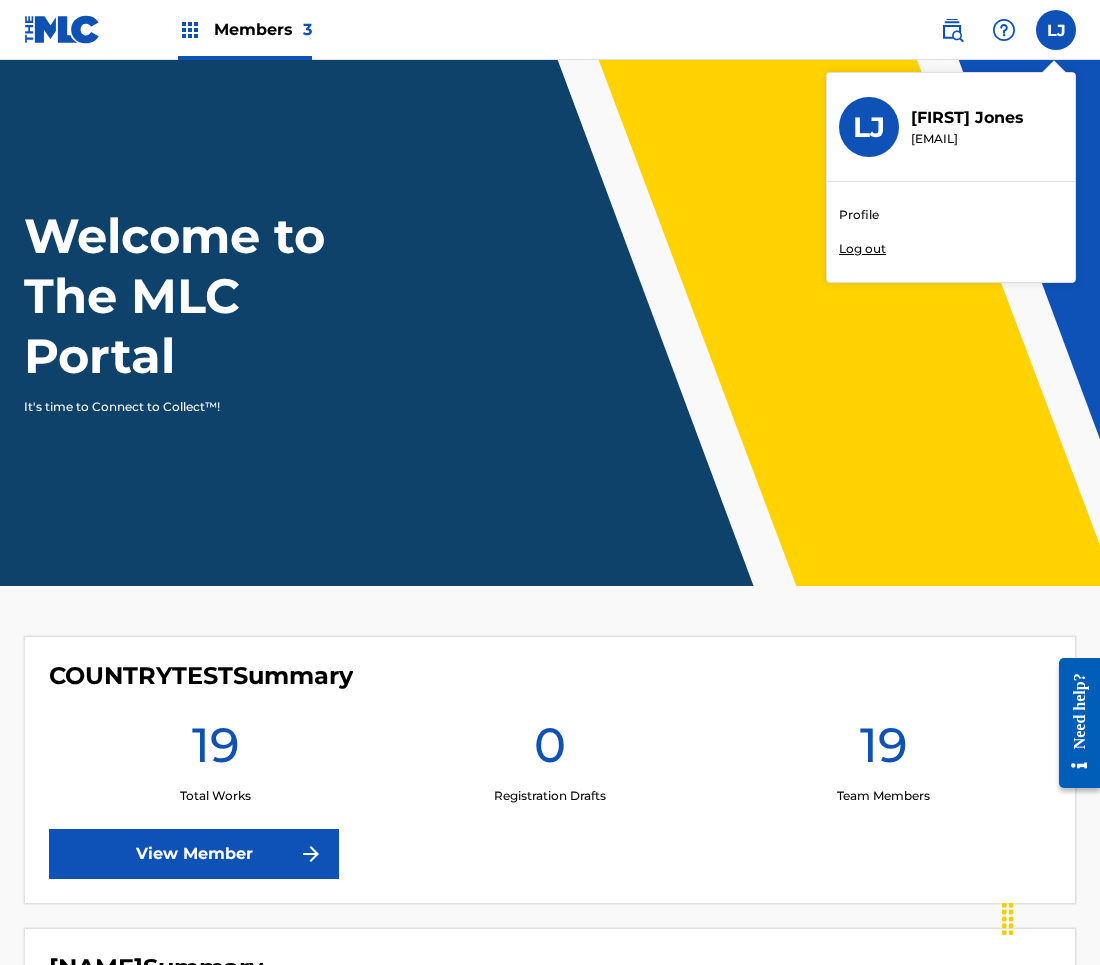 click on "Profile" at bounding box center (859, 215) 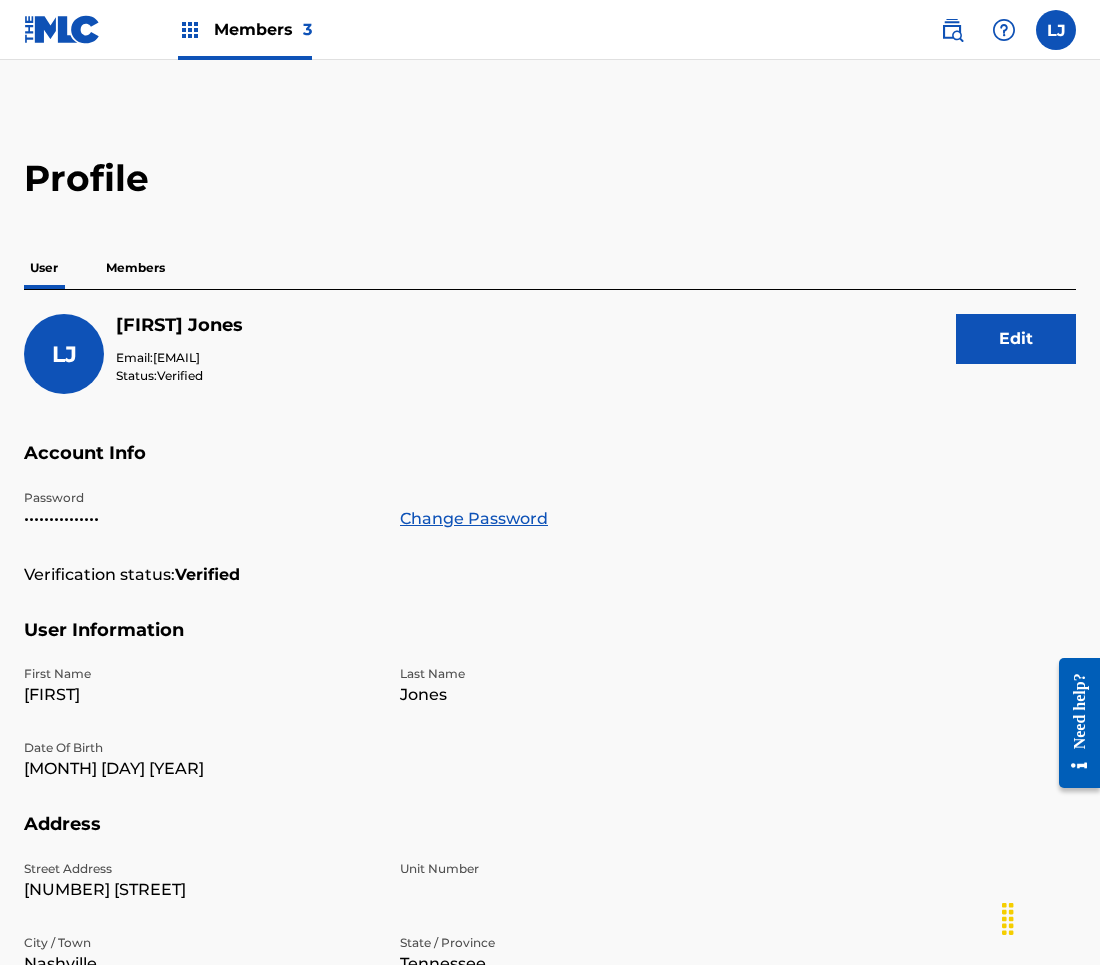 click at bounding box center [1056, 30] 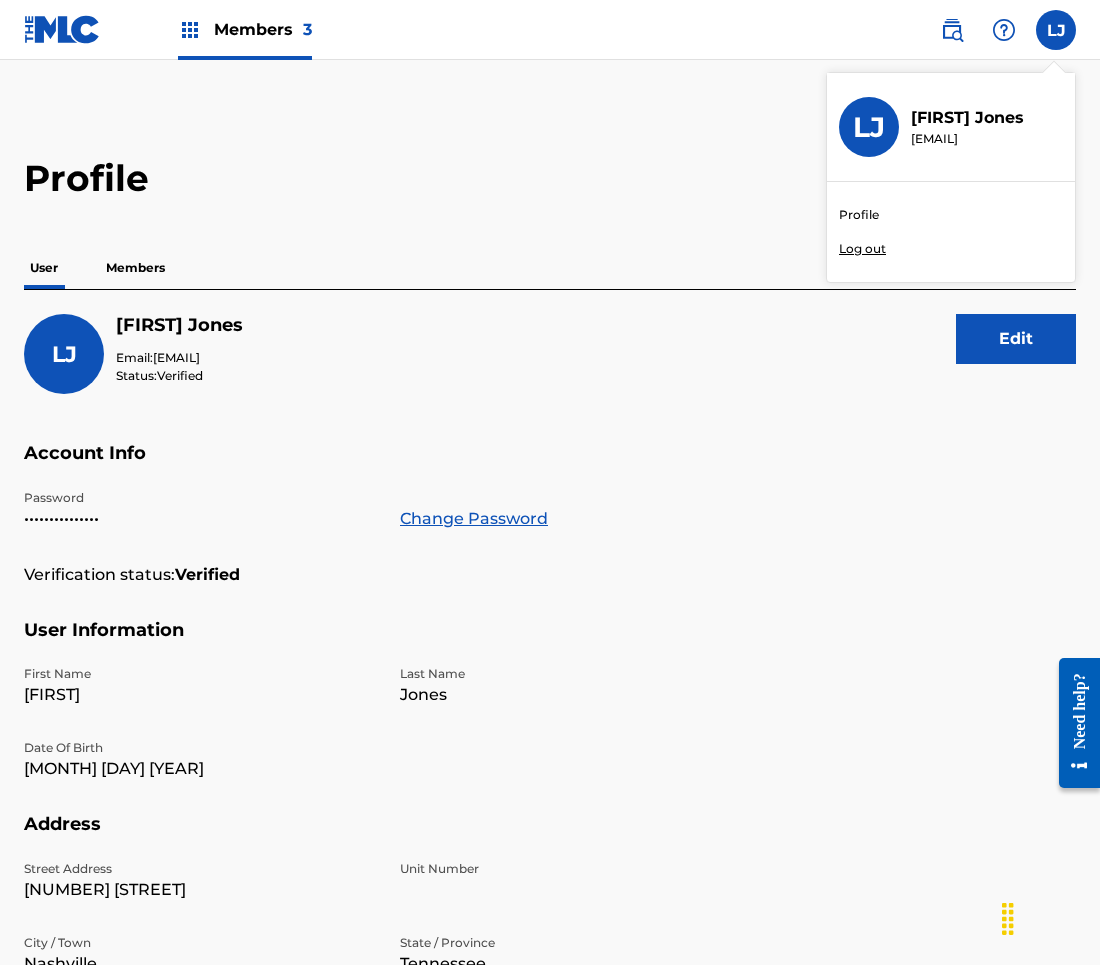 click on "Profile" at bounding box center (550, 178) 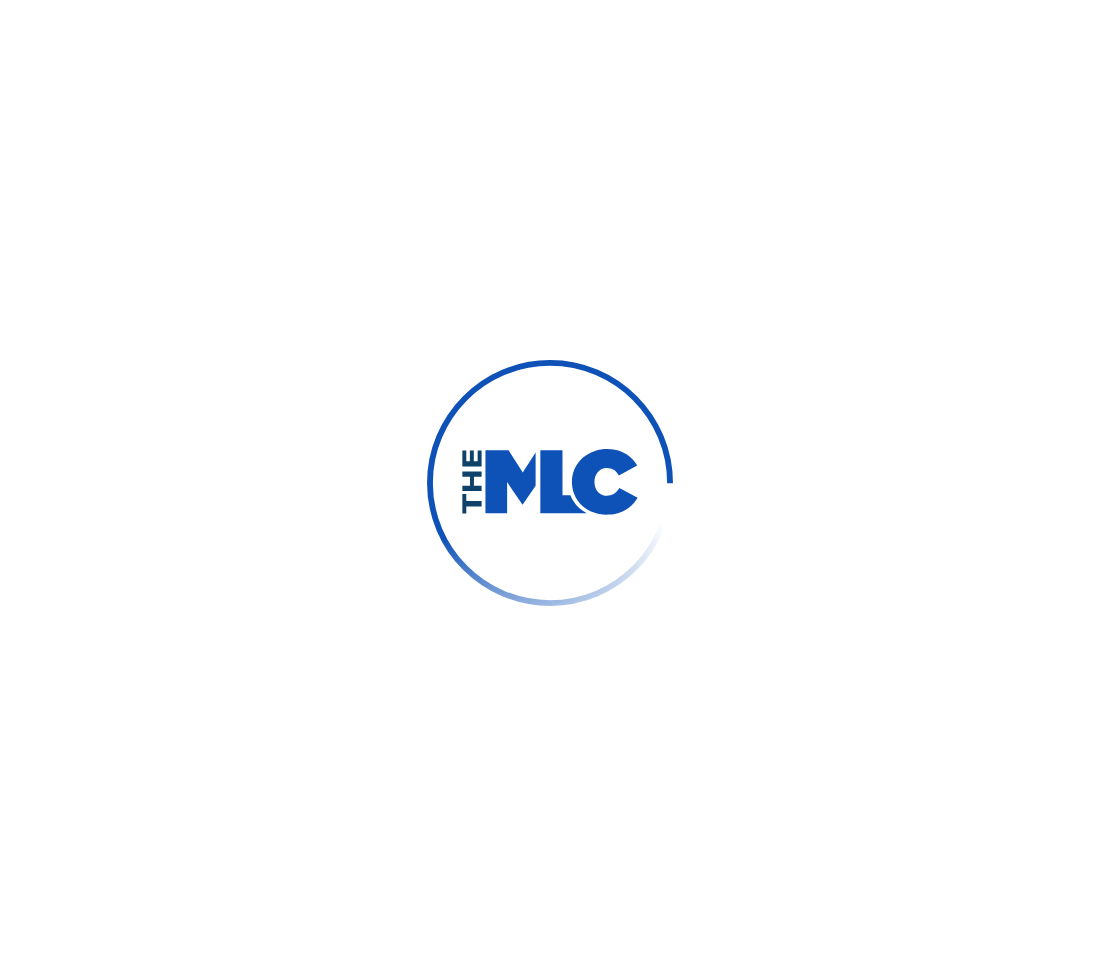 scroll, scrollTop: 0, scrollLeft: 0, axis: both 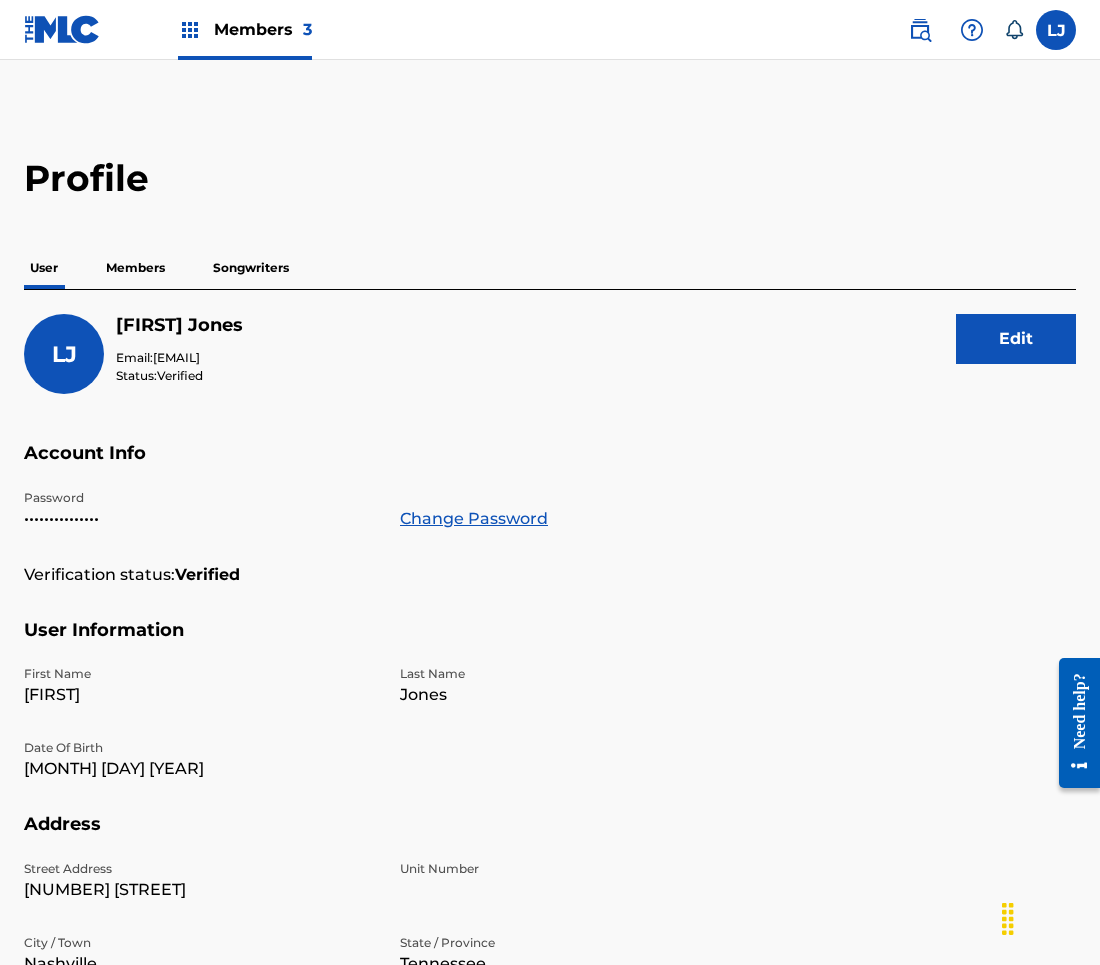 click at bounding box center [1056, 30] 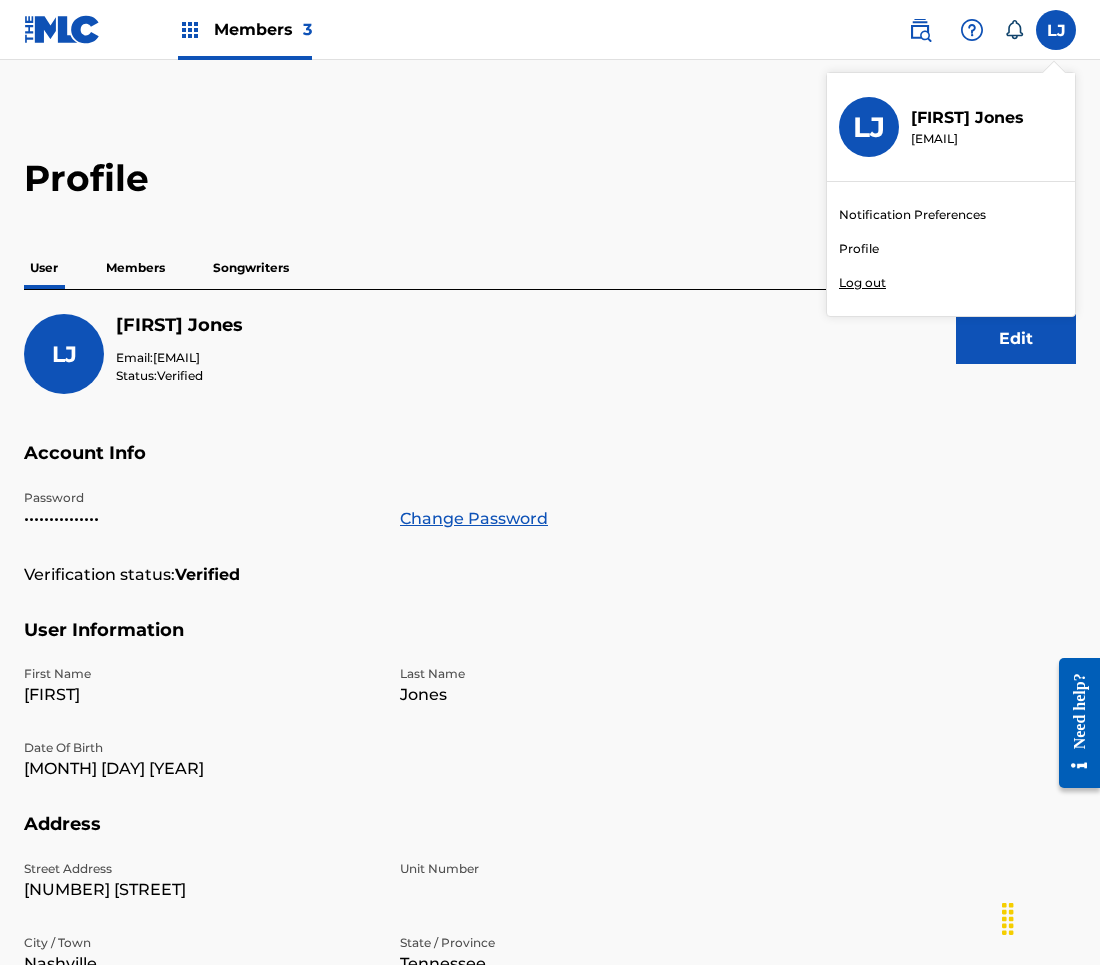 click on "Log out" at bounding box center [862, 283] 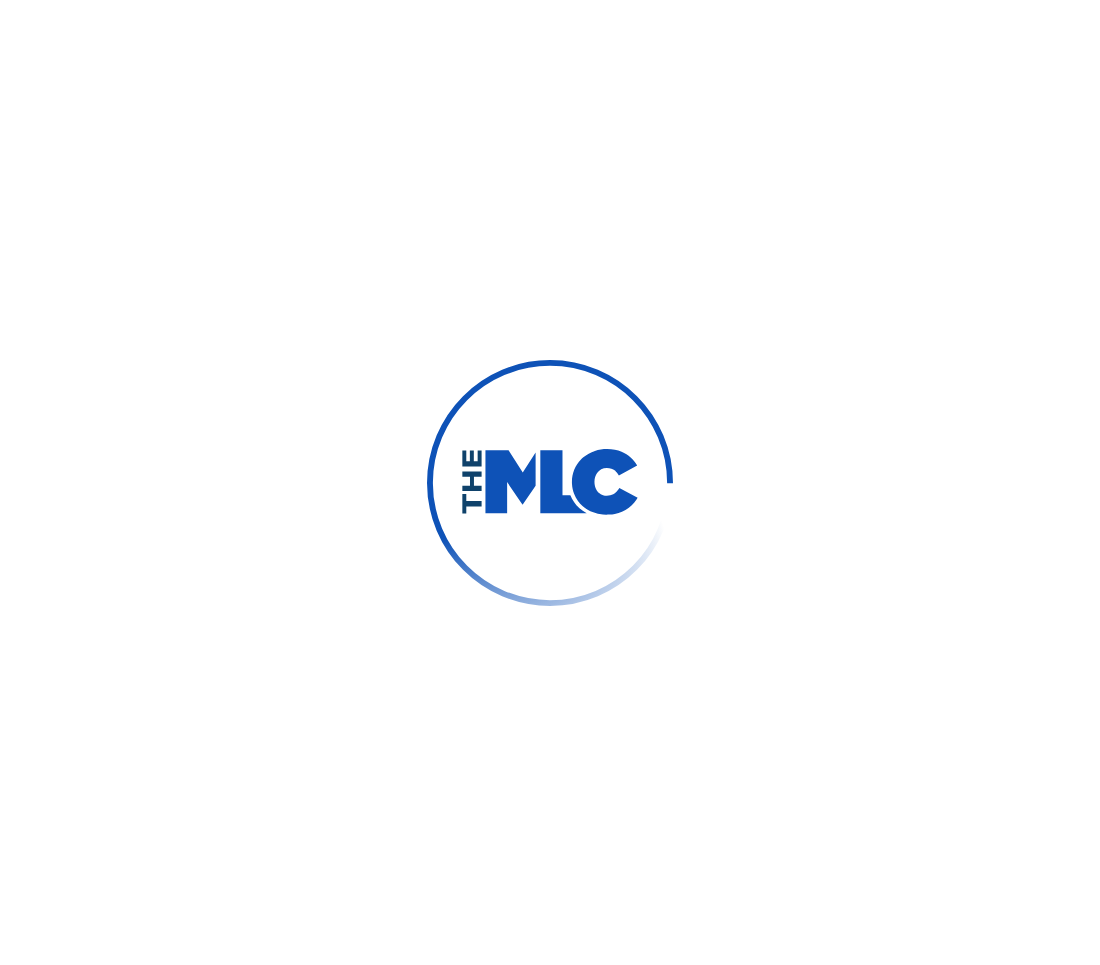 scroll, scrollTop: 0, scrollLeft: 0, axis: both 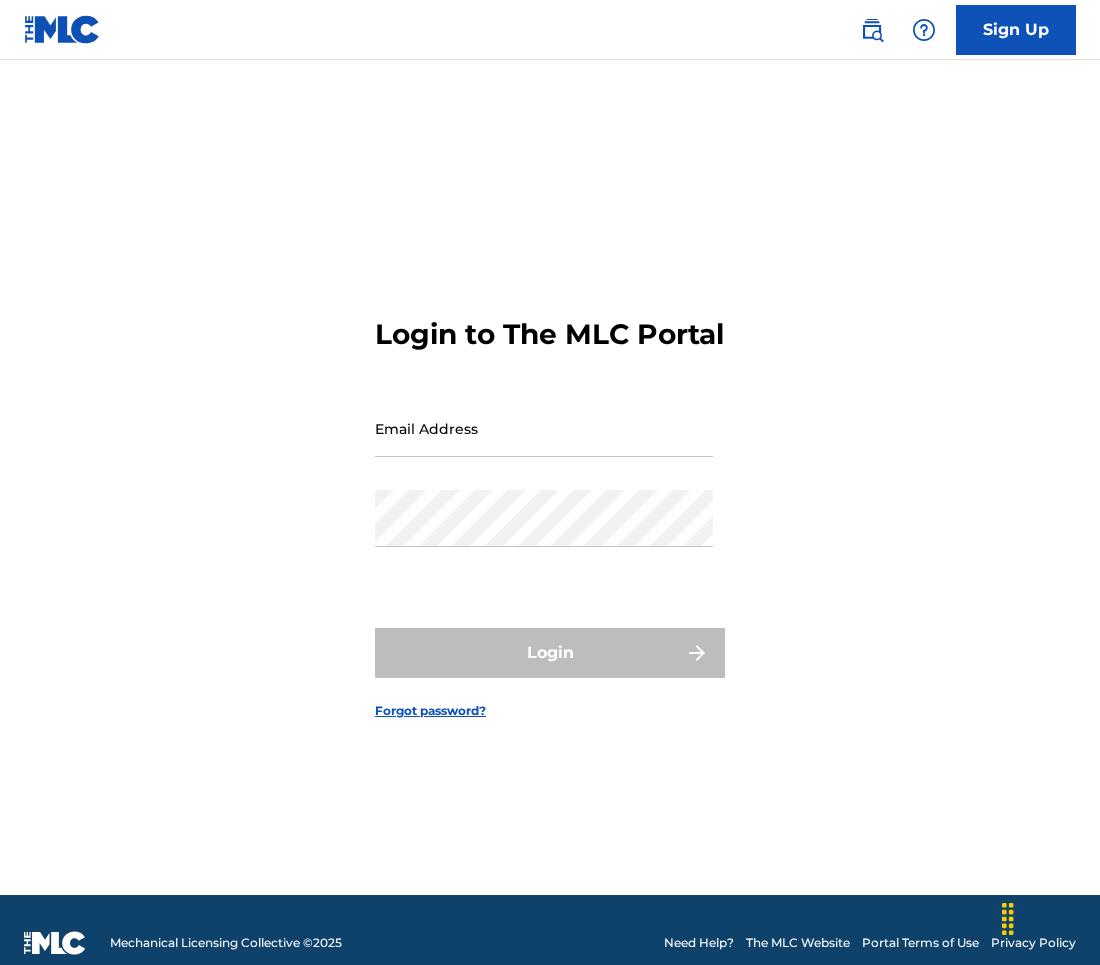 click on "Email Address" at bounding box center (544, 428) 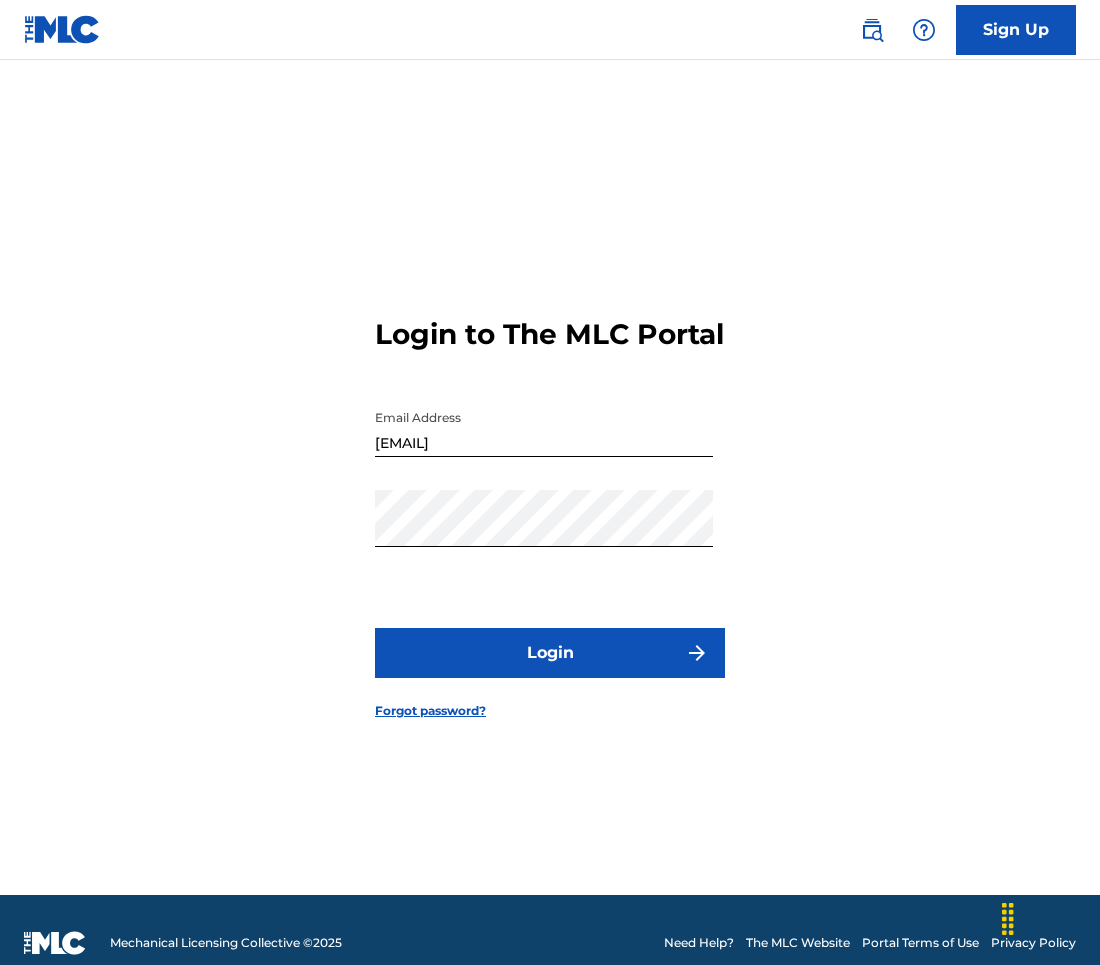 click on "Login" at bounding box center [550, 653] 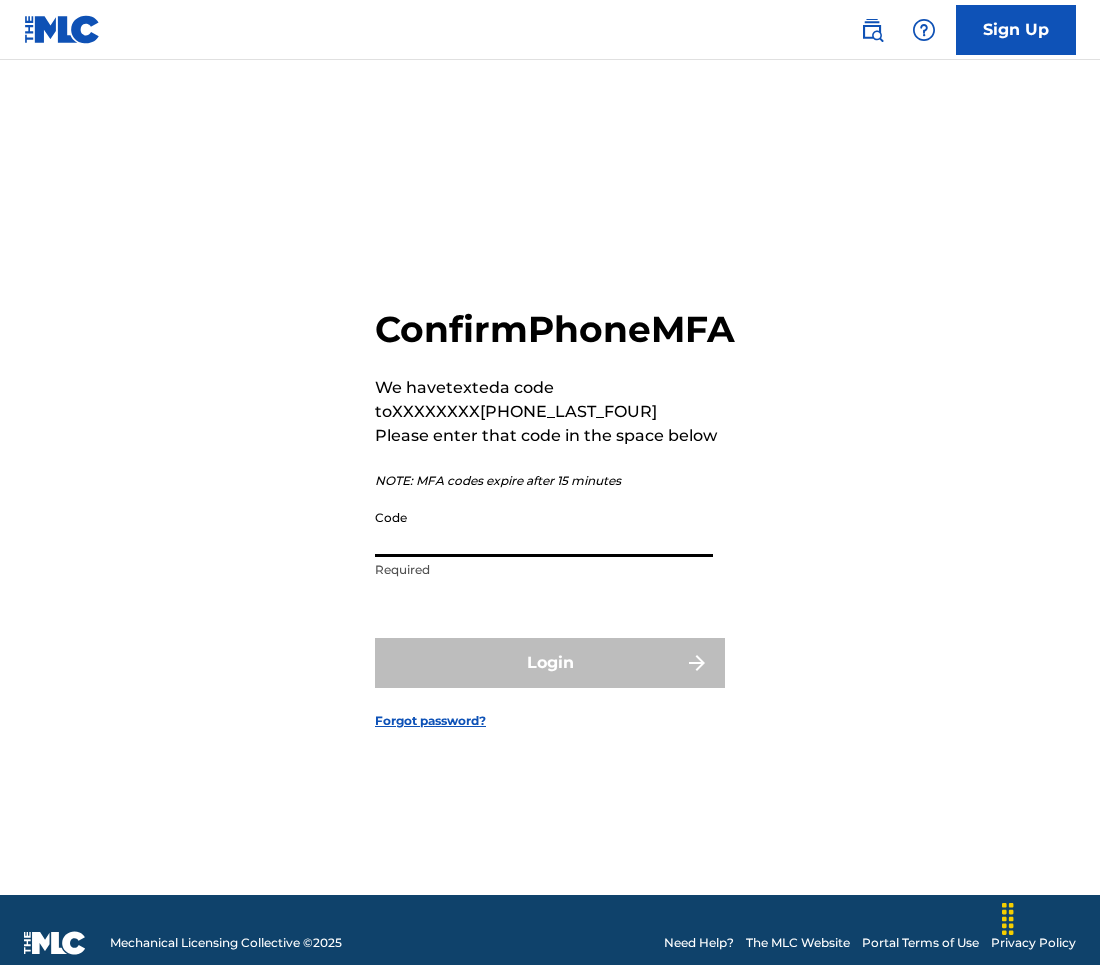 click on "Code" at bounding box center (544, 528) 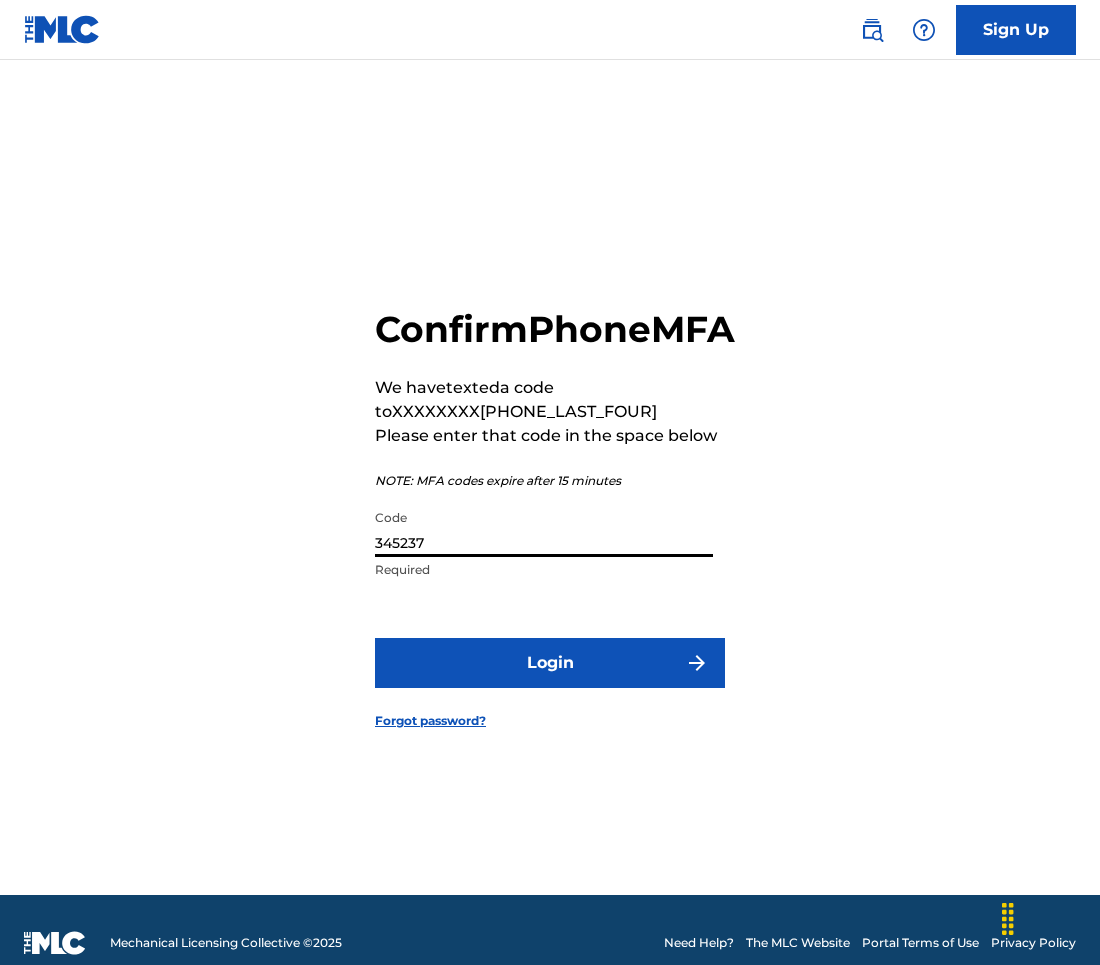 type on "345237" 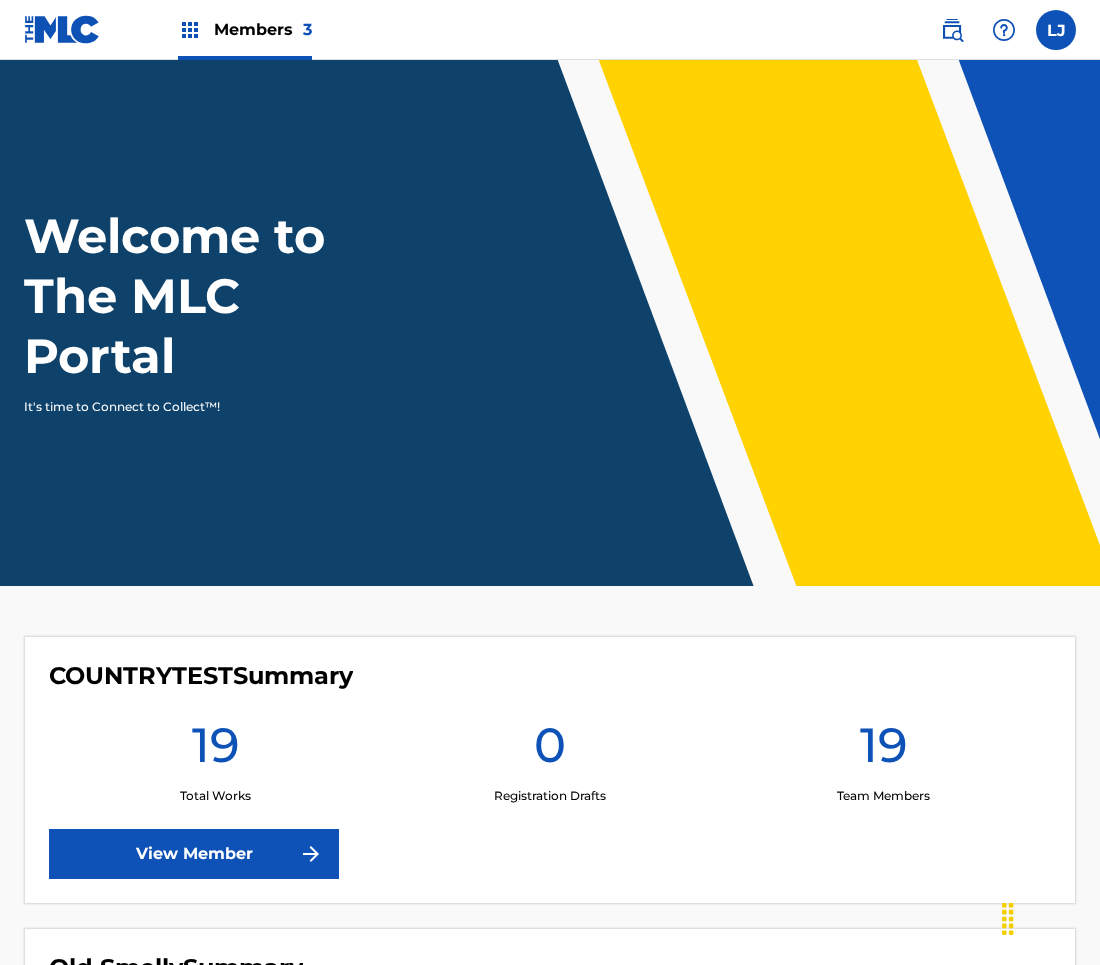 scroll, scrollTop: 0, scrollLeft: 0, axis: both 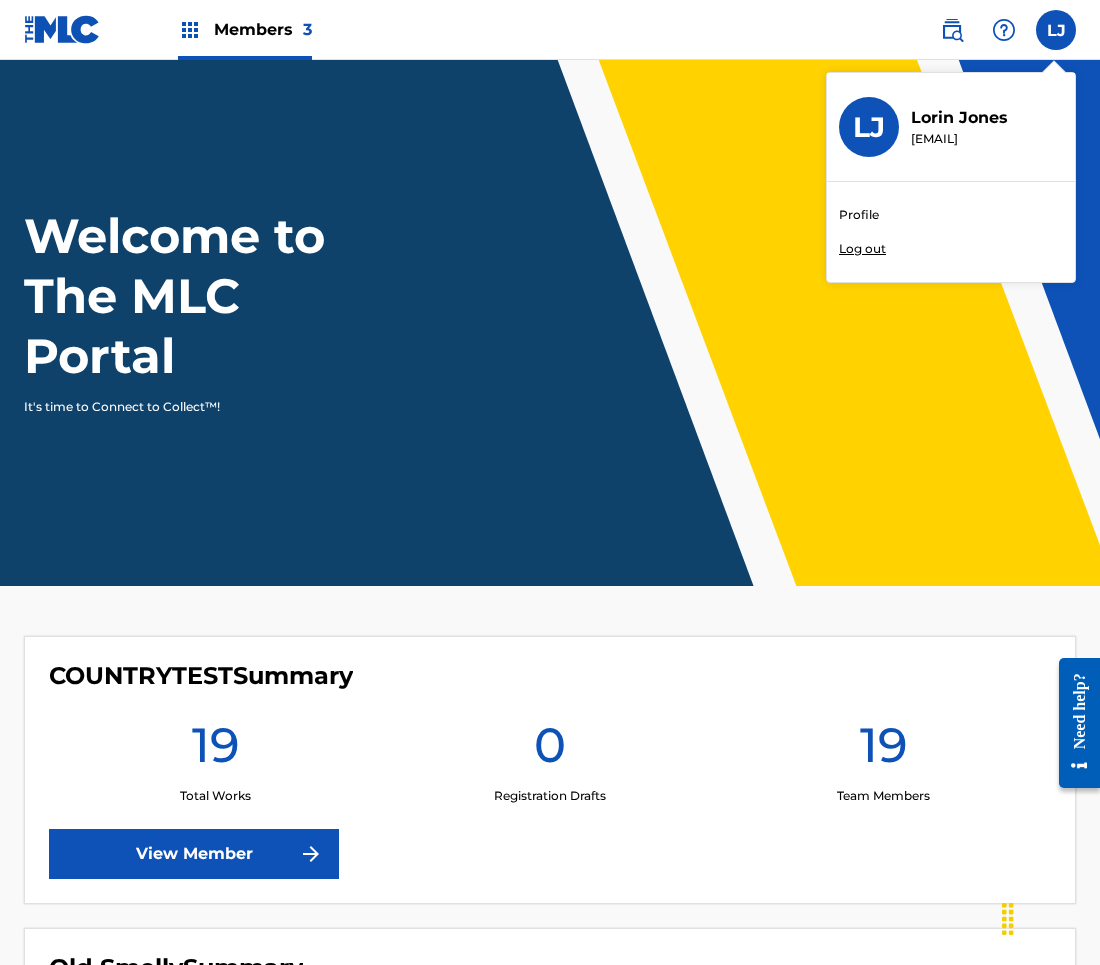 click on "Profile" at bounding box center [859, 215] 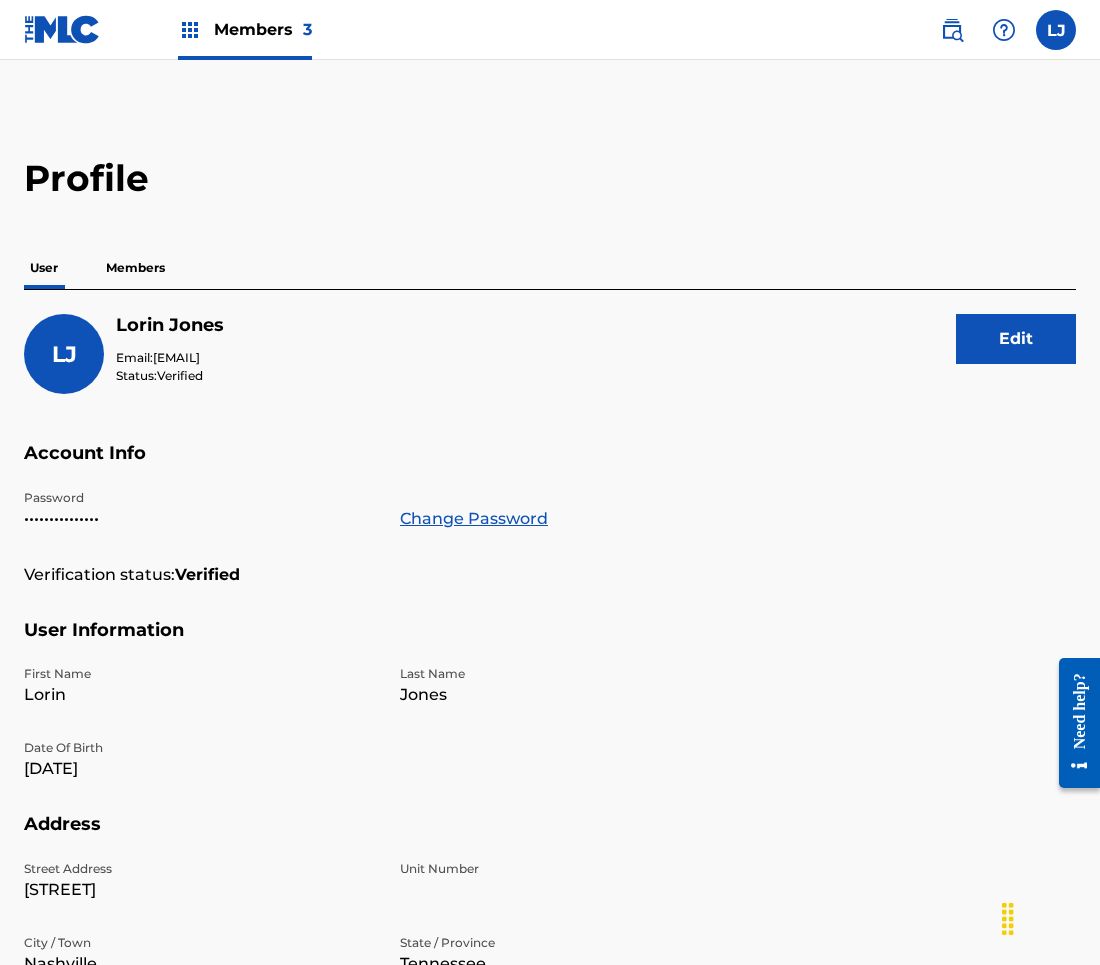click at bounding box center [1056, 30] 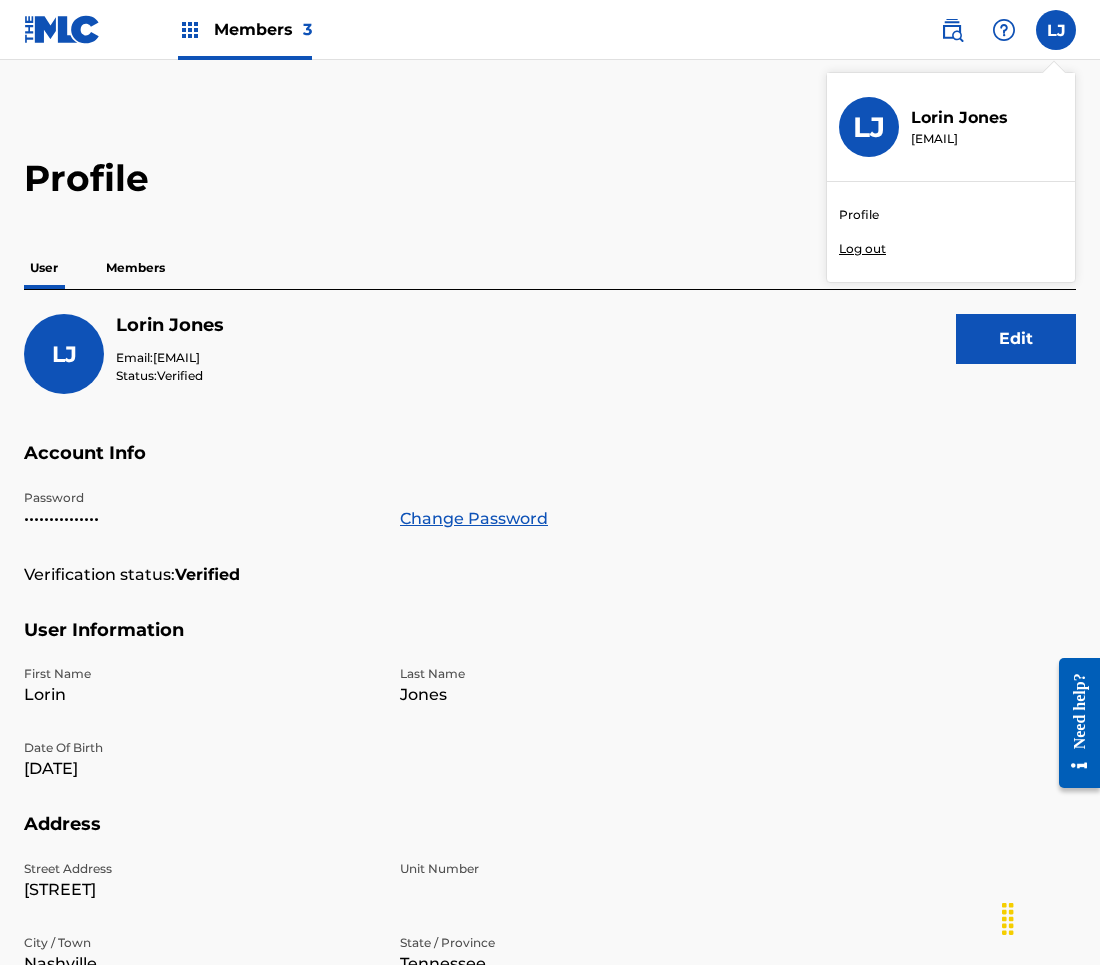 click on "Log out" at bounding box center (862, 249) 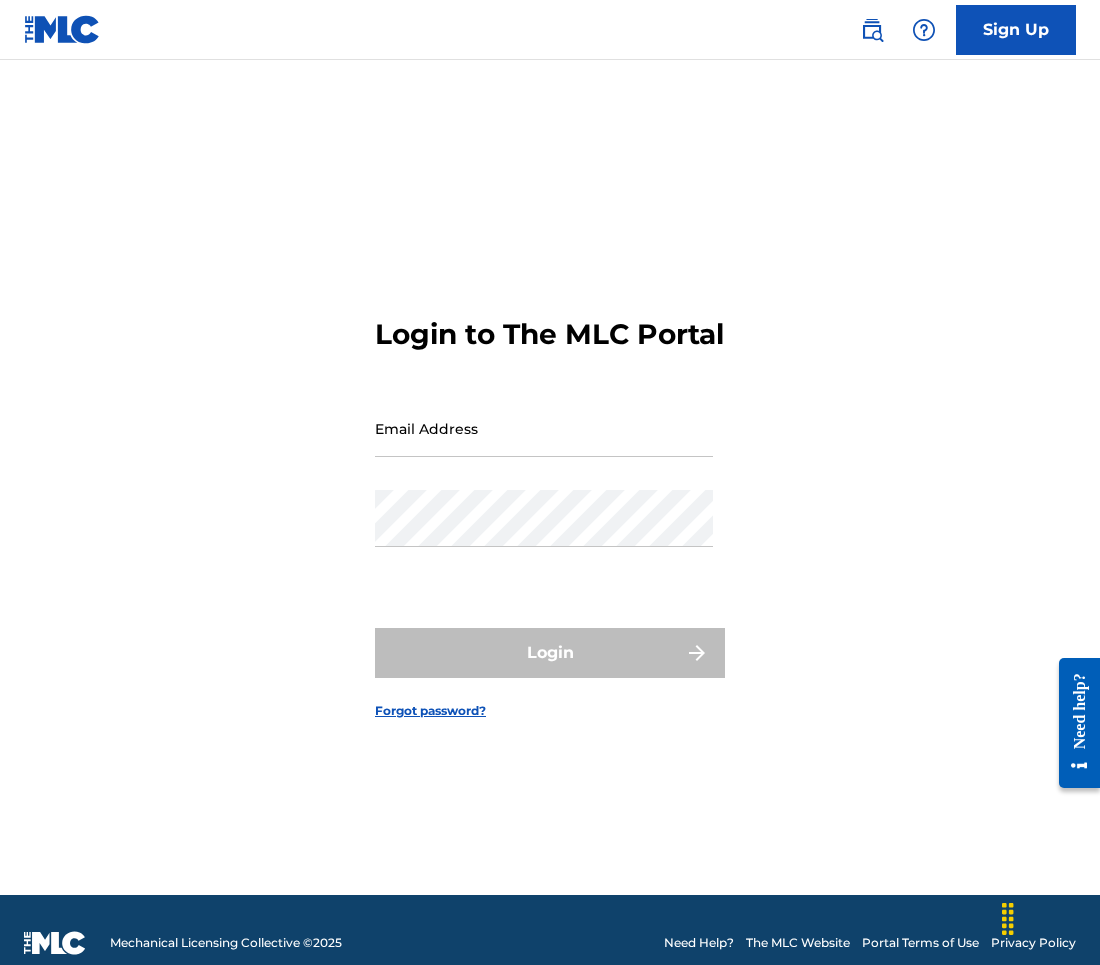 click on "Email Address" at bounding box center [544, 428] 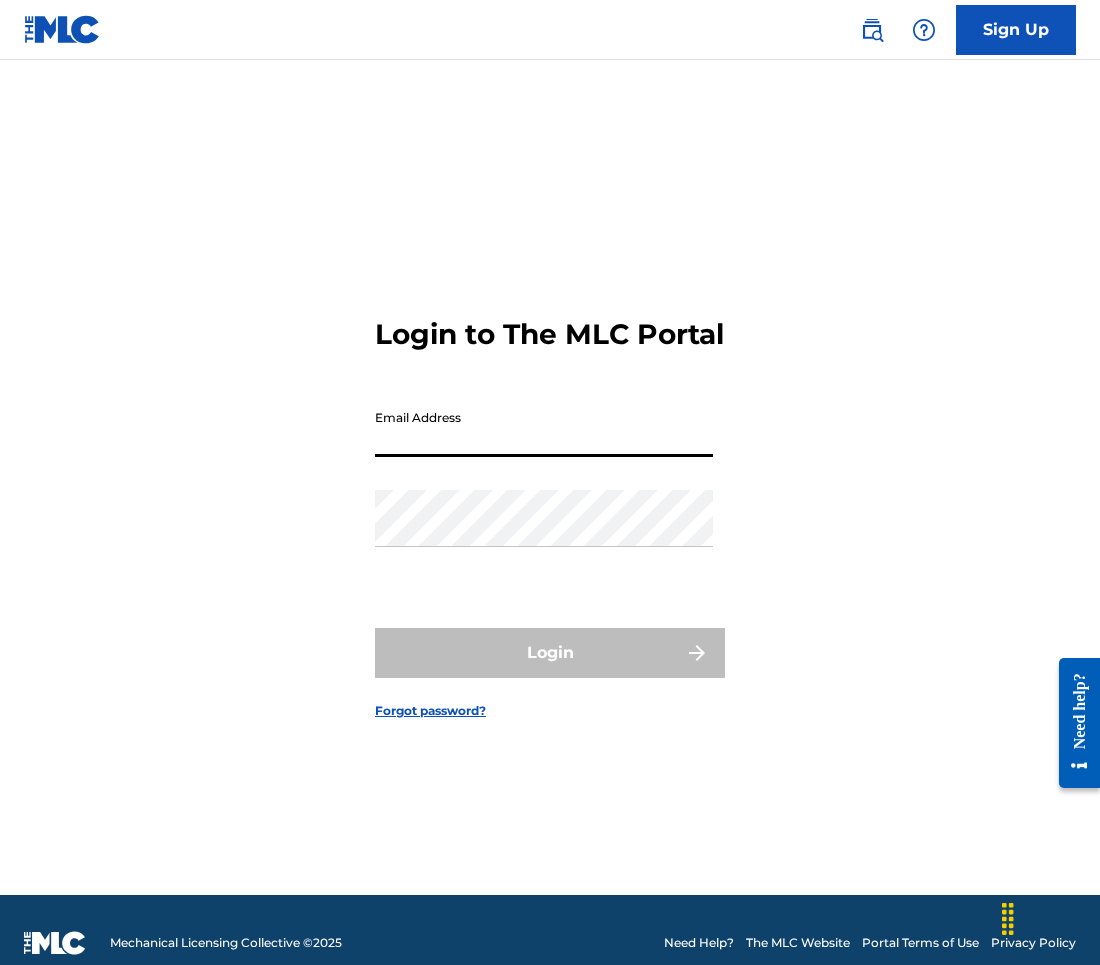 type on "[EMAIL]" 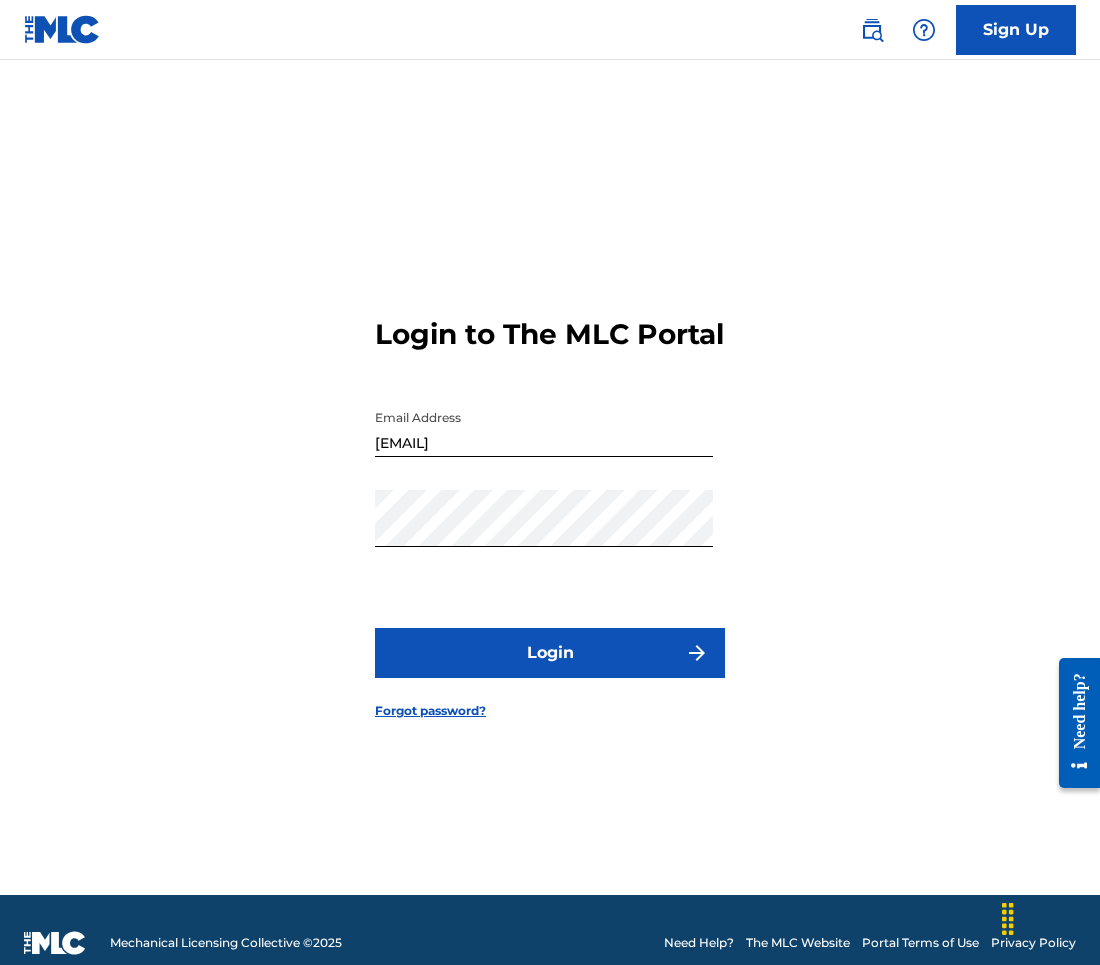 click on "Login" at bounding box center (550, 653) 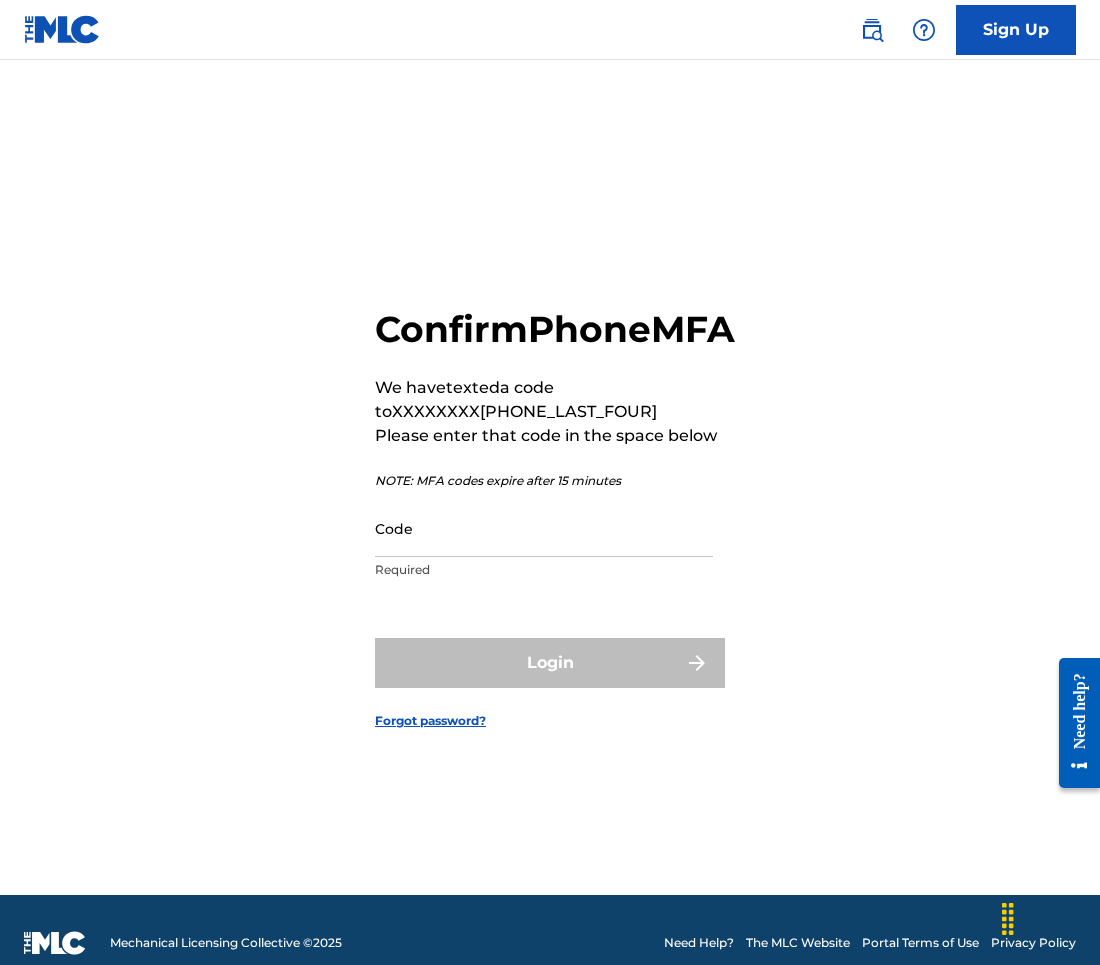click on "Code" at bounding box center [544, 528] 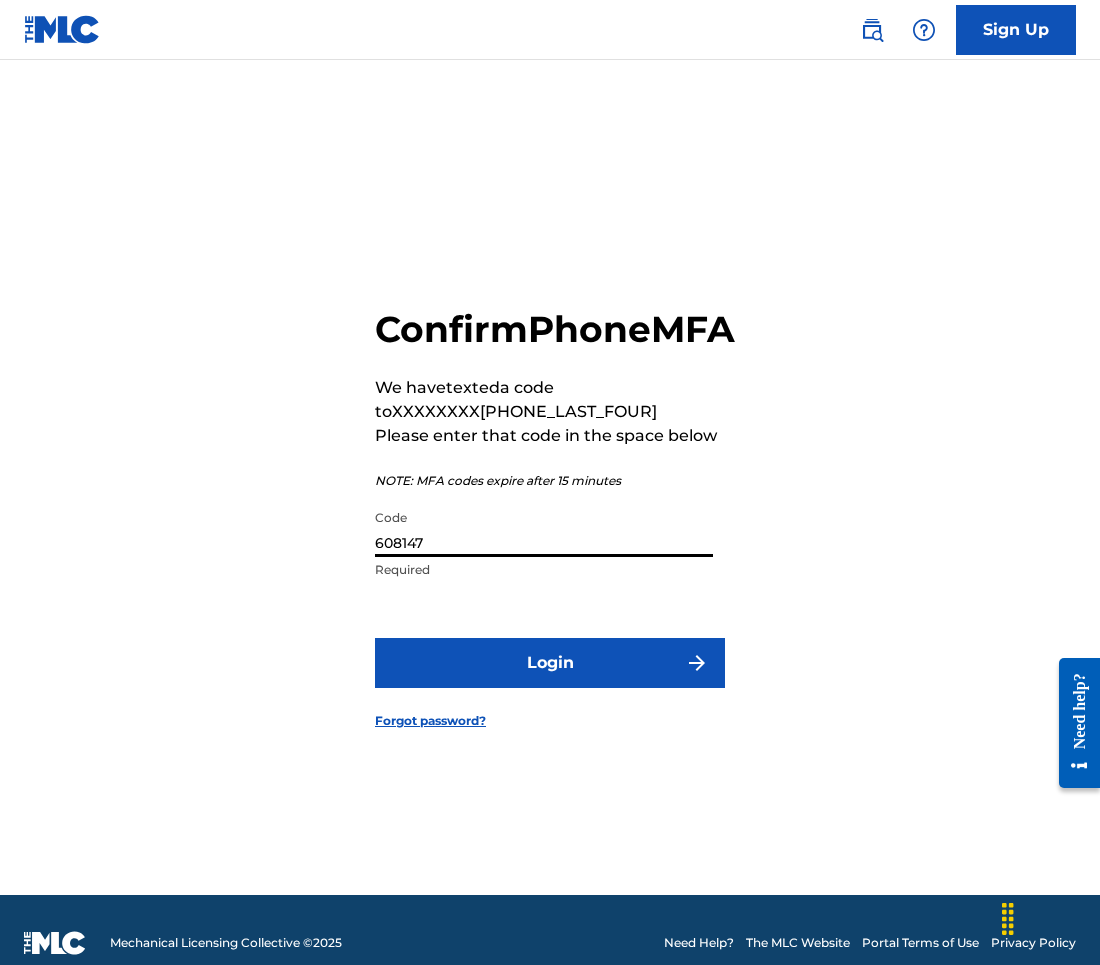 type on "608147" 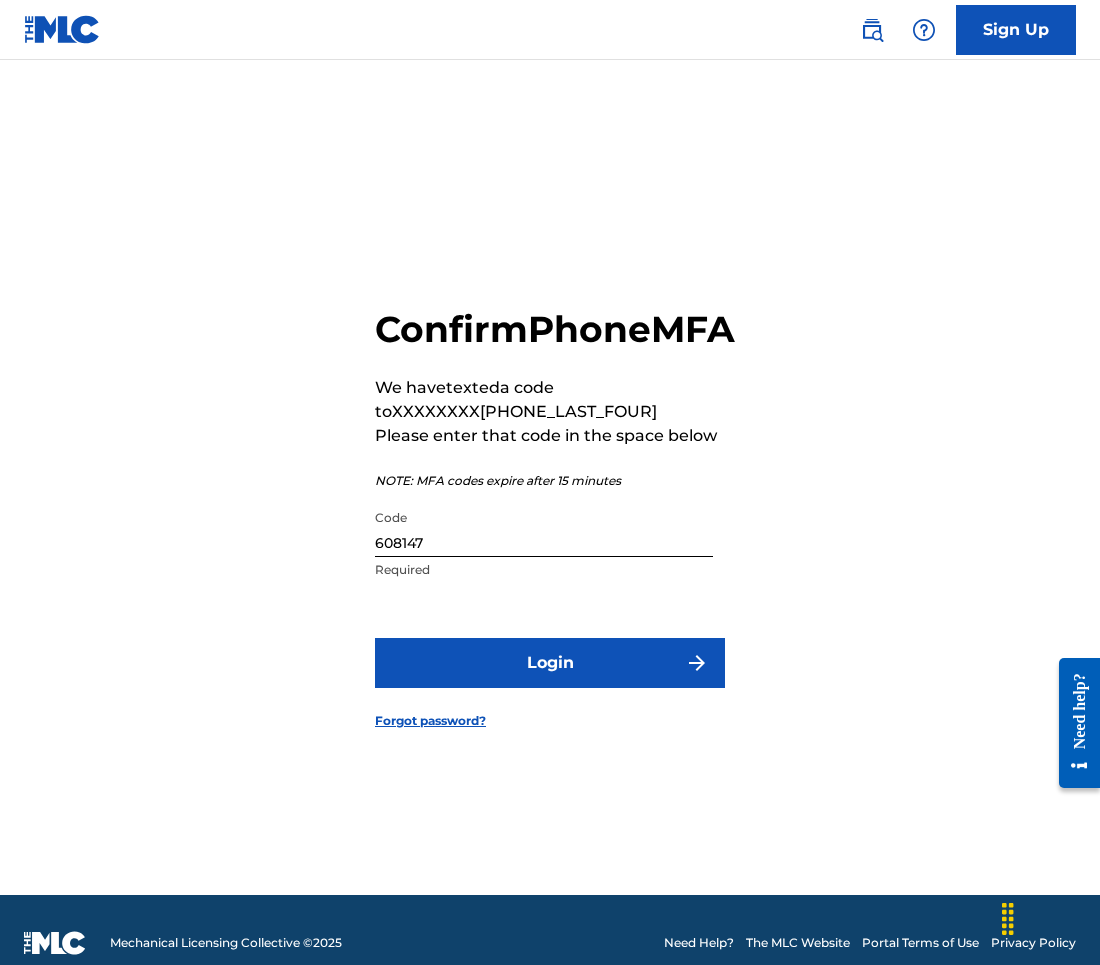click on "Login" at bounding box center (550, 663) 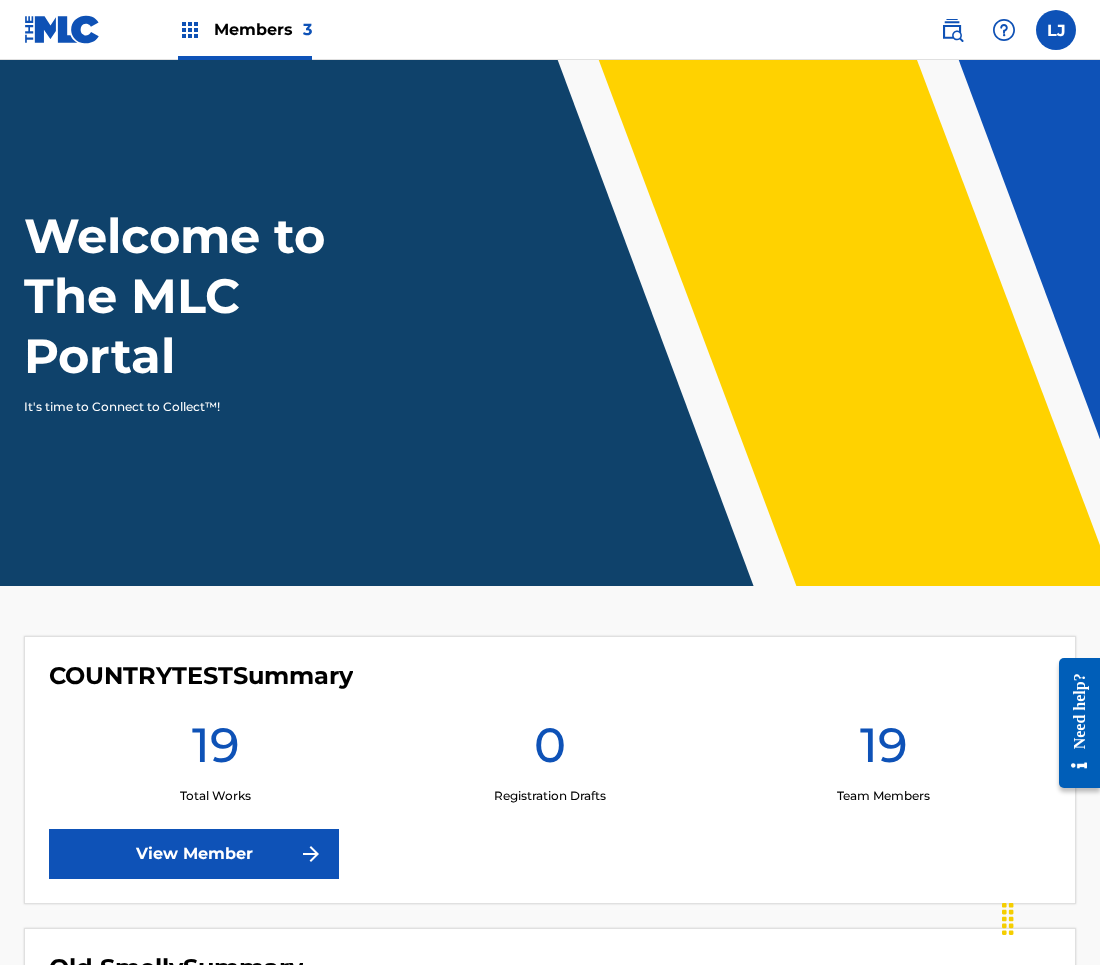 click at bounding box center (1056, 30) 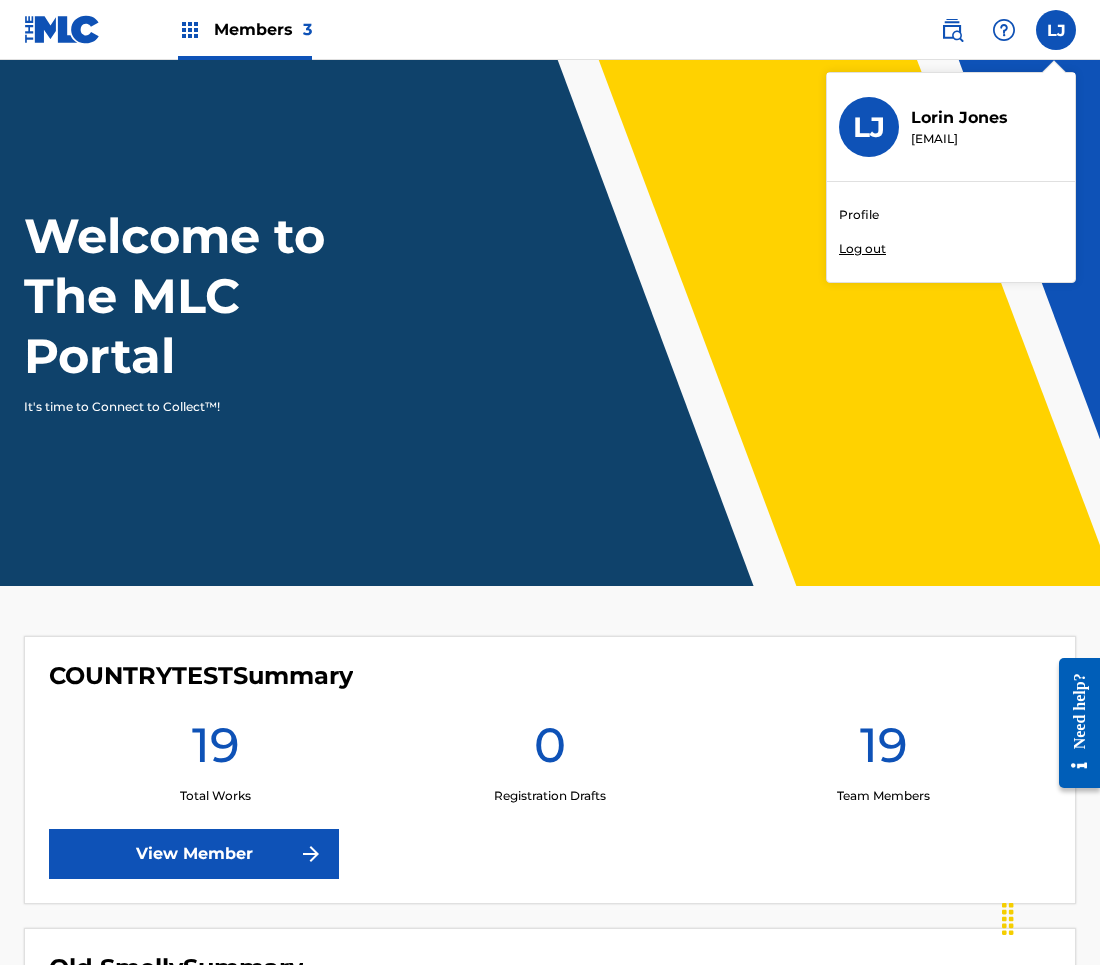 click on "Profile" at bounding box center (859, 215) 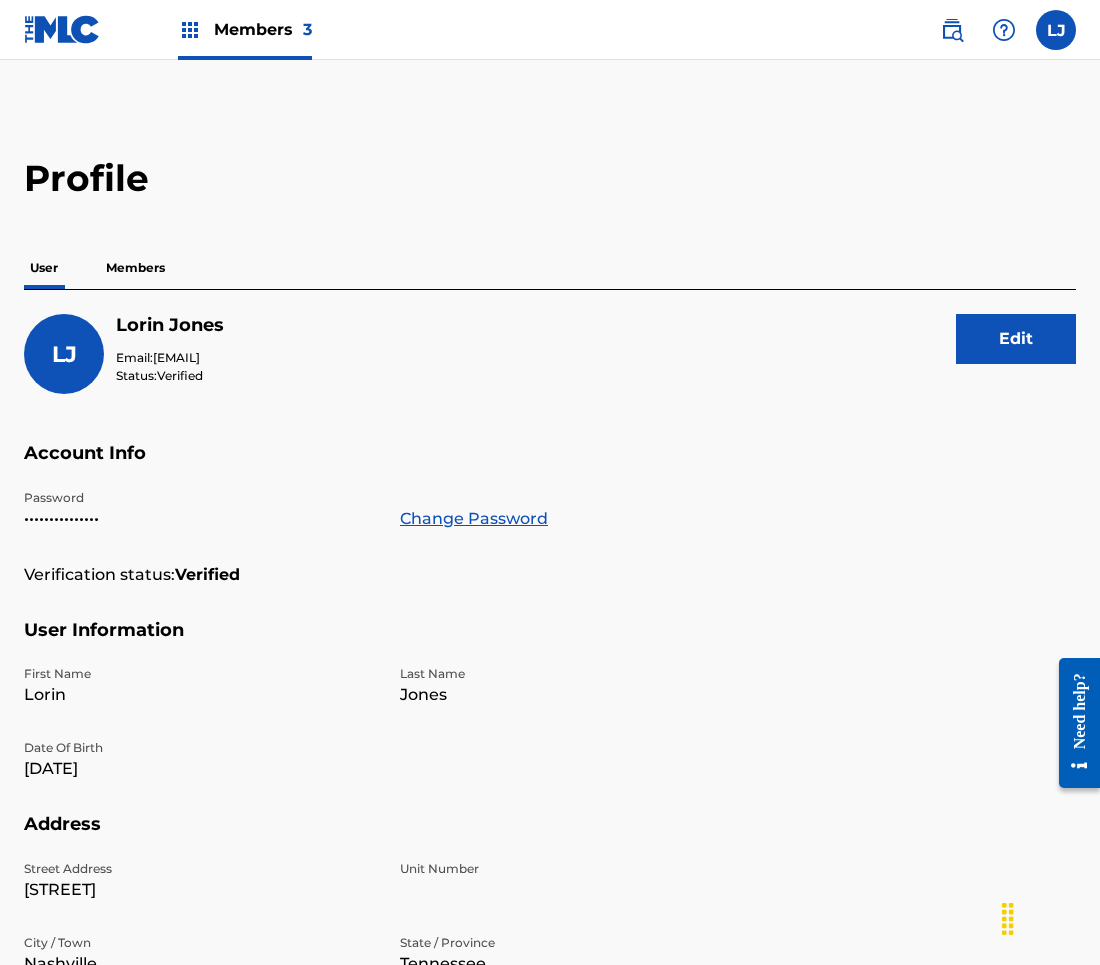 click on "LJ Lorin   Jones Email:  lorin.jones@gmail.com Status:  Verified Edit Account Info Password ••••••••••••••• Change Password Verification status:   Verified User Information First Name Lorin Last Name Jones Date Of Birth Aug 15 1977 Address Street Address 666 Cool Guy Drive Unit Number City / Town Nashville State / Province Tennessee Country United States ZIP / Postal Code 37206 Contact Information Phone Number +1-423-6678676 Email Address lorin.jones@gmail.com" at bounding box center [550, 746] 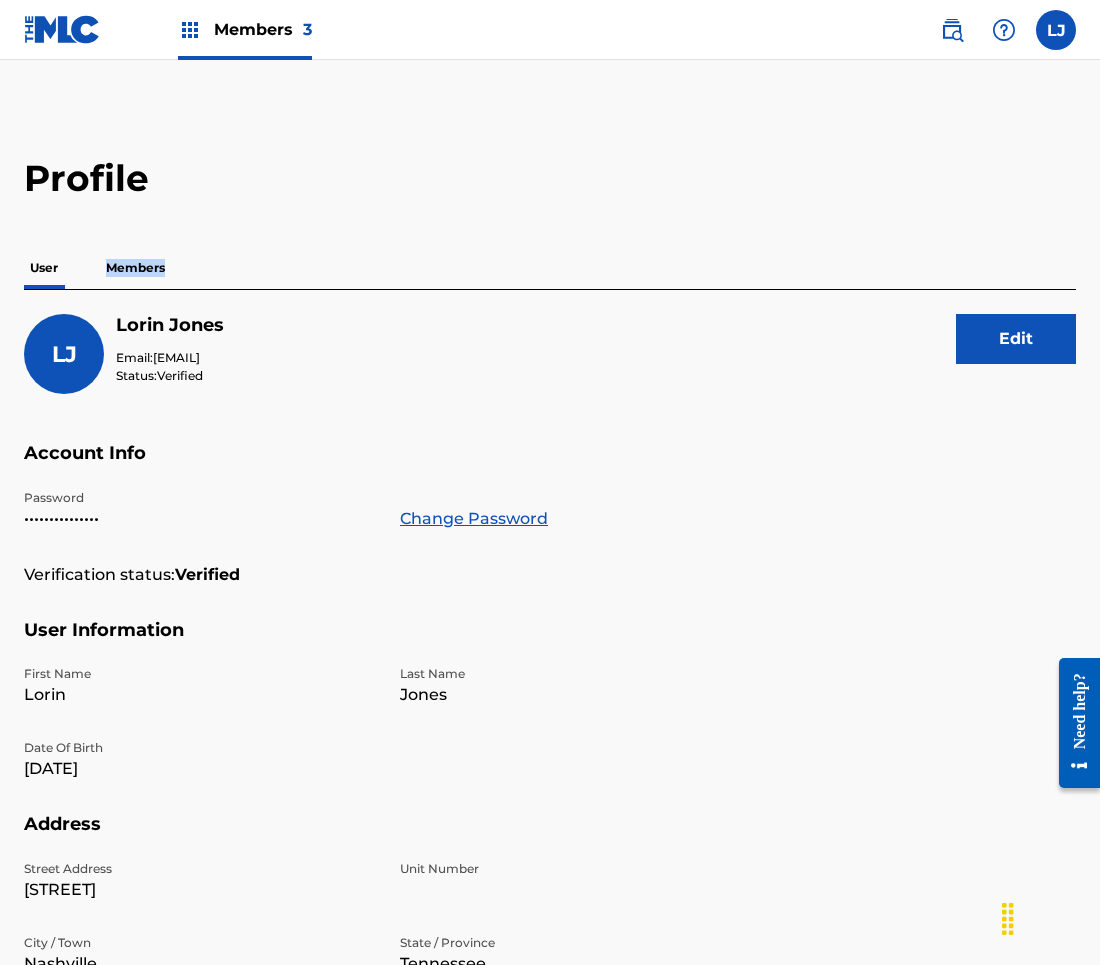 click on "User Members" at bounding box center (550, 268) 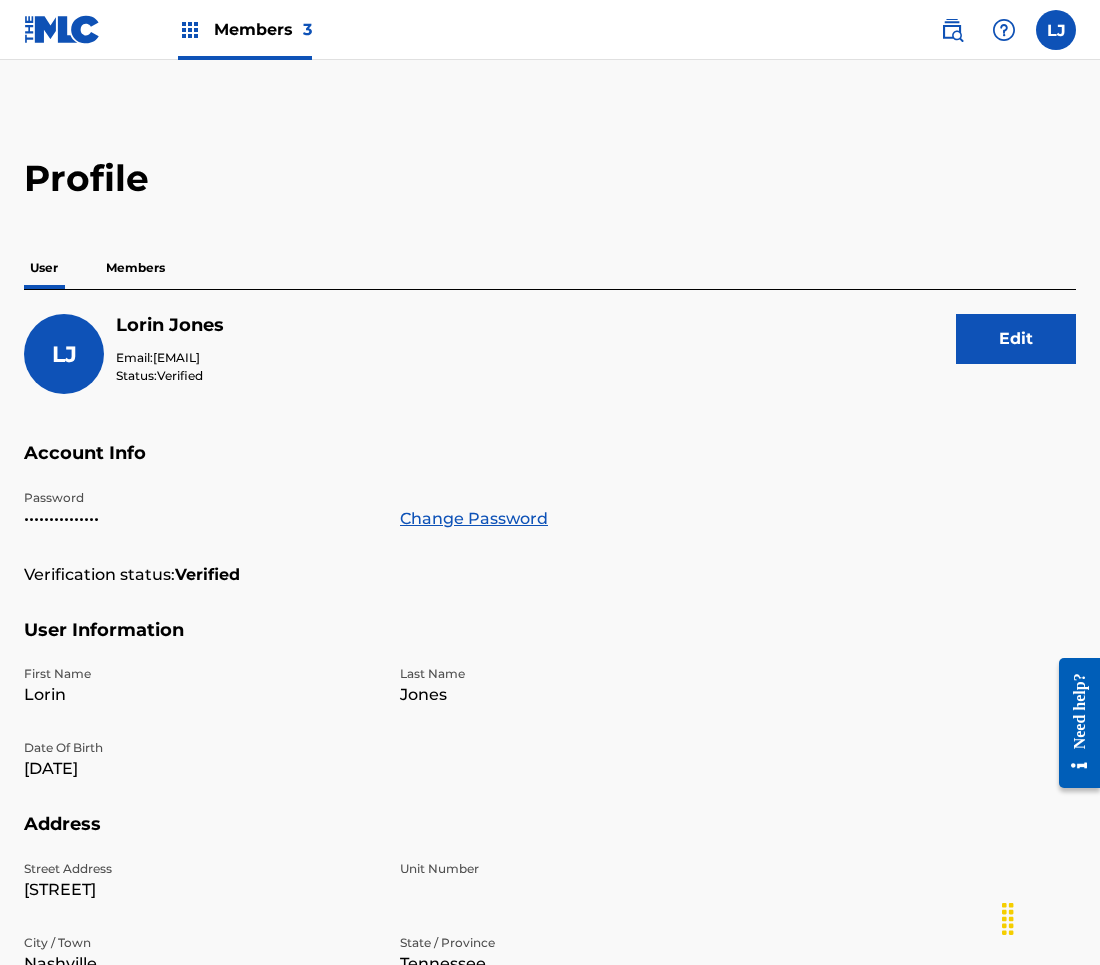 click on "Members" at bounding box center [135, 268] 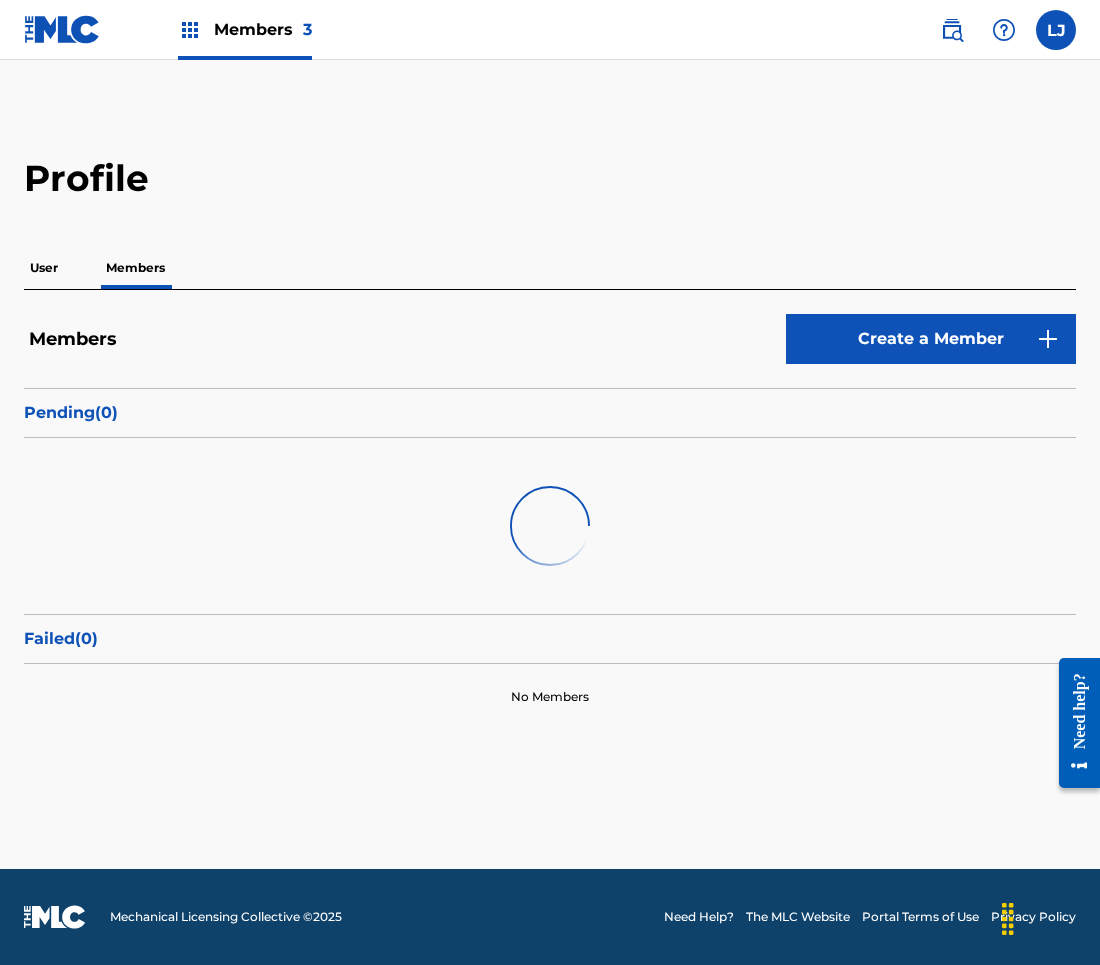 click on "User" at bounding box center (44, 268) 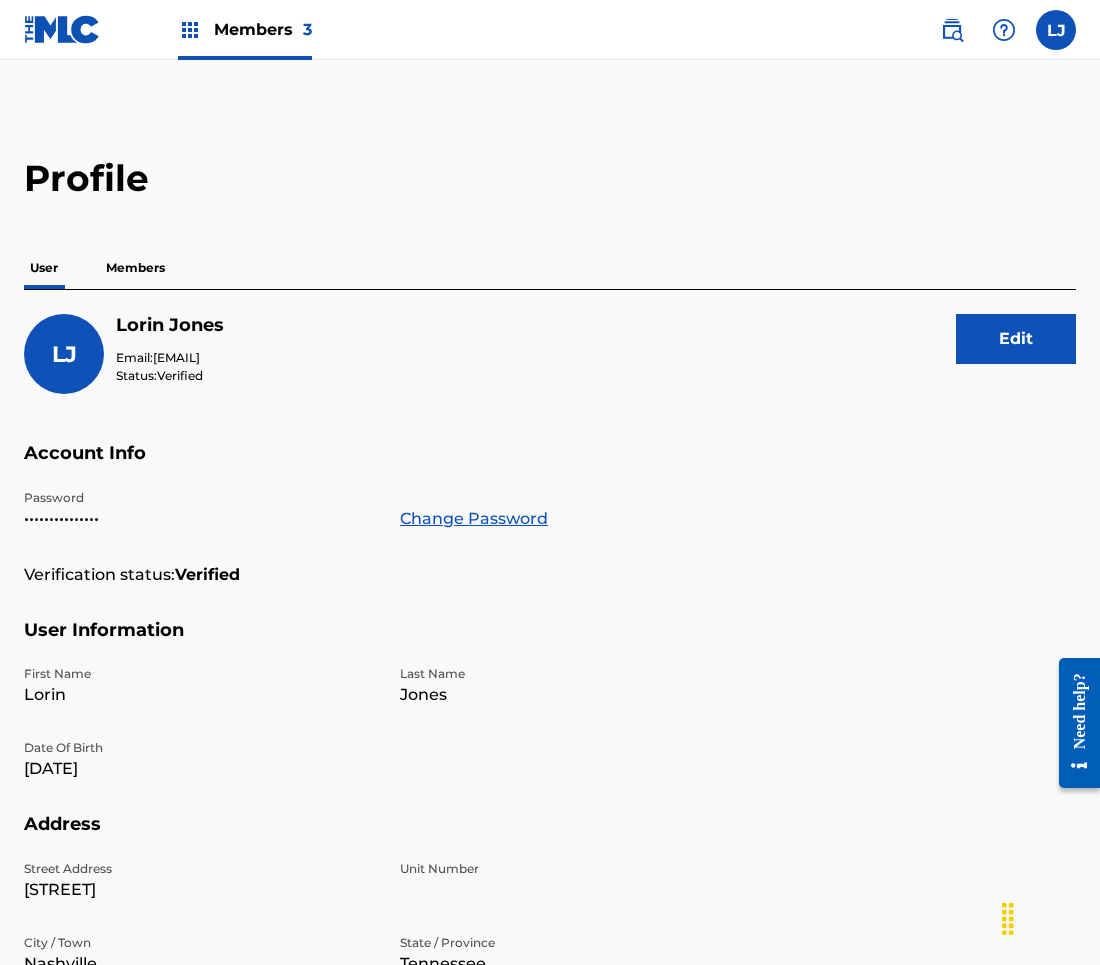 click on "Members    3" at bounding box center (263, 29) 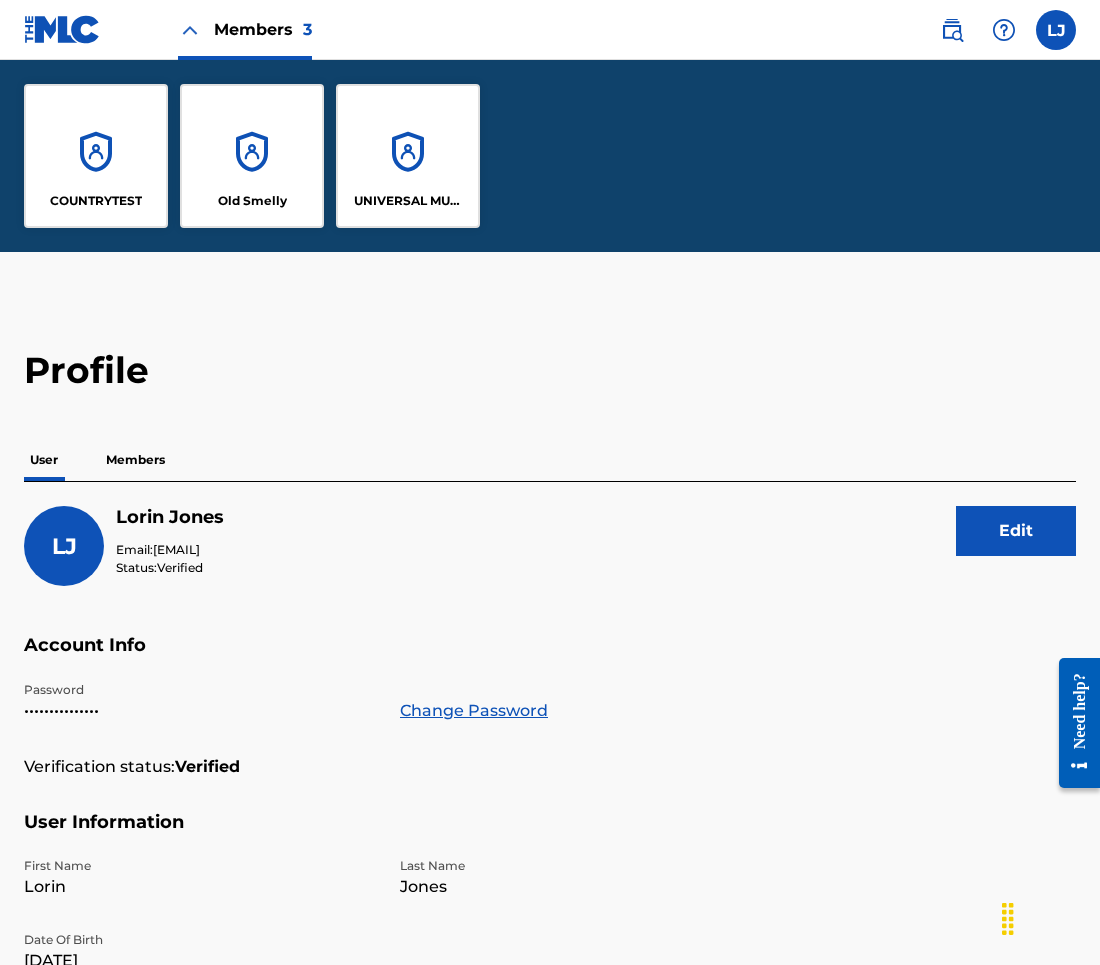 click on "Profile User Members LJ Lorin   Jones Email:  lorin.jones@gmail.com Status:  Verified Edit Account Info Password ••••••••••••••• Change Password Verification status:   Verified User Information First Name Lorin Last Name Jones Date Of Birth Aug 15 1977 Address Street Address 666 Cool Guy Drive Unit Number City / Town Nashville State / Province Tennessee Country United States ZIP / Postal Code 37206 Contact Information Phone Number +1-423-6678676 Email Address lorin.jones@gmail.com" at bounding box center (550, 871) 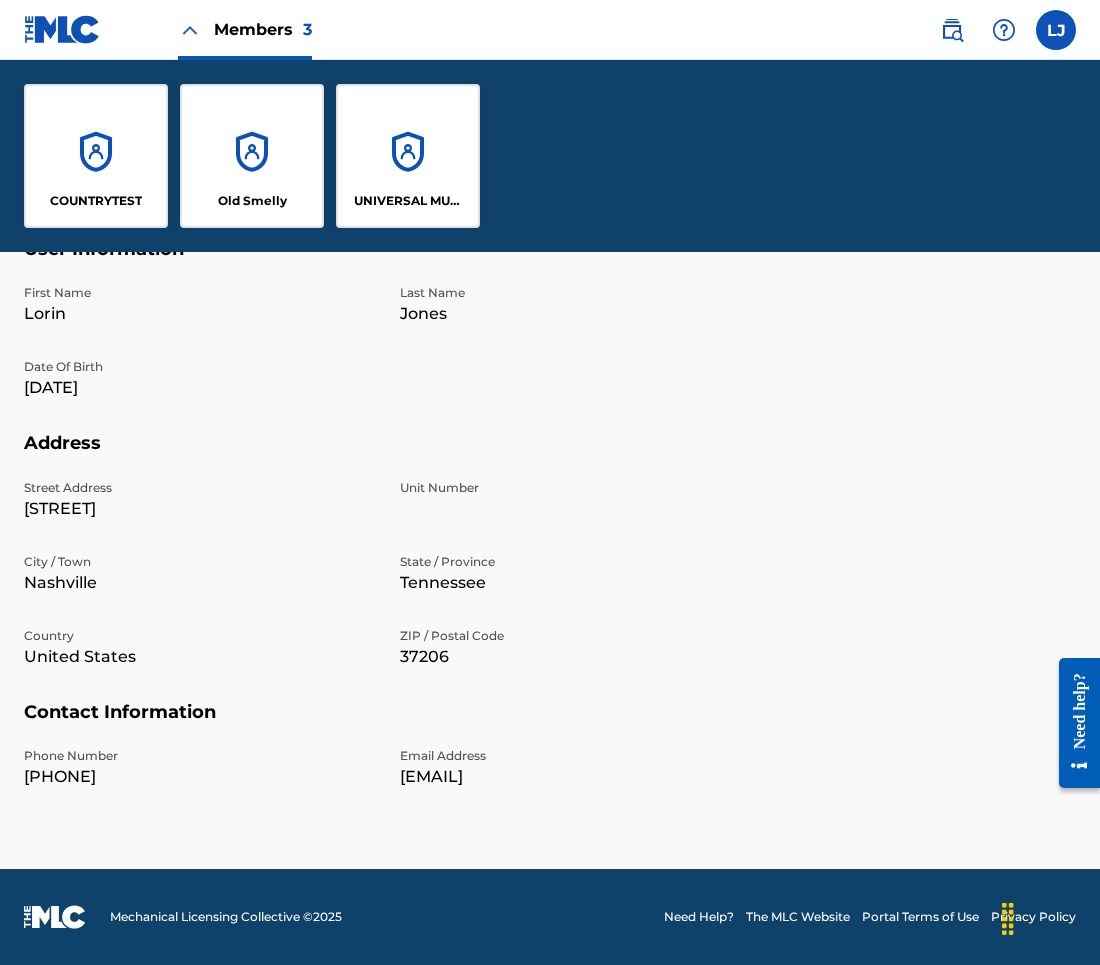 scroll, scrollTop: 0, scrollLeft: 0, axis: both 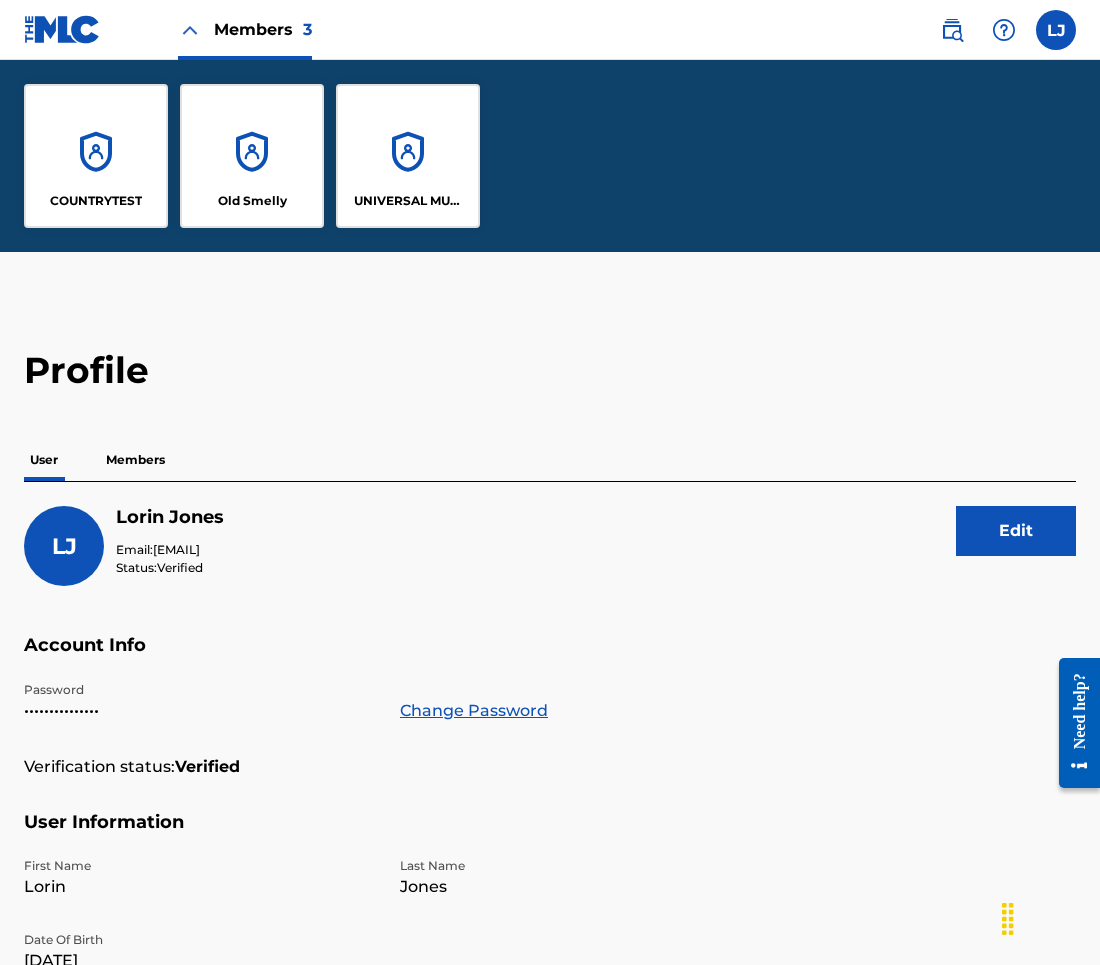 click at bounding box center (1056, 30) 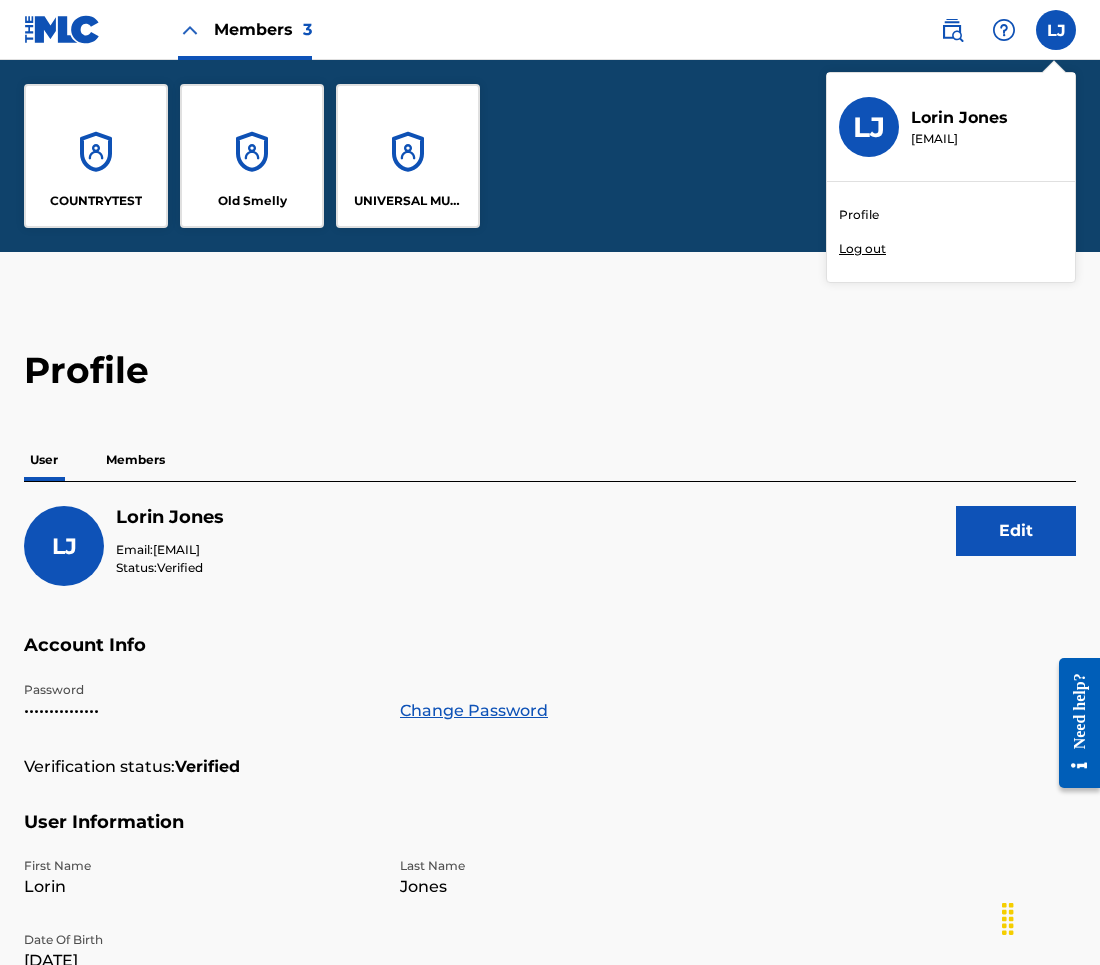 click on "Log out" at bounding box center [862, 249] 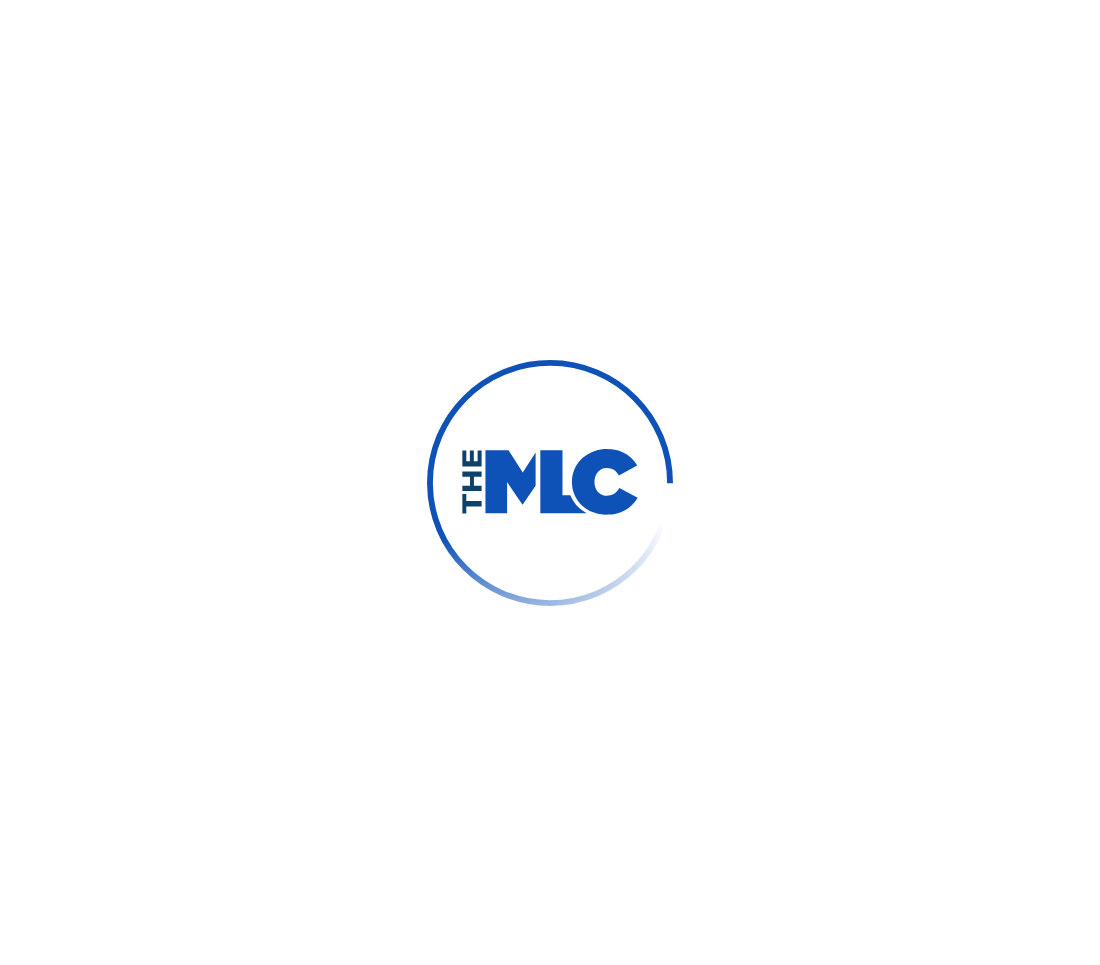 scroll, scrollTop: 0, scrollLeft: 0, axis: both 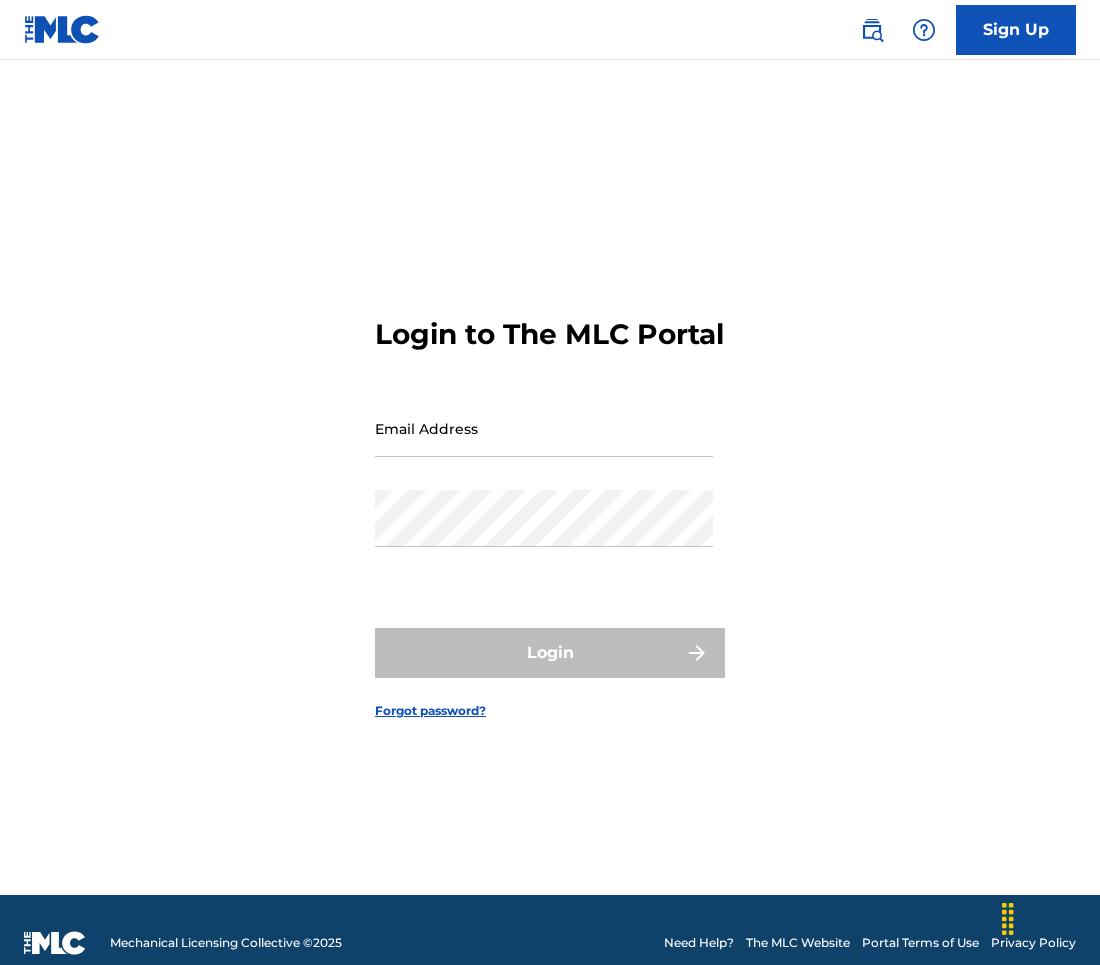 click on "Email Address" at bounding box center (544, 428) 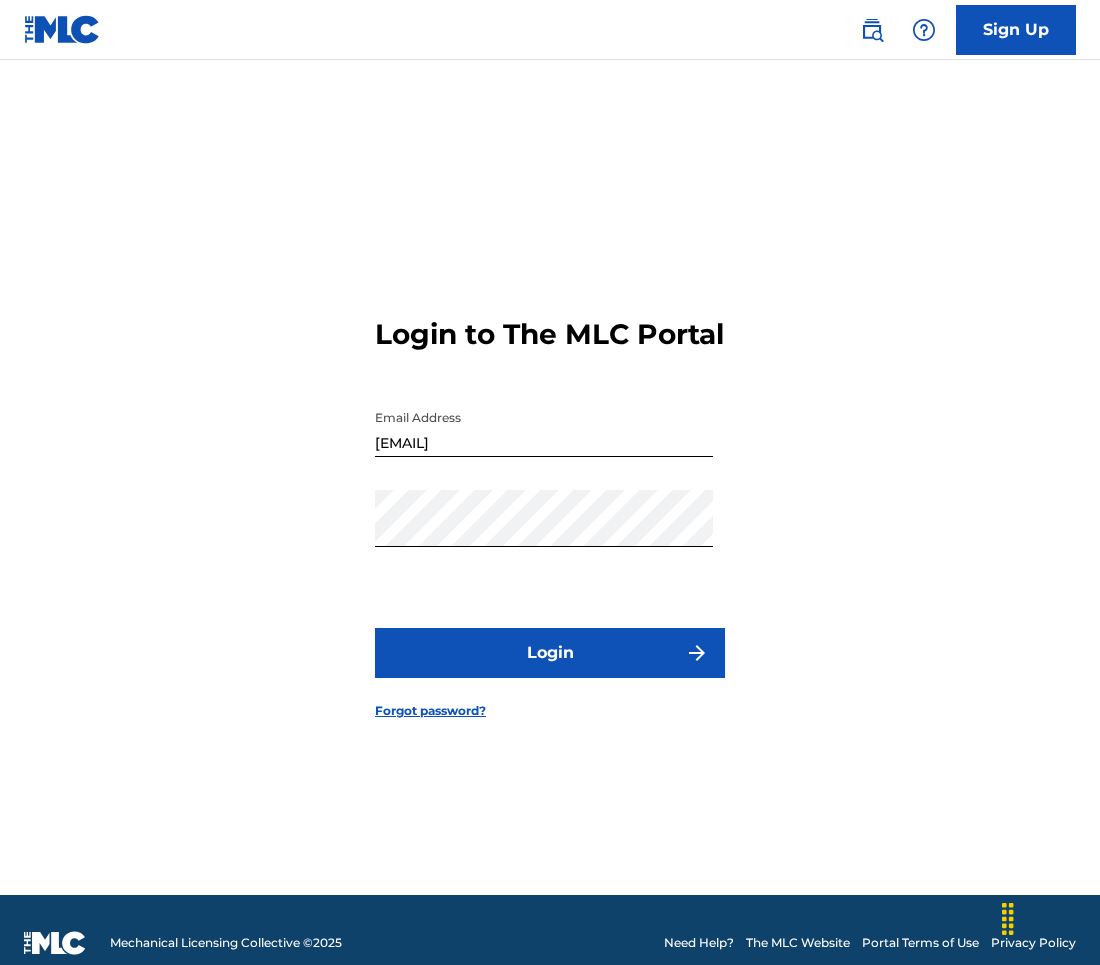 click on "Login" at bounding box center [550, 653] 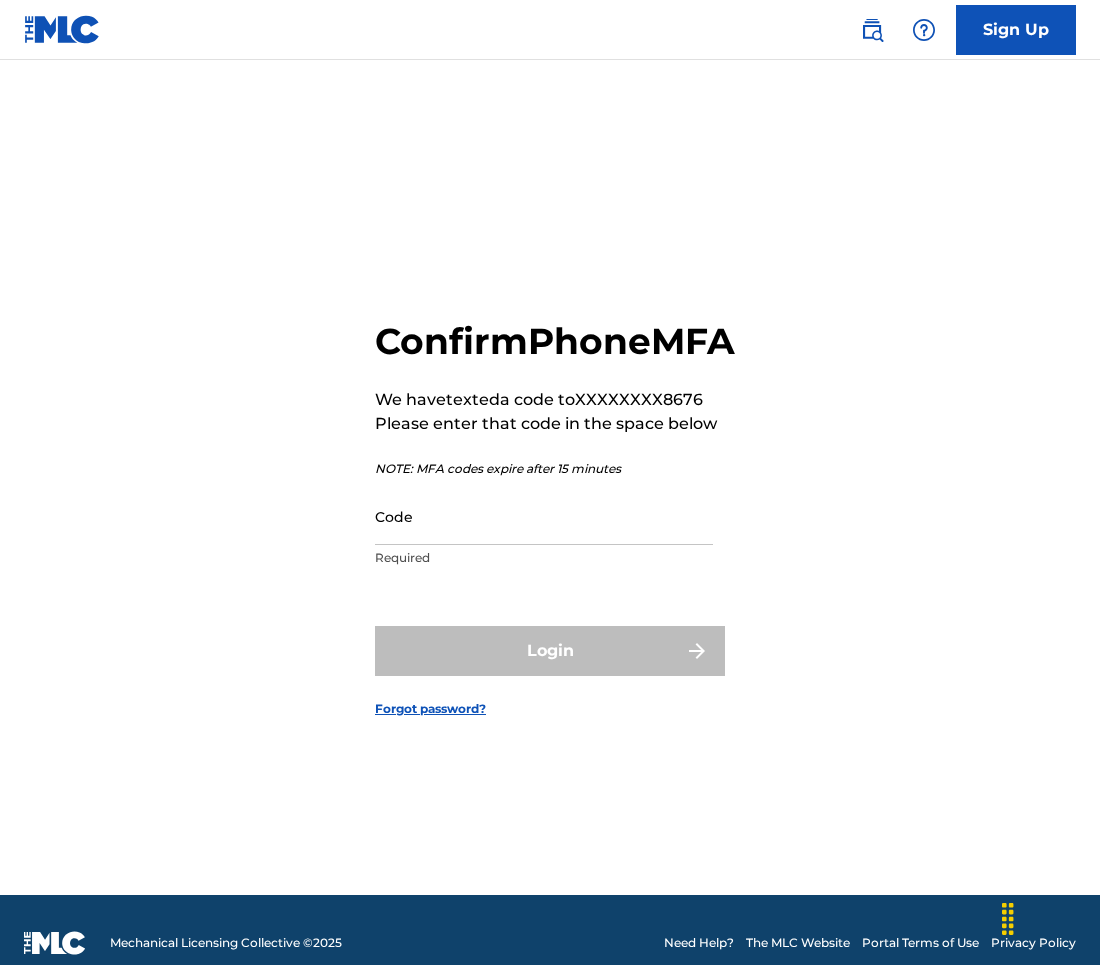 click on "Code" at bounding box center (544, 516) 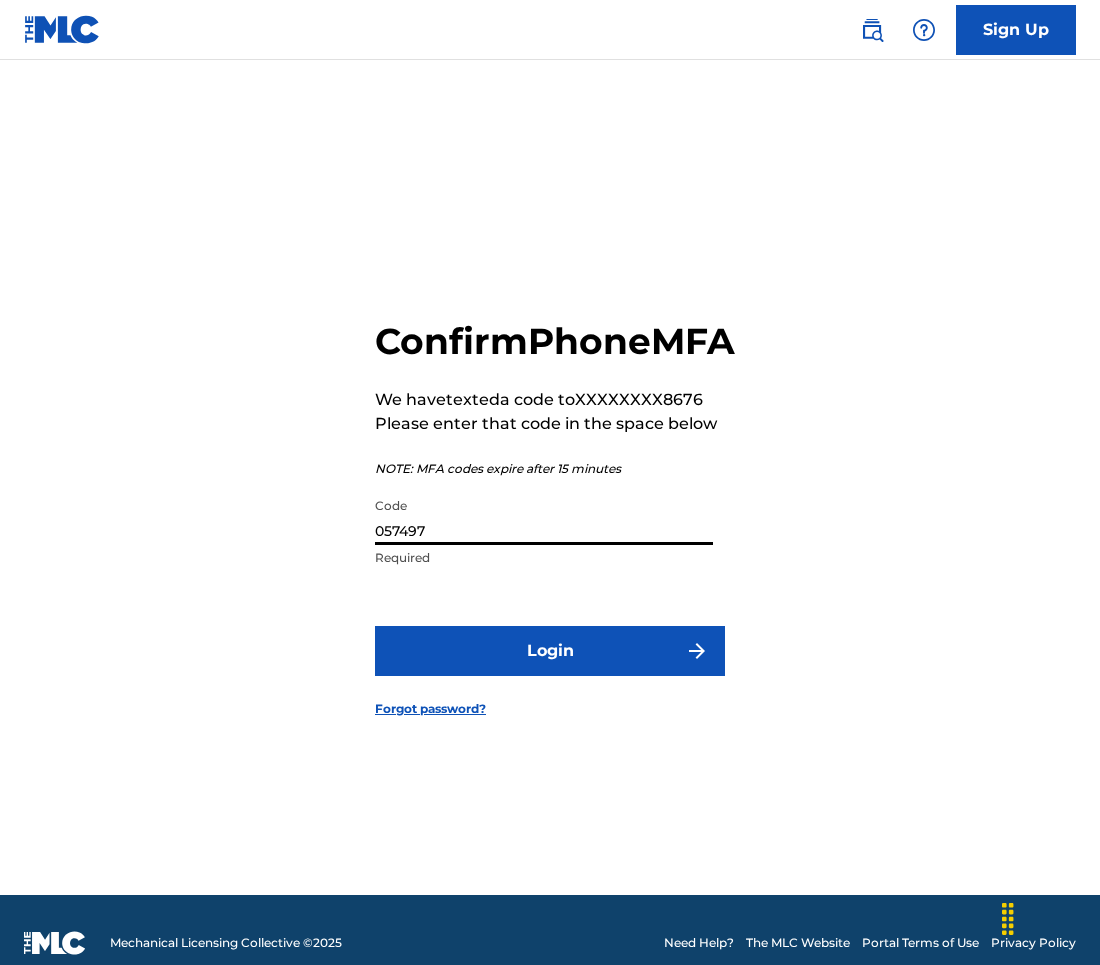 type on "057497" 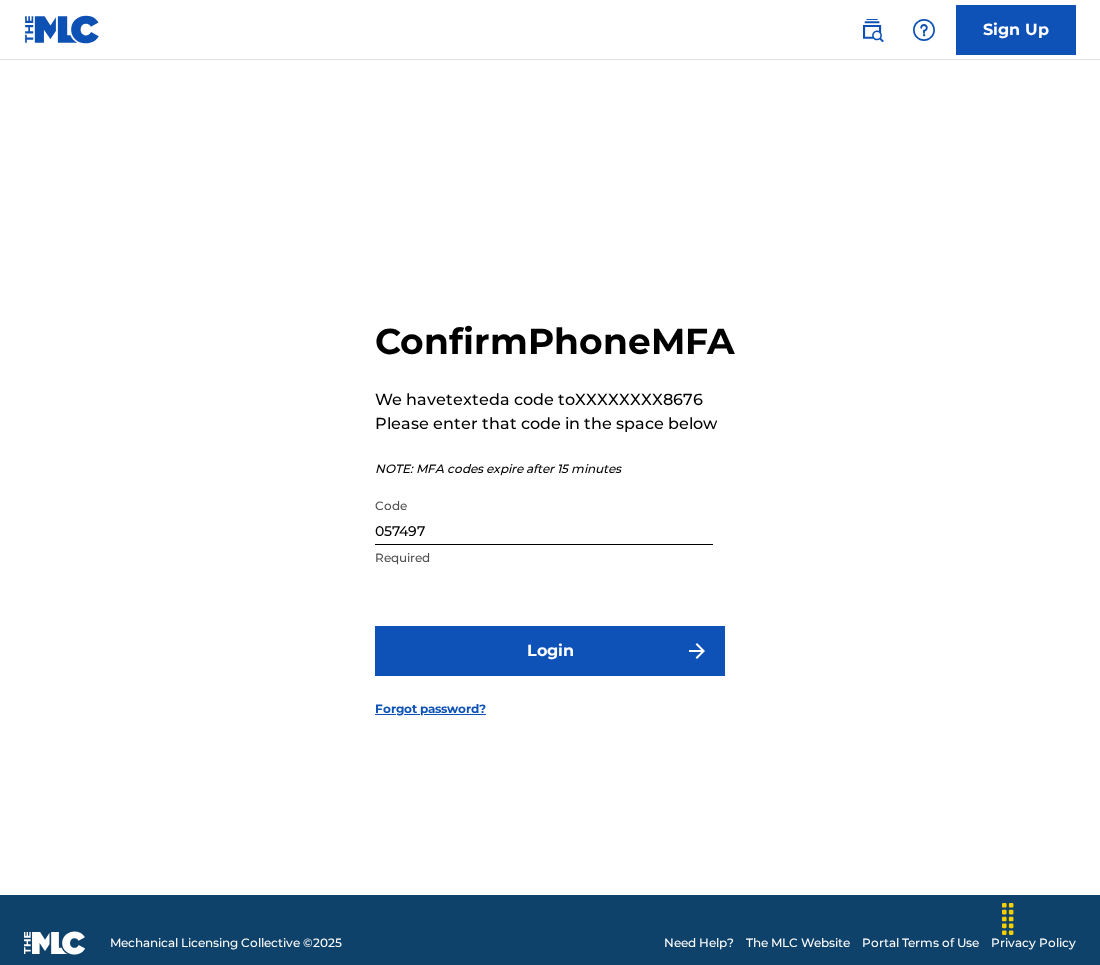 click on "Login" at bounding box center [550, 651] 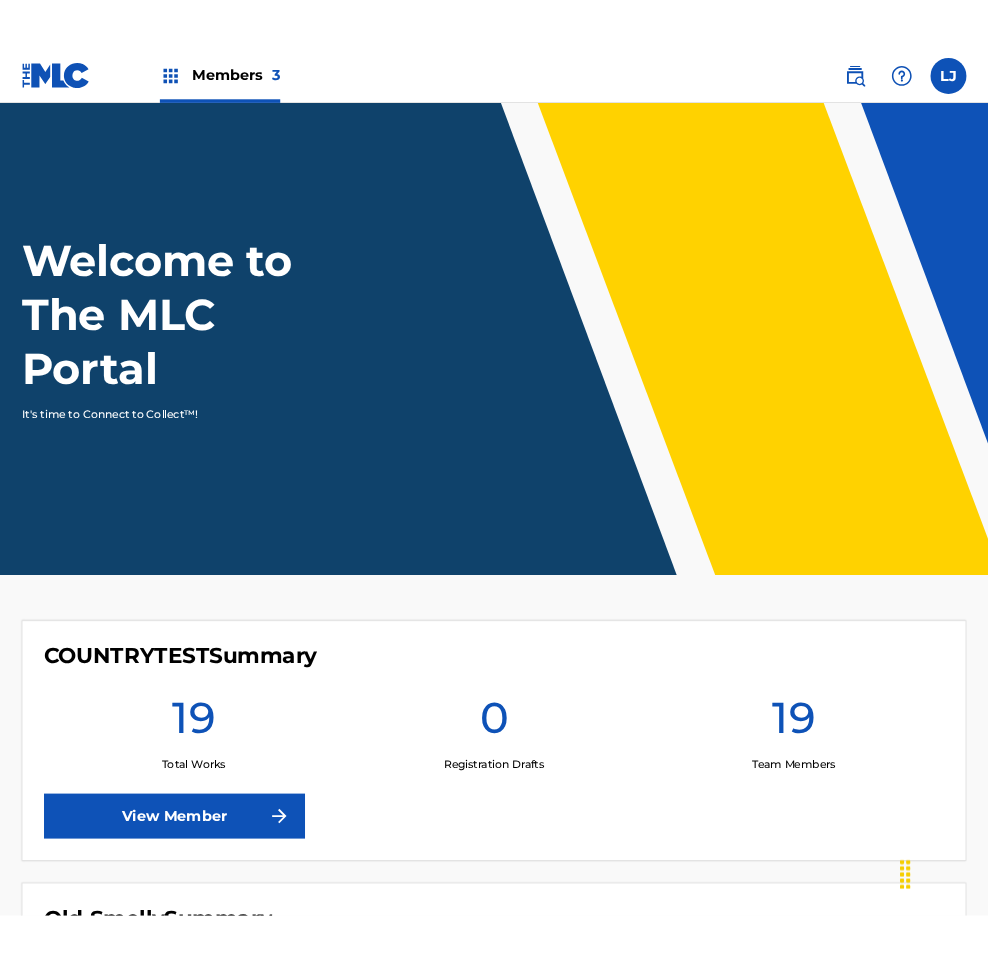 scroll, scrollTop: 0, scrollLeft: 0, axis: both 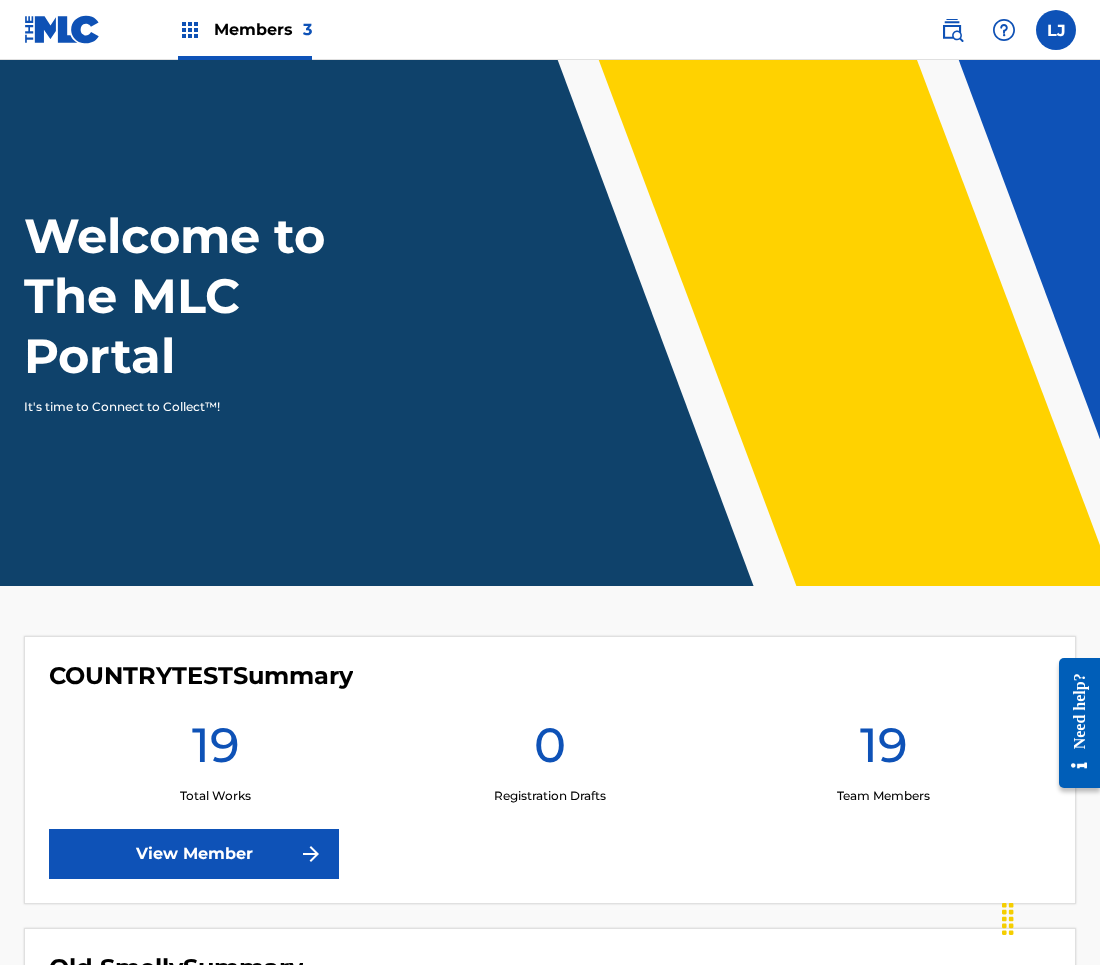 click on "Members    3 LJ LJ Lorin   Jones lorin.jones@gmail.com Profile Log out" at bounding box center [550, 30] 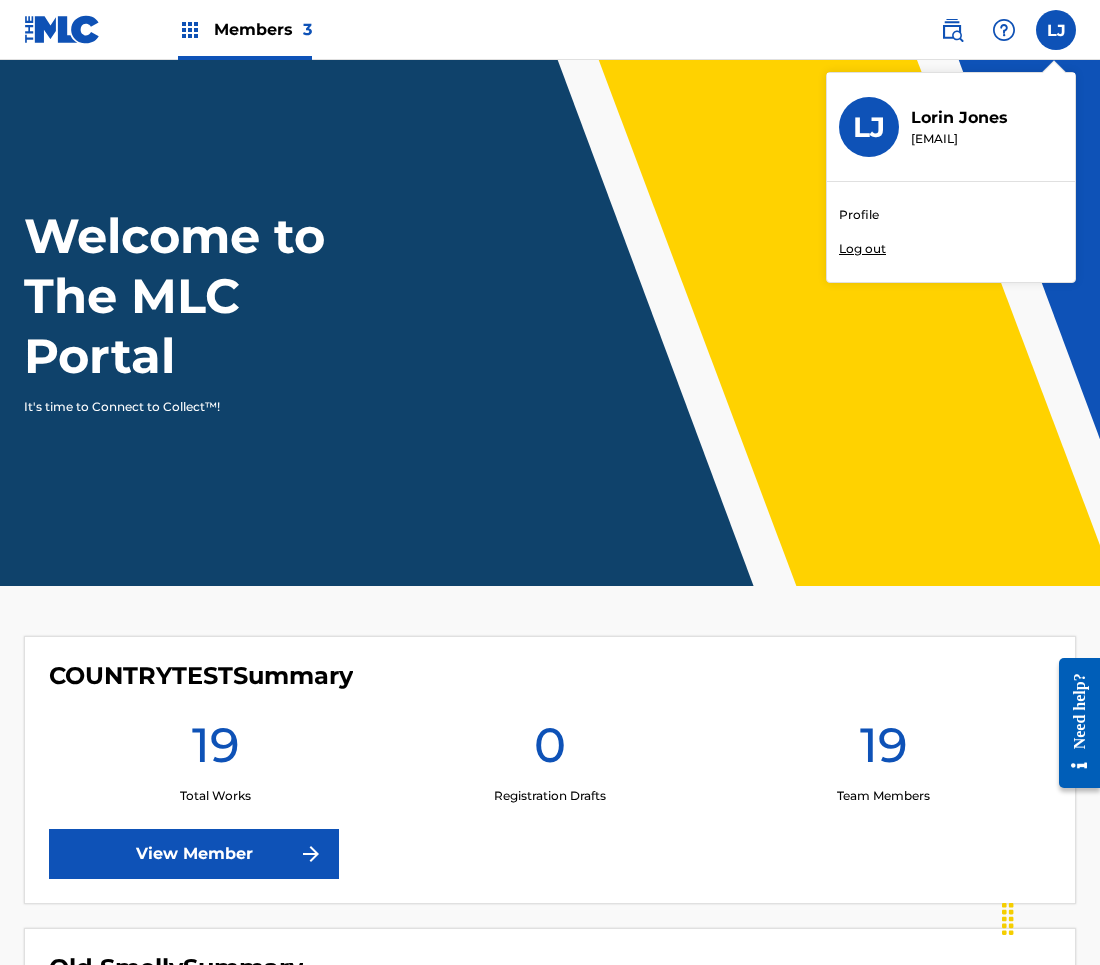 click on "Profile Log out" at bounding box center [951, 232] 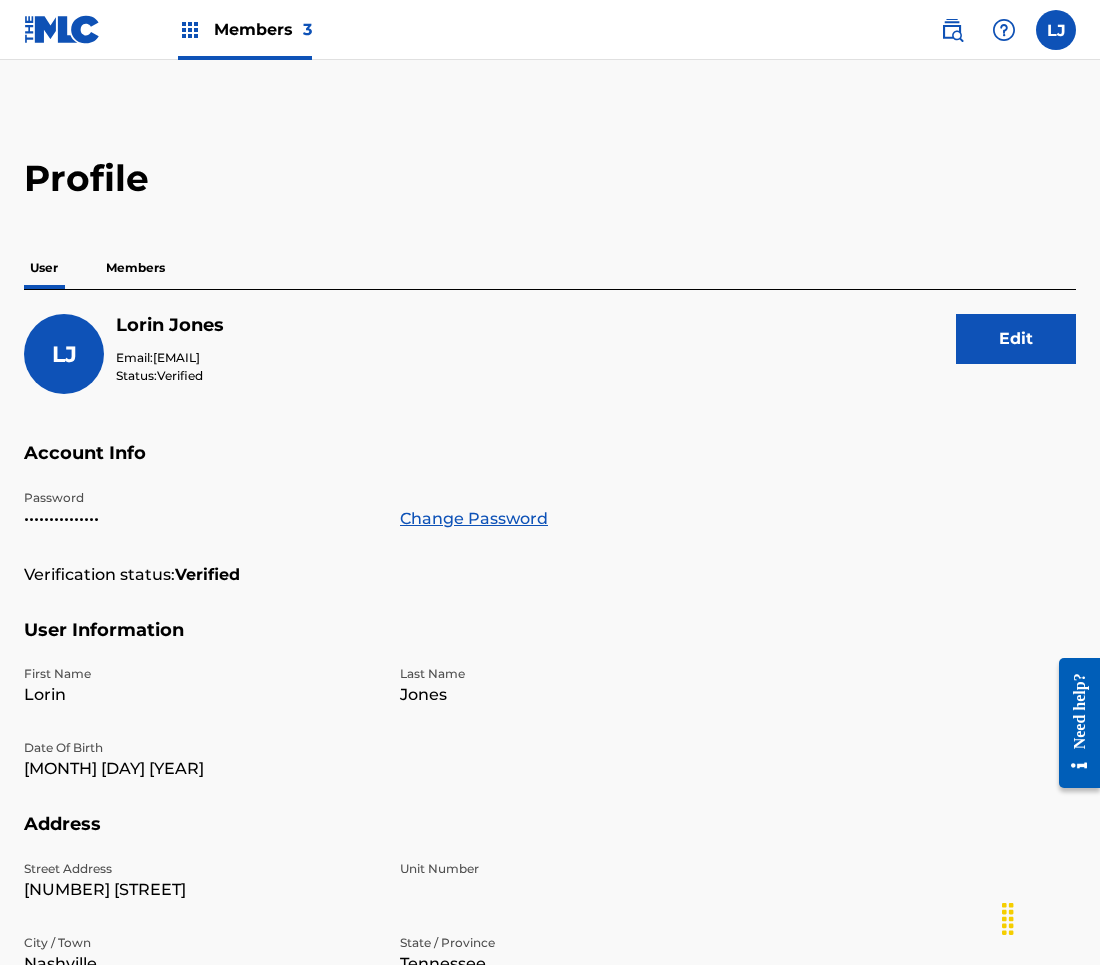 click on "User Members" at bounding box center [550, 268] 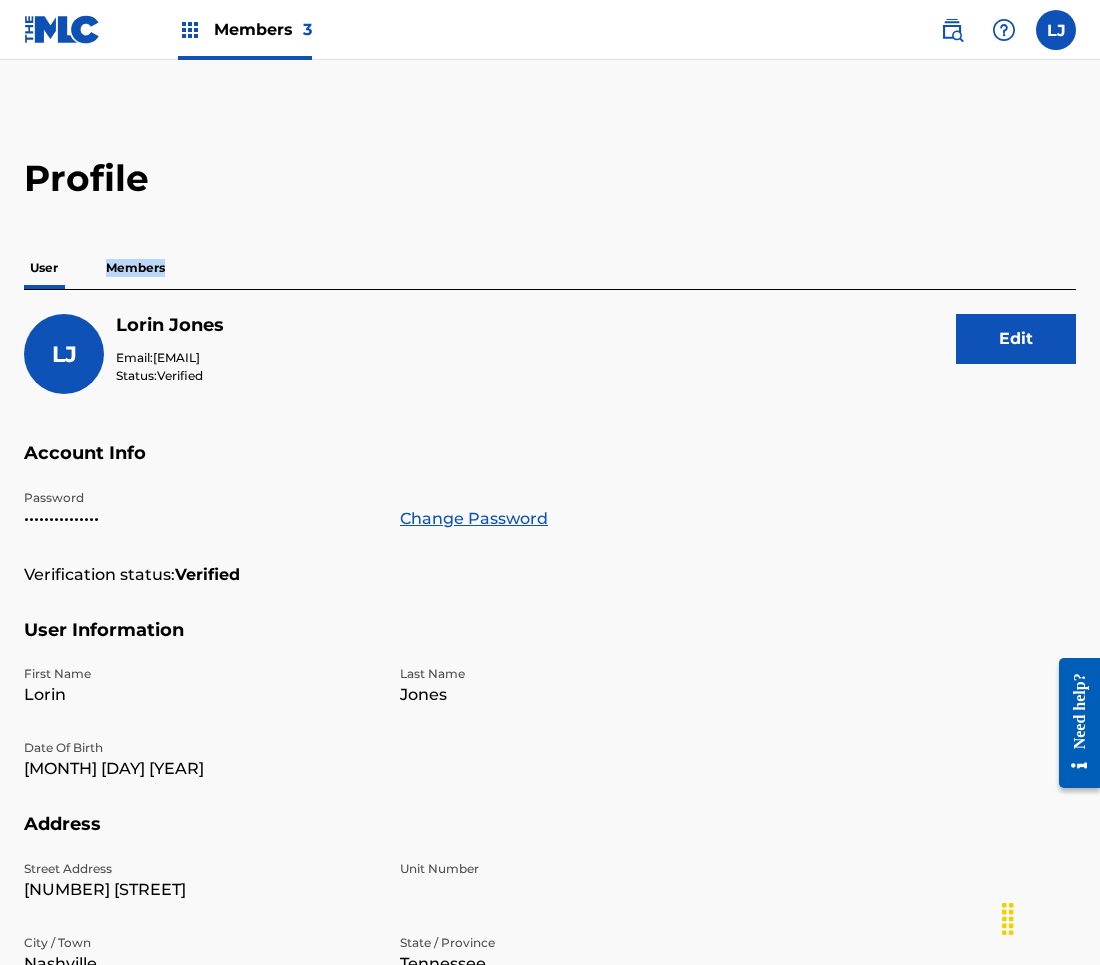 click on "User Members" at bounding box center [550, 268] 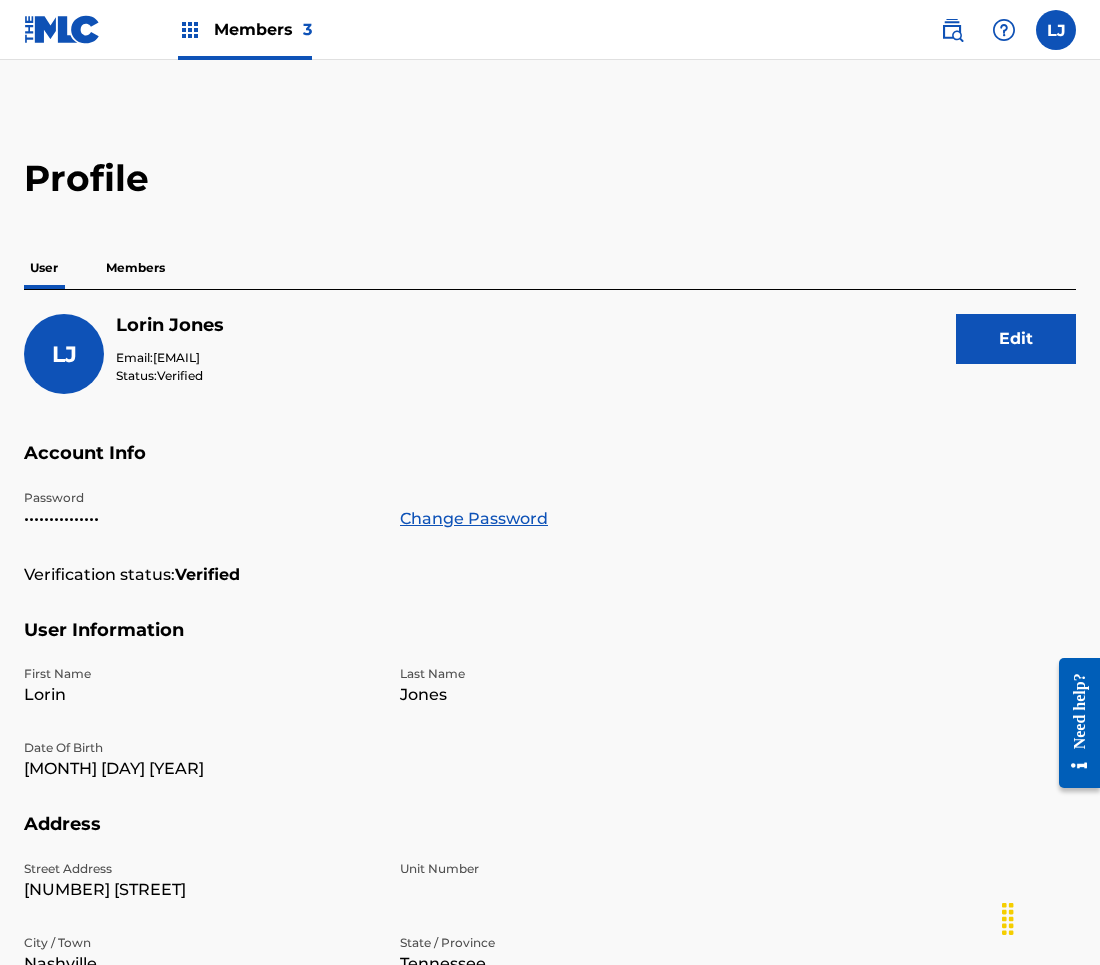 click on "LJ Lorin   Jones Email:  lorin.jones@gmail.com Status:  Verified Edit" at bounding box center [550, 378] 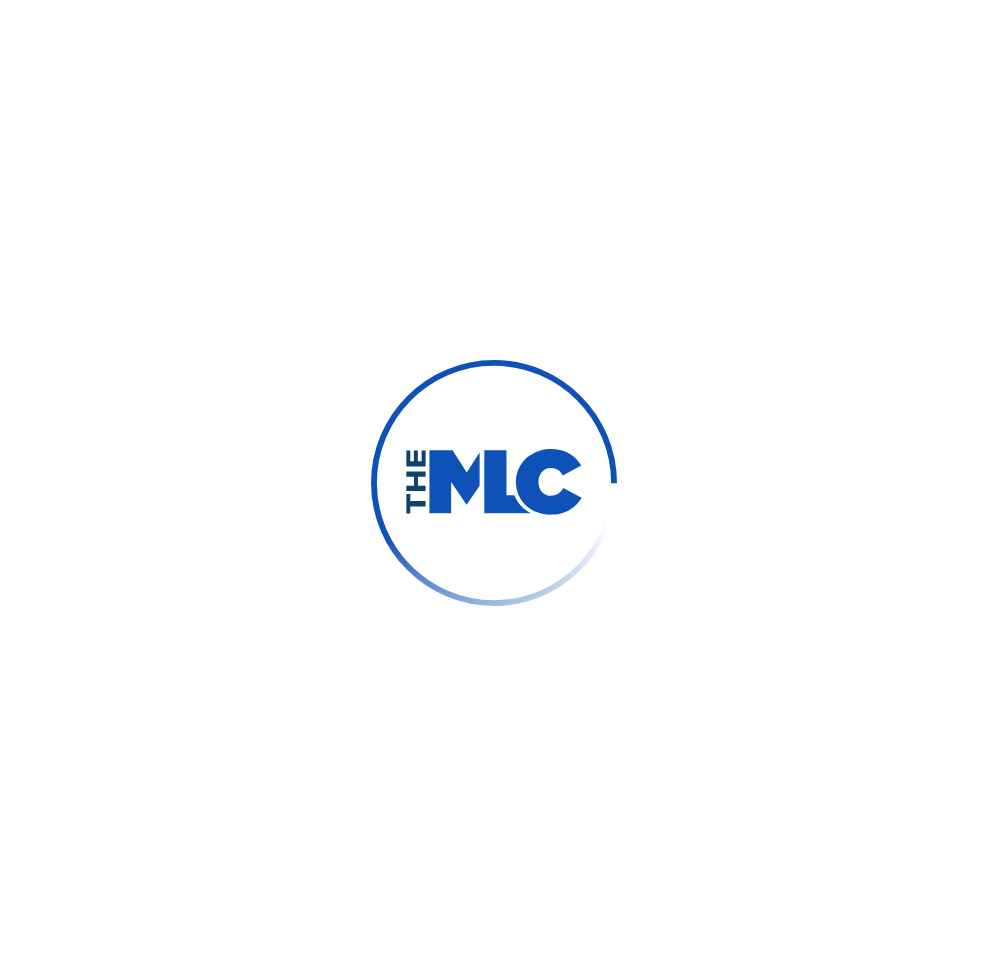 scroll, scrollTop: 0, scrollLeft: 0, axis: both 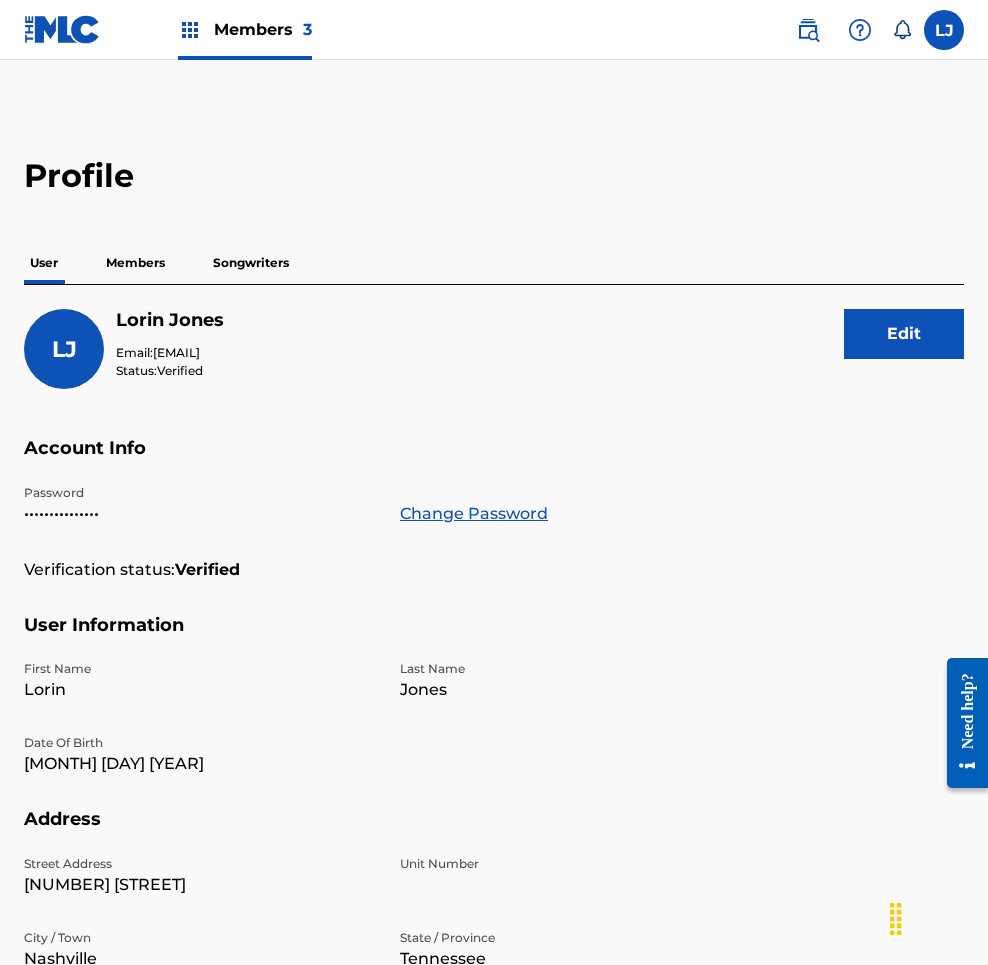 click at bounding box center [944, 30] 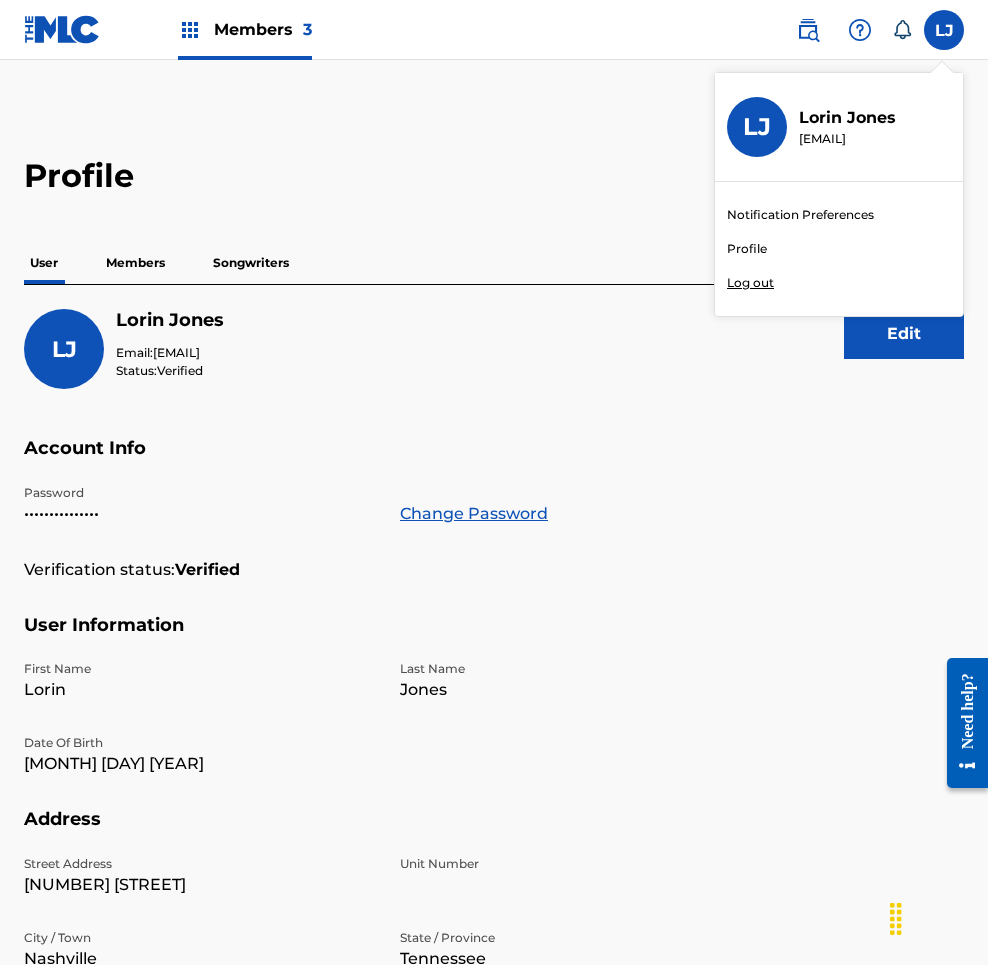 click on "Log out" at bounding box center (750, 283) 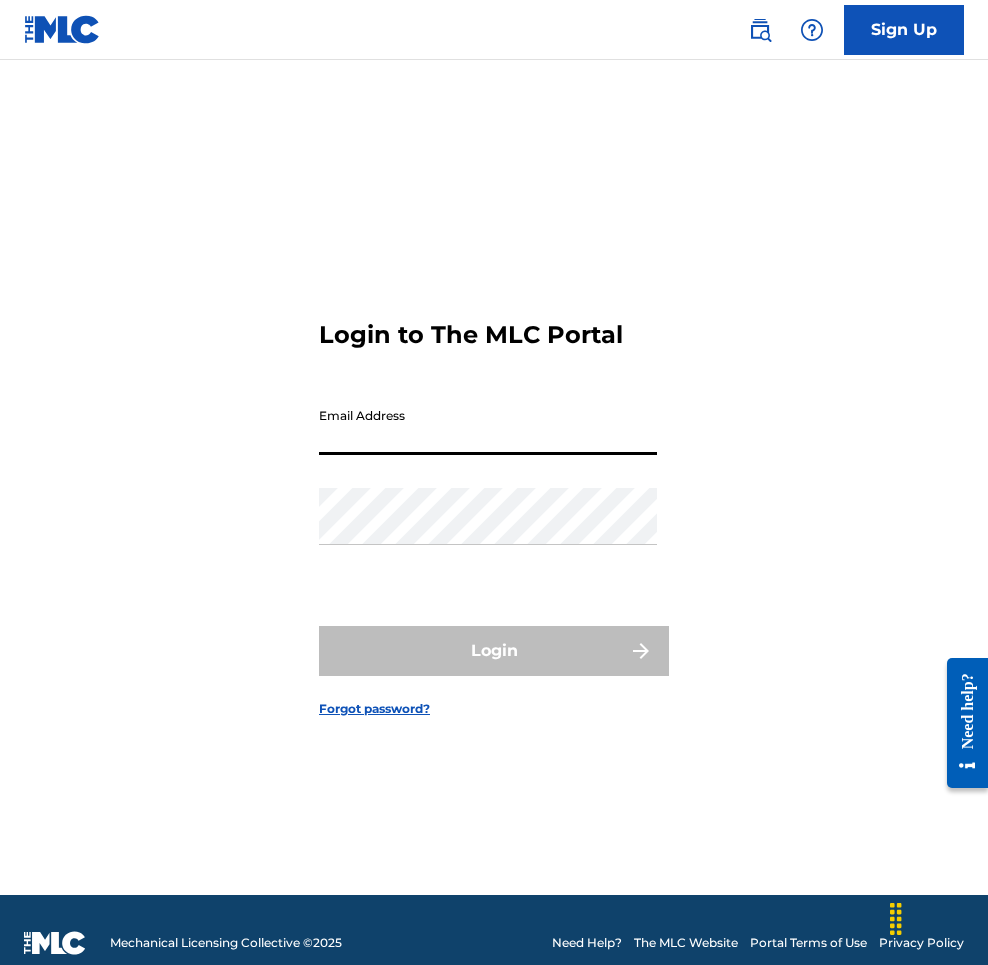 click on "Email Address" at bounding box center [488, 426] 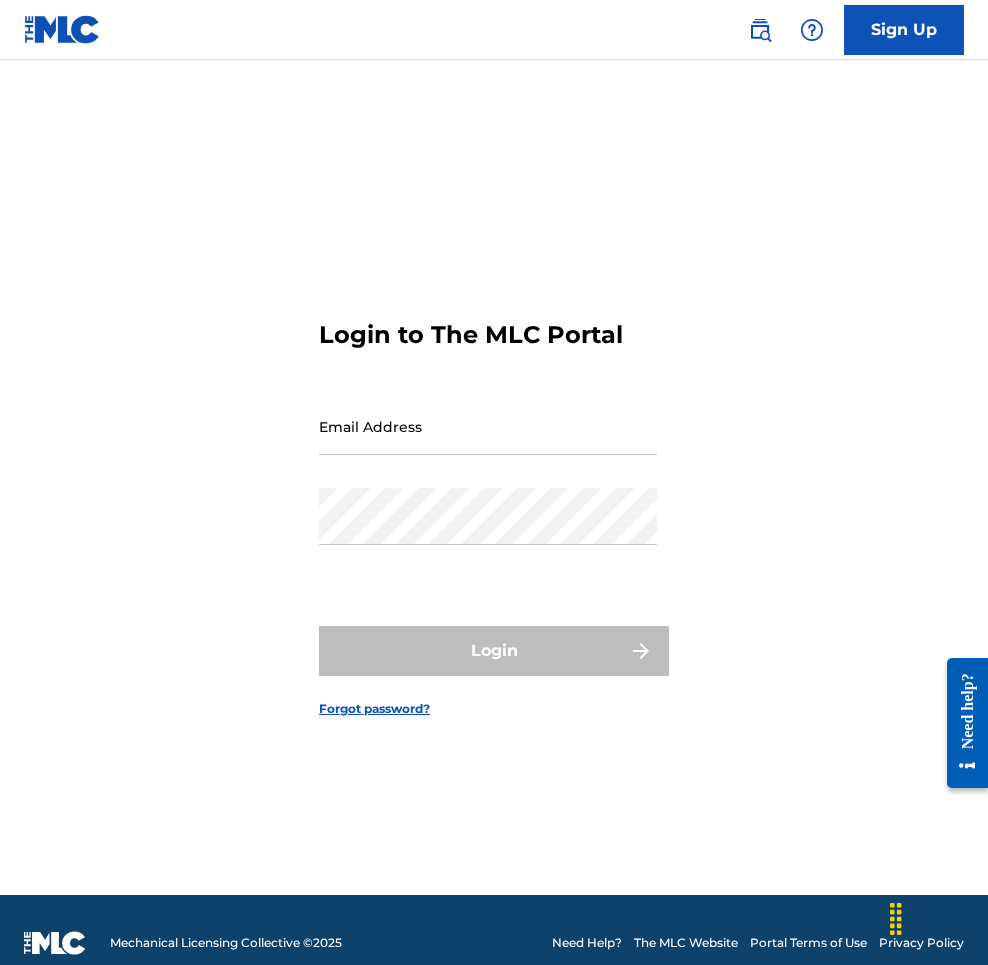 click on "Email Address" at bounding box center [488, 426] 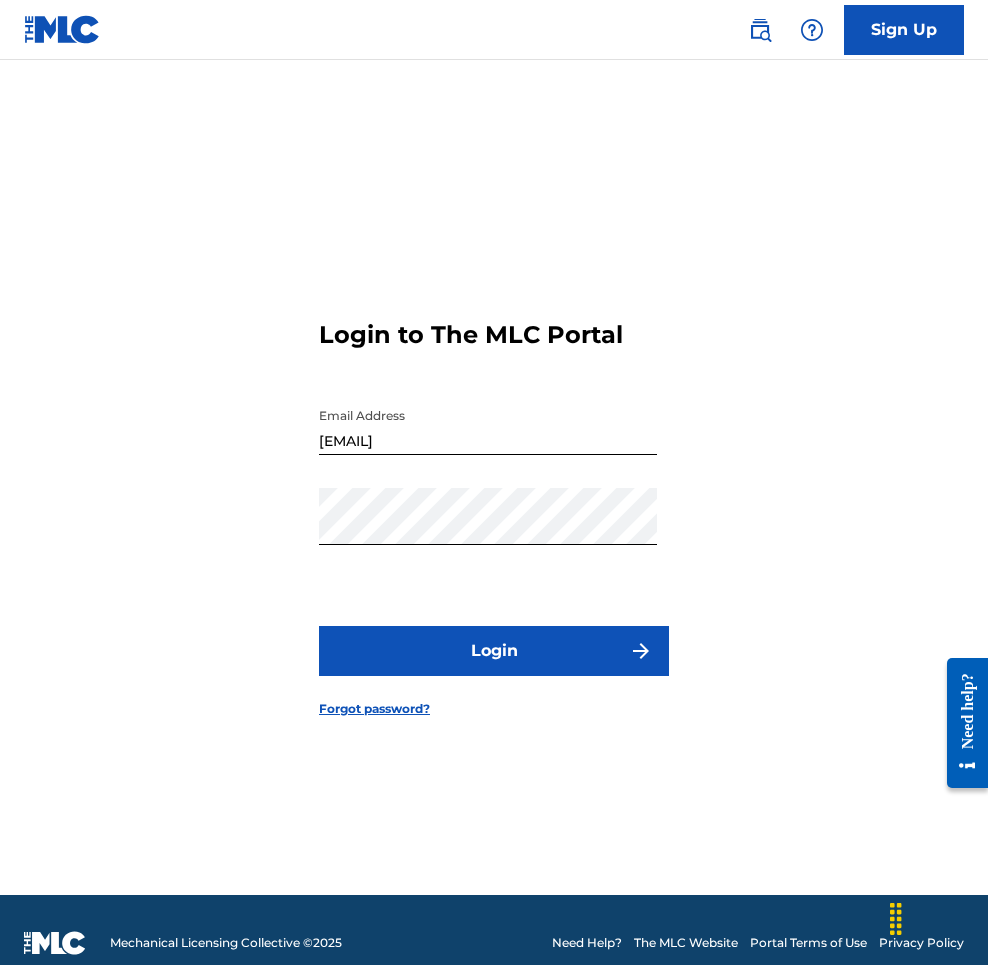 click on "Login" at bounding box center [494, 651] 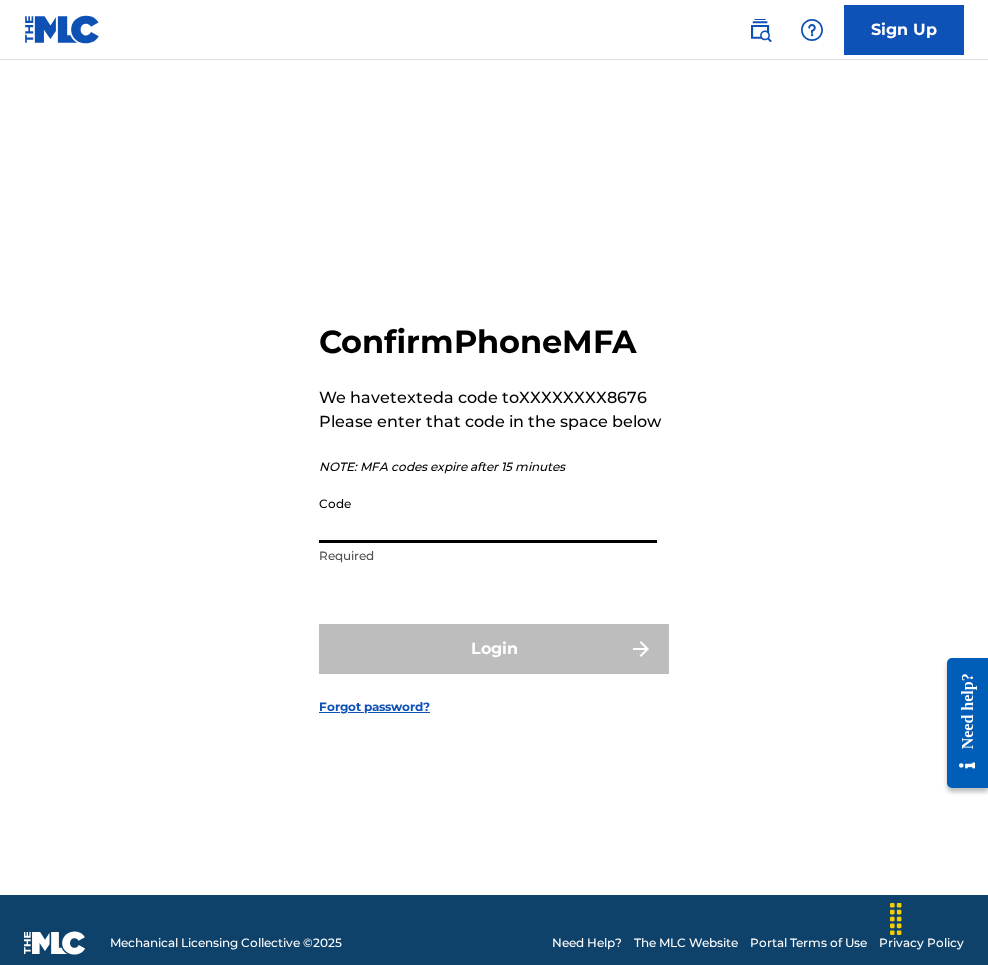 click on "Code" at bounding box center (488, 514) 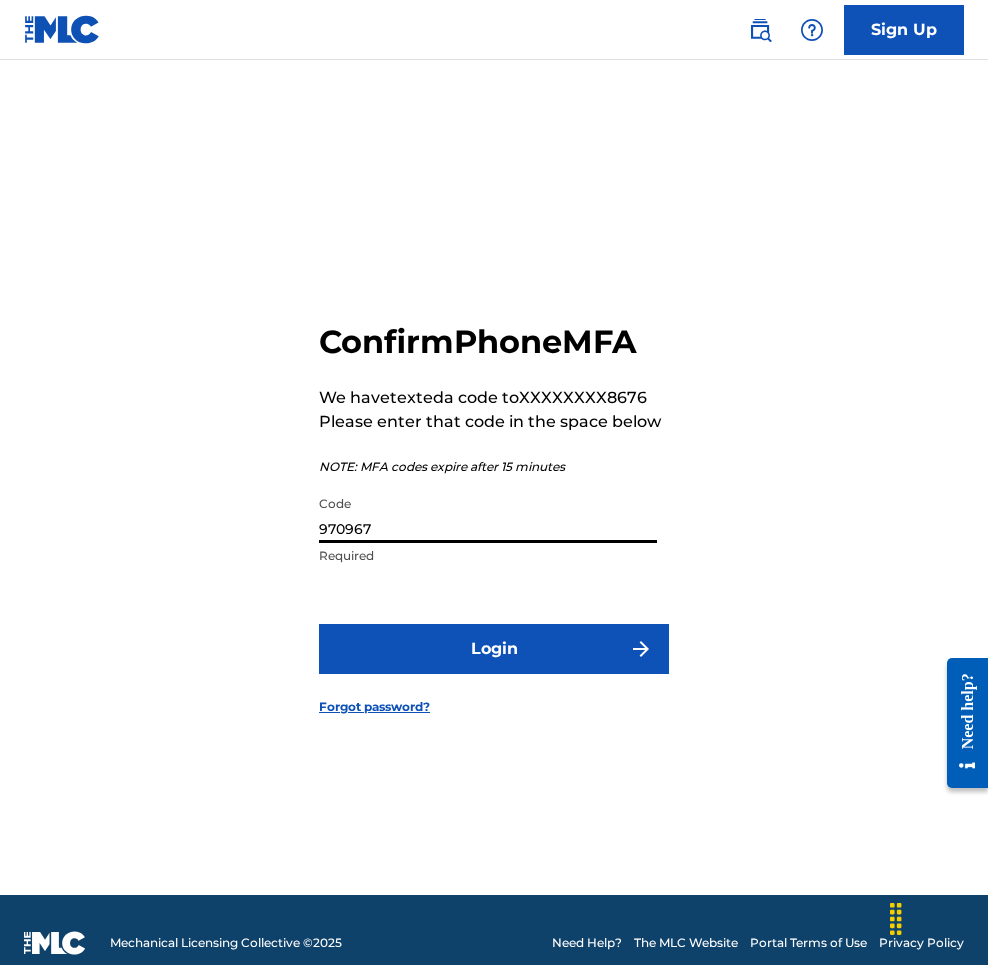 type on "970967" 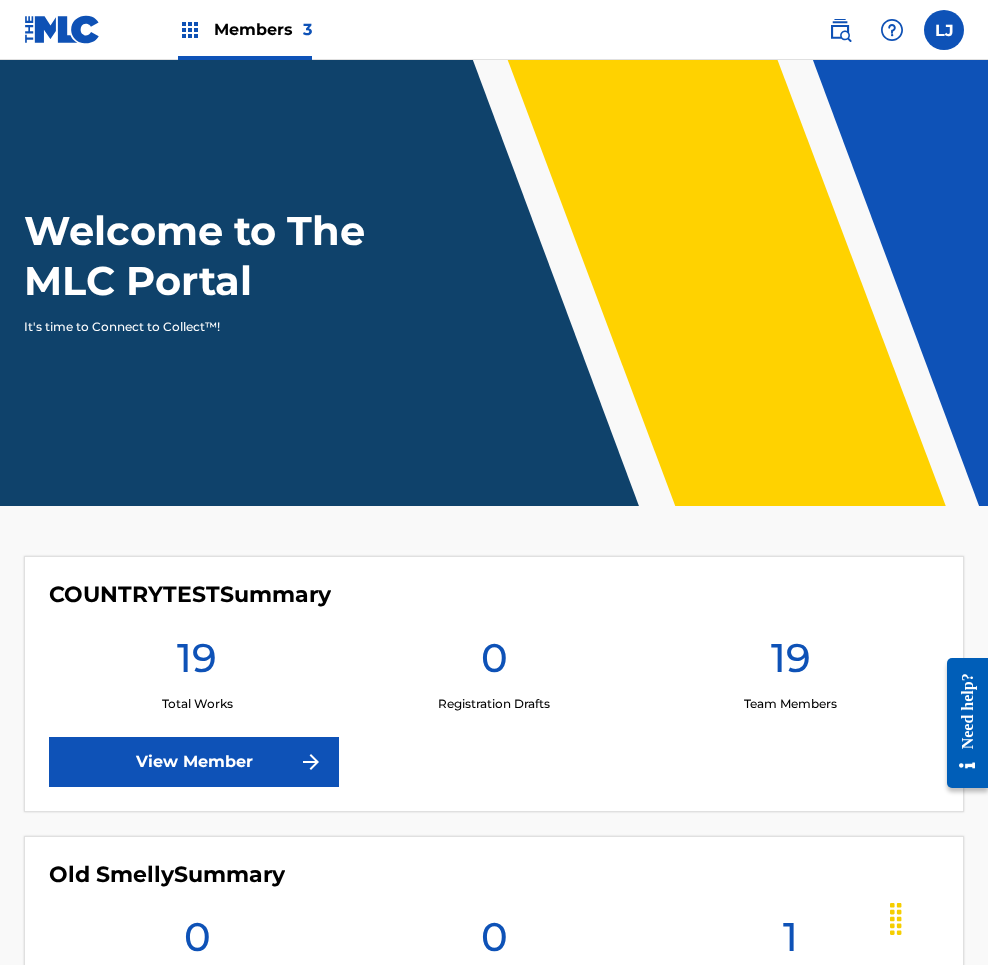 click at bounding box center [944, 30] 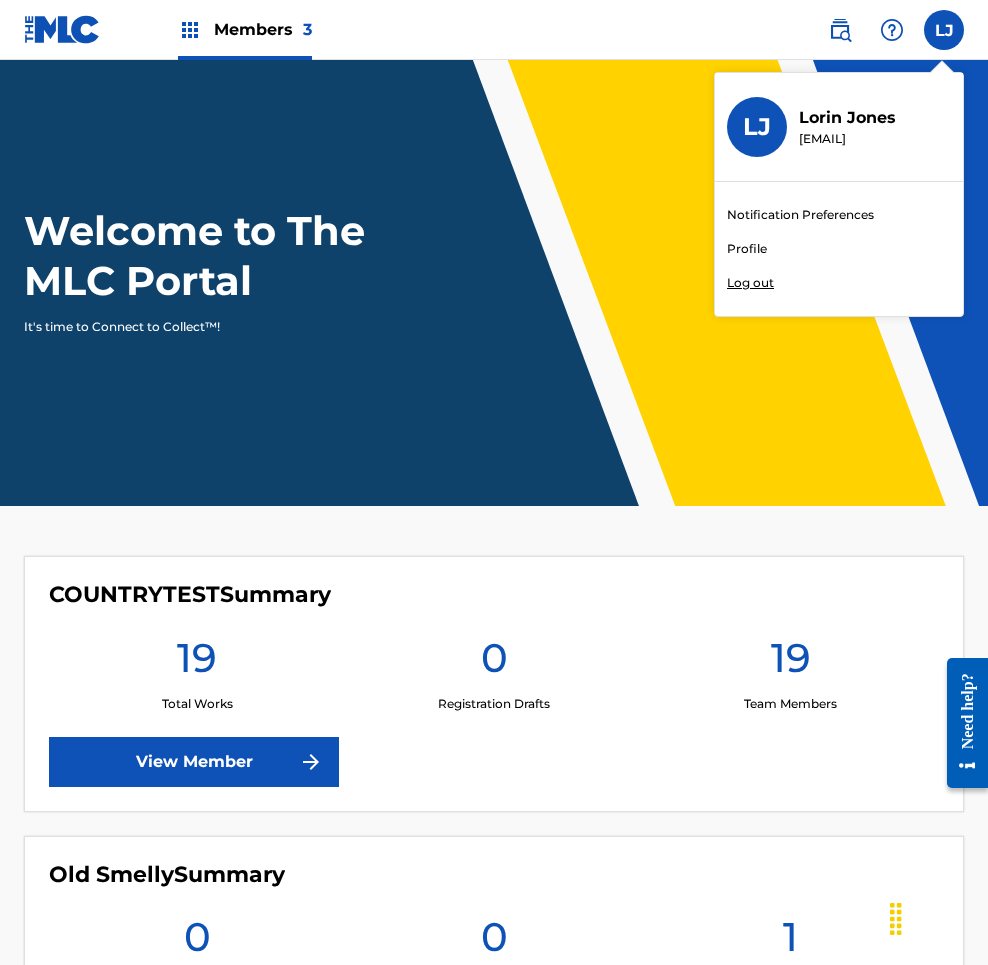 click on "Profile" at bounding box center (747, 249) 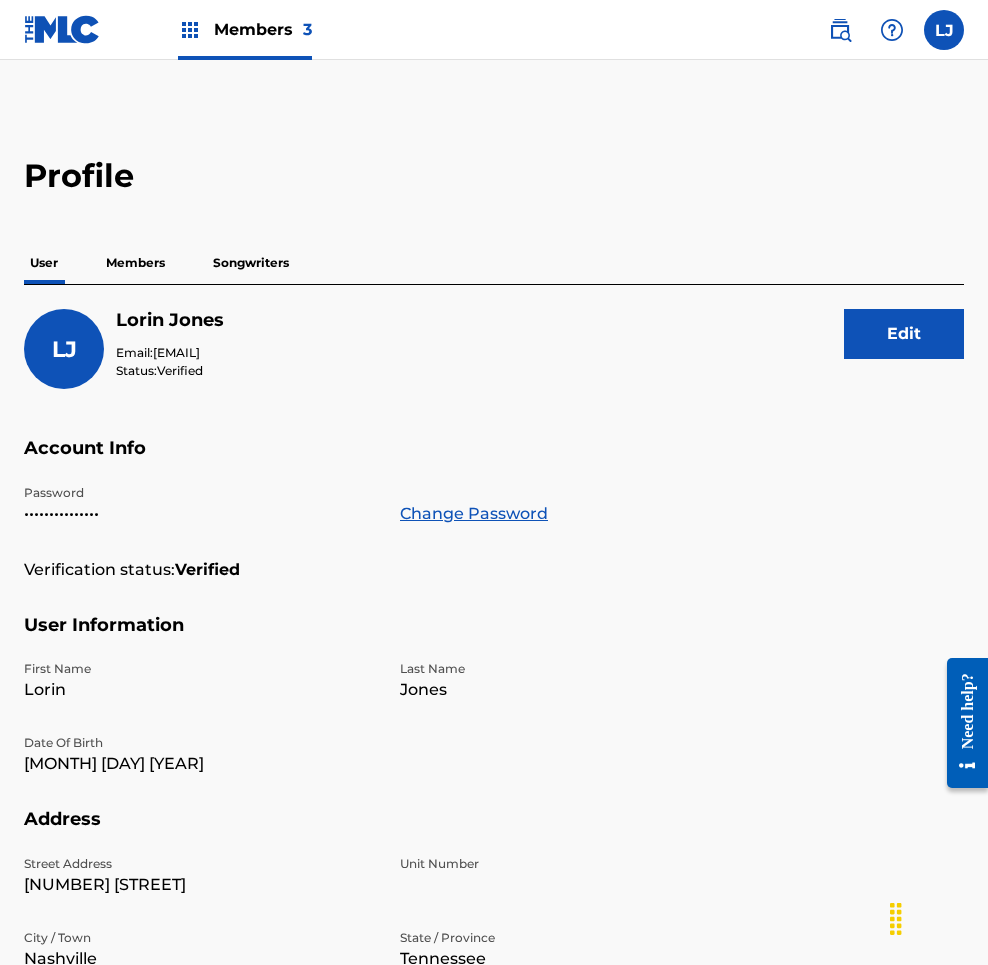 click at bounding box center [944, 30] 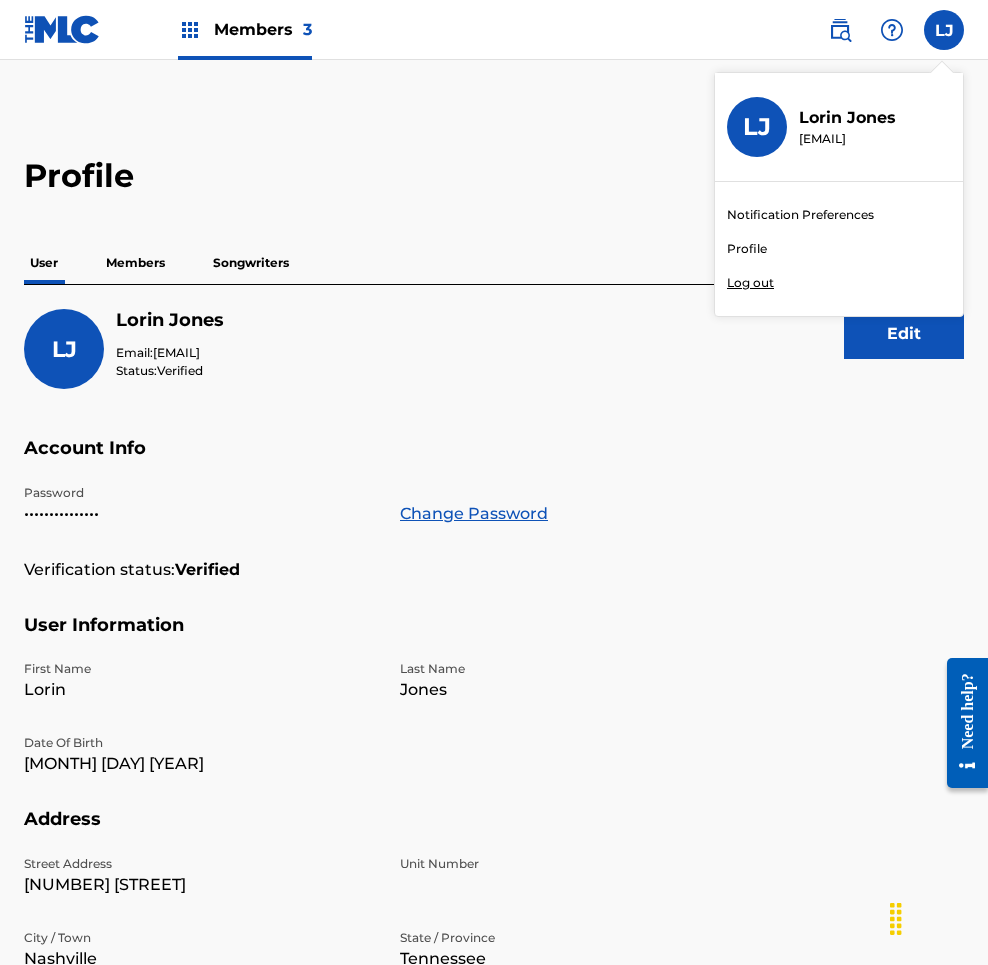 click on "Log out" at bounding box center [750, 283] 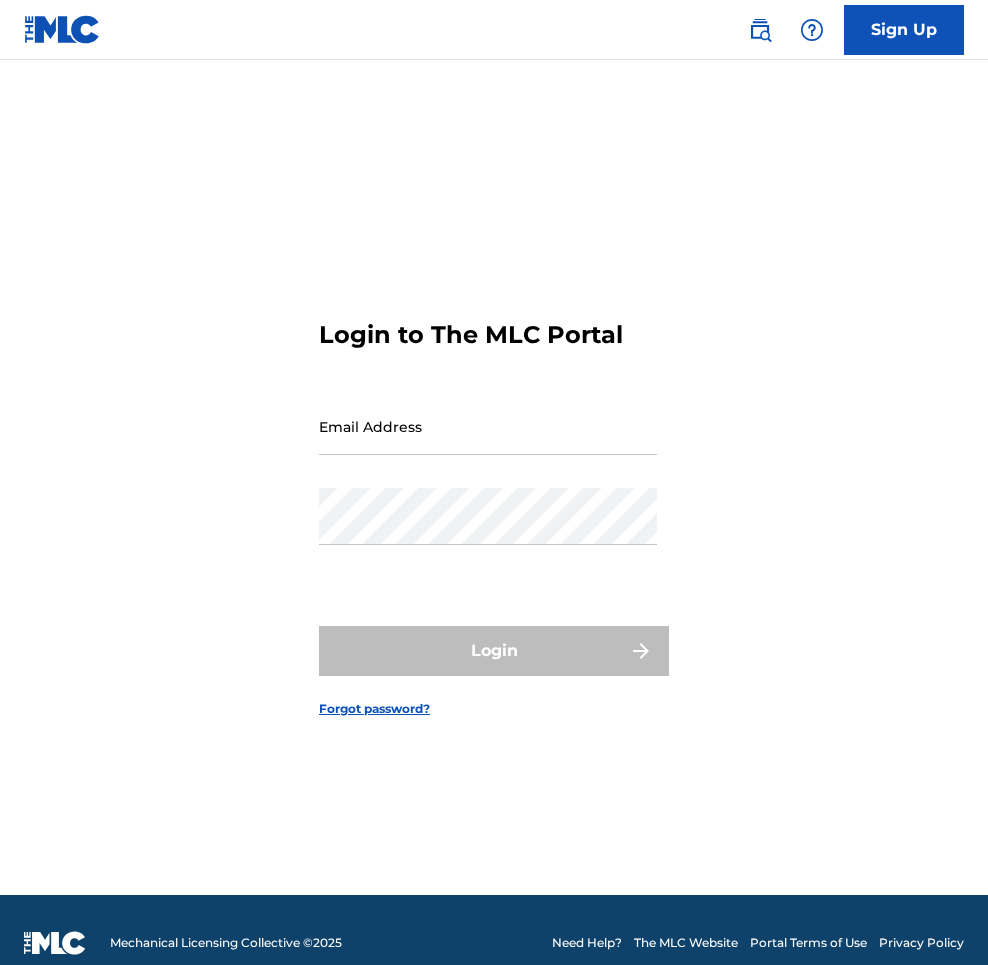 scroll, scrollTop: 0, scrollLeft: 0, axis: both 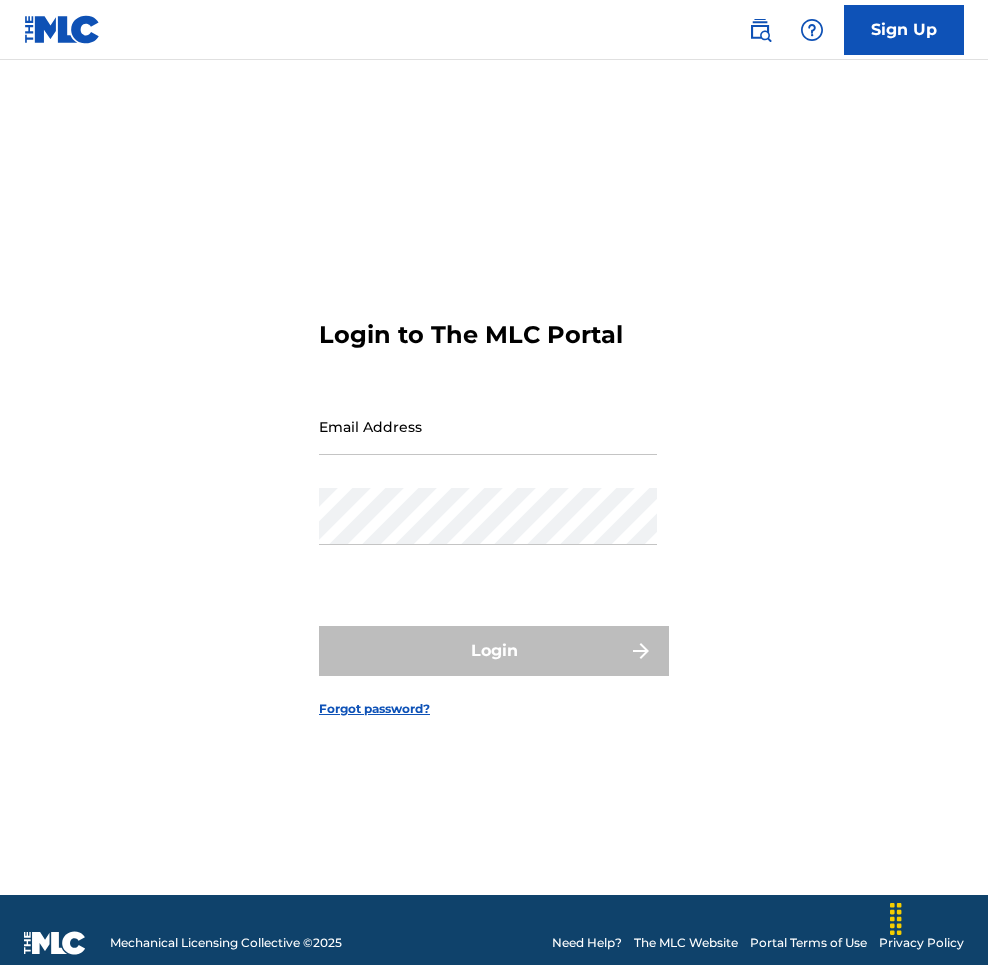 click on "Email Address" at bounding box center [488, 426] 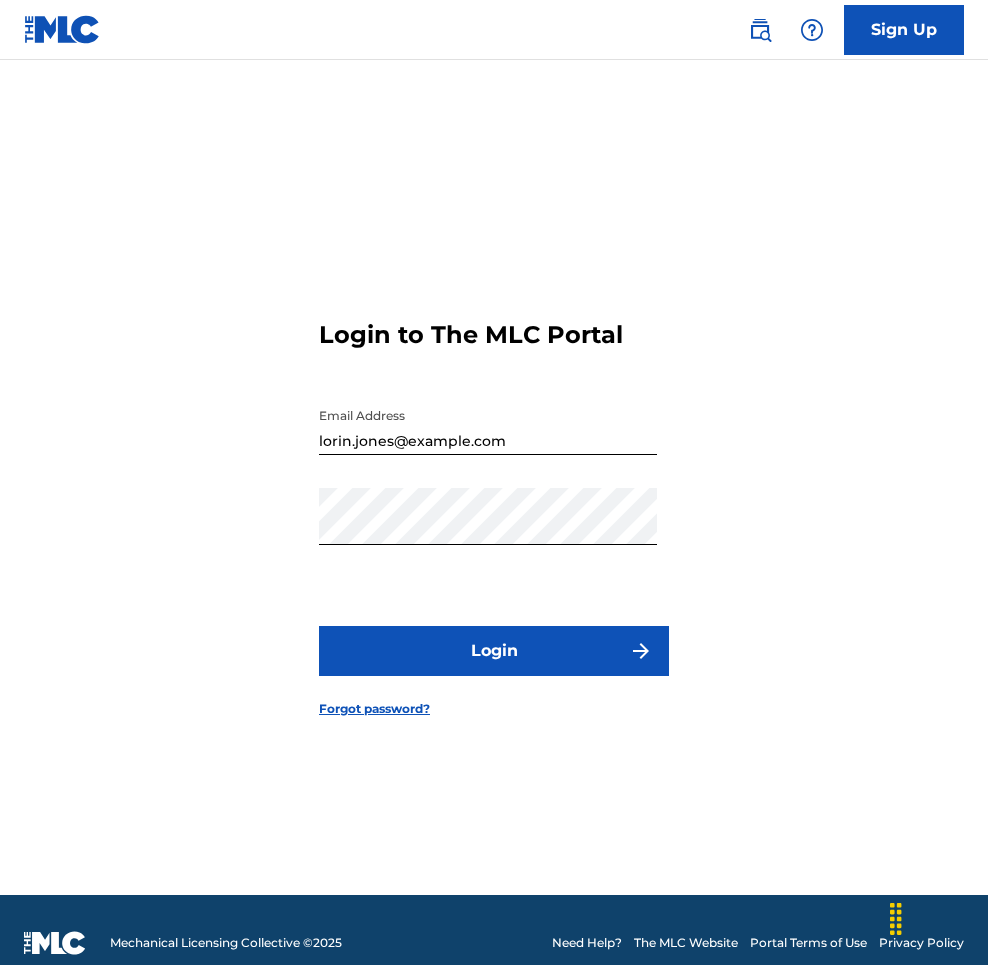 click on "Login" at bounding box center [494, 651] 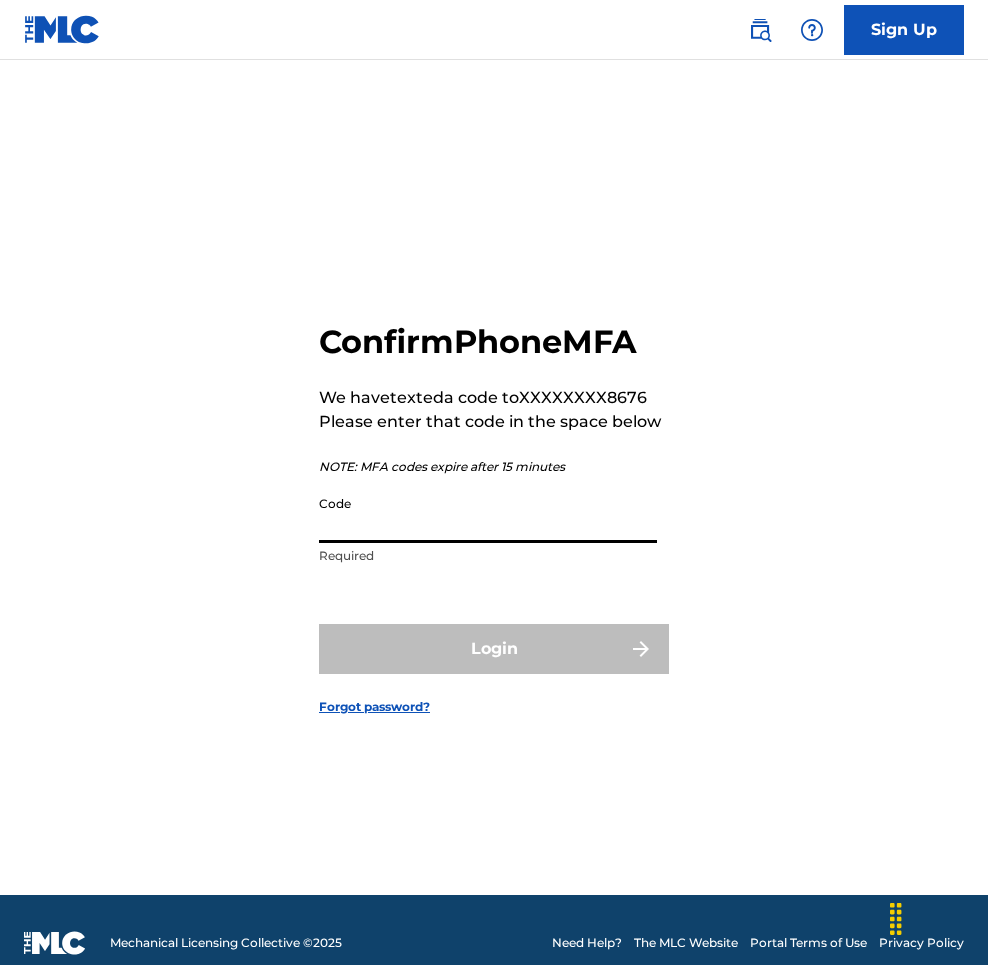 click on "Code" at bounding box center [488, 514] 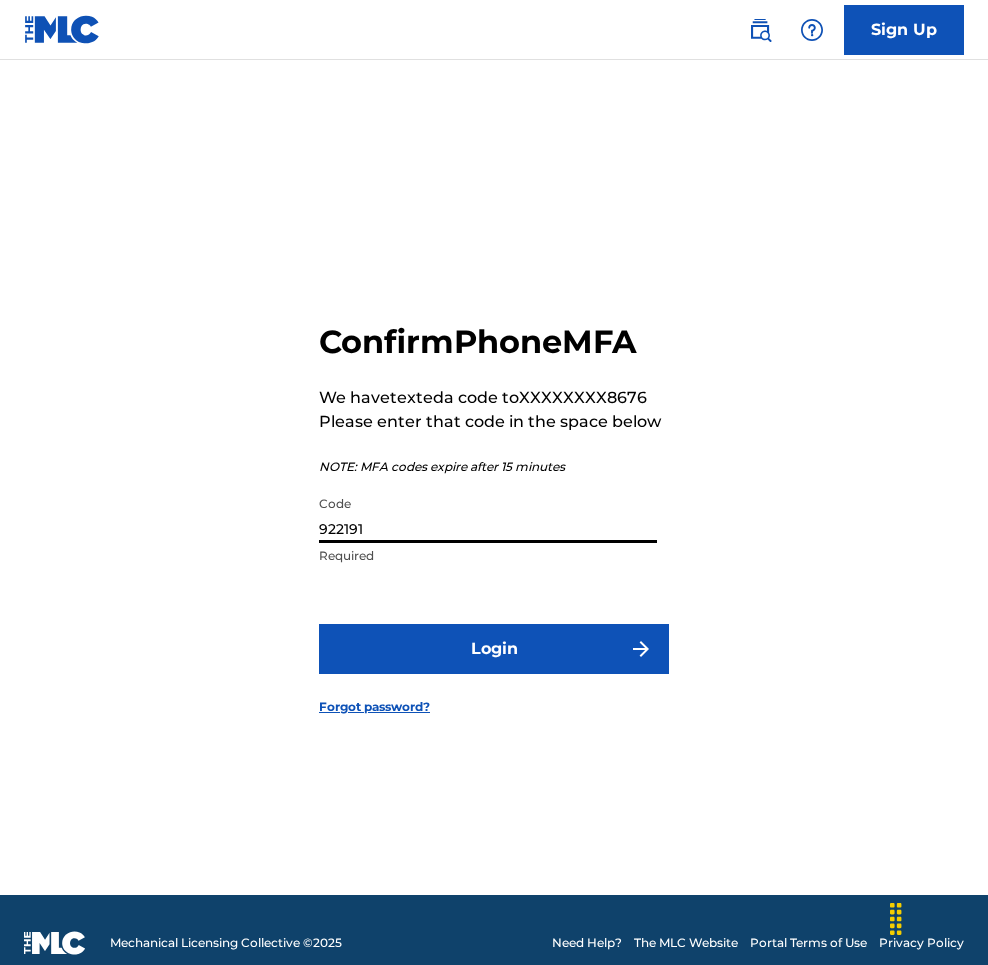 type on "922191" 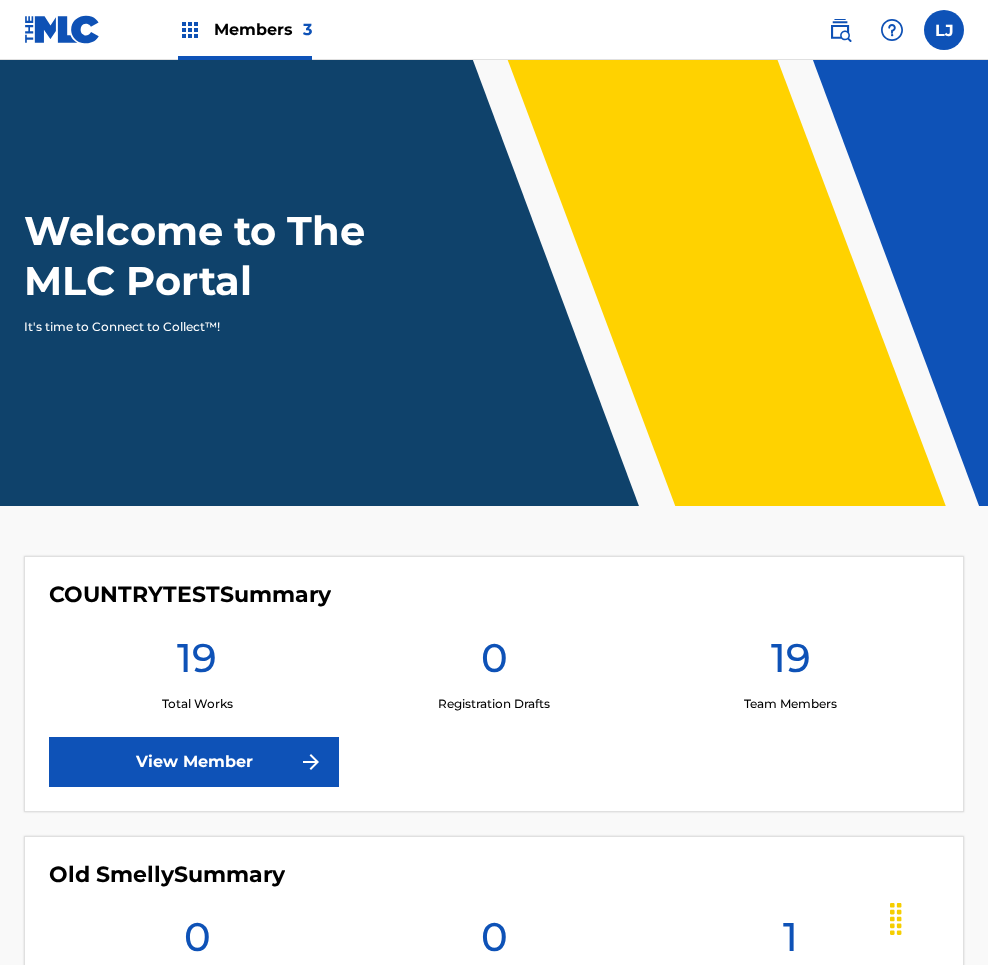 scroll, scrollTop: 0, scrollLeft: 0, axis: both 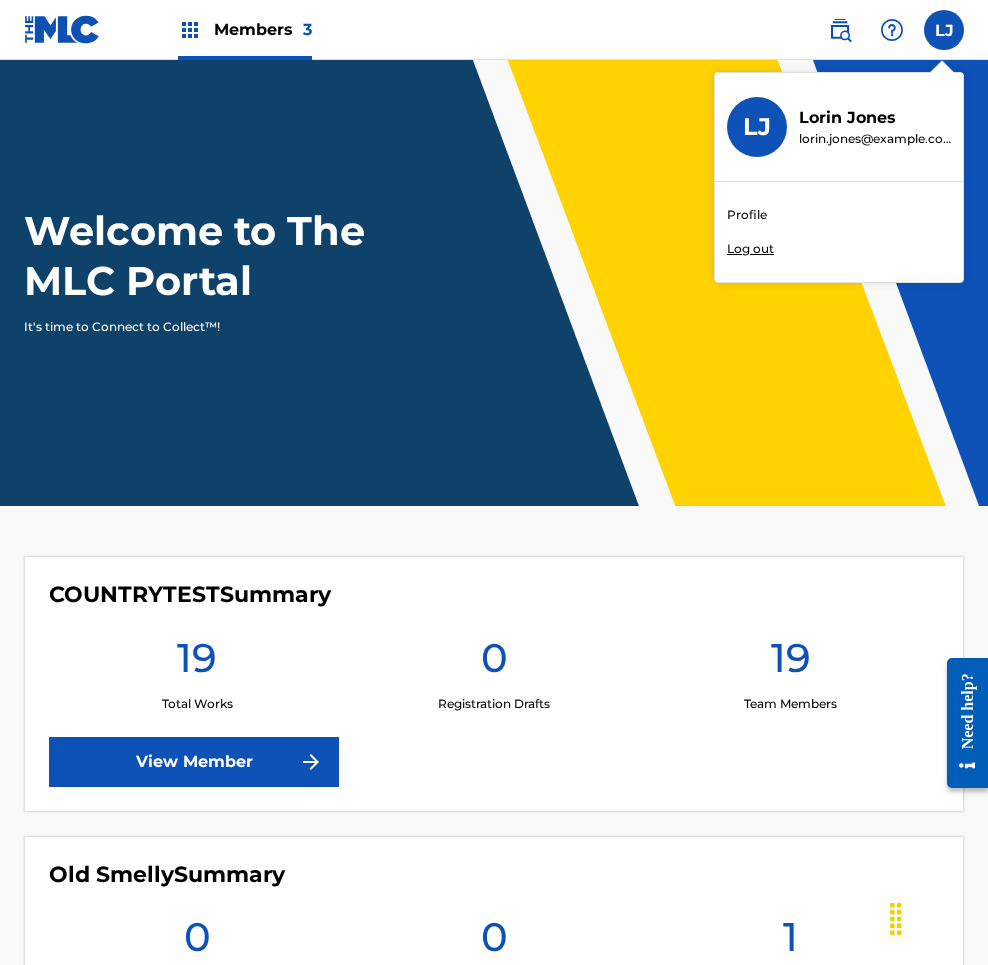 click on "Profile" at bounding box center (747, 215) 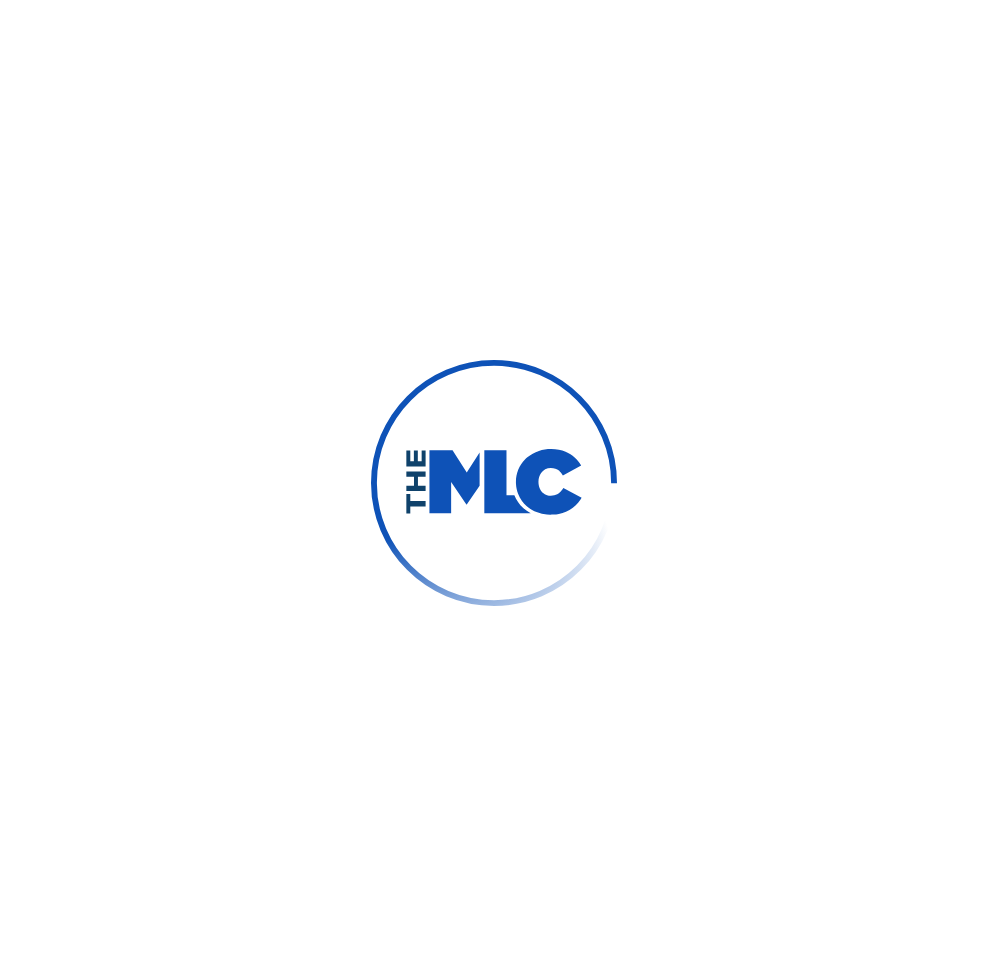 scroll, scrollTop: 0, scrollLeft: 0, axis: both 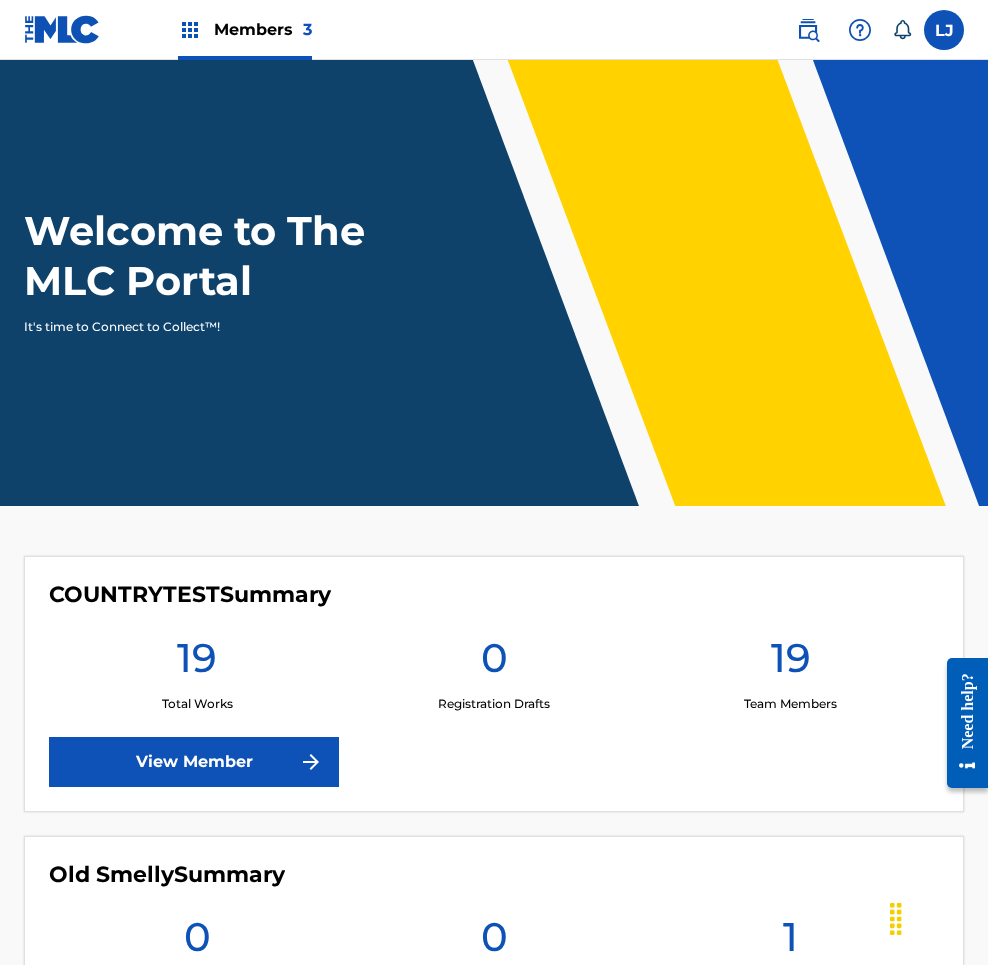 click at bounding box center [944, 30] 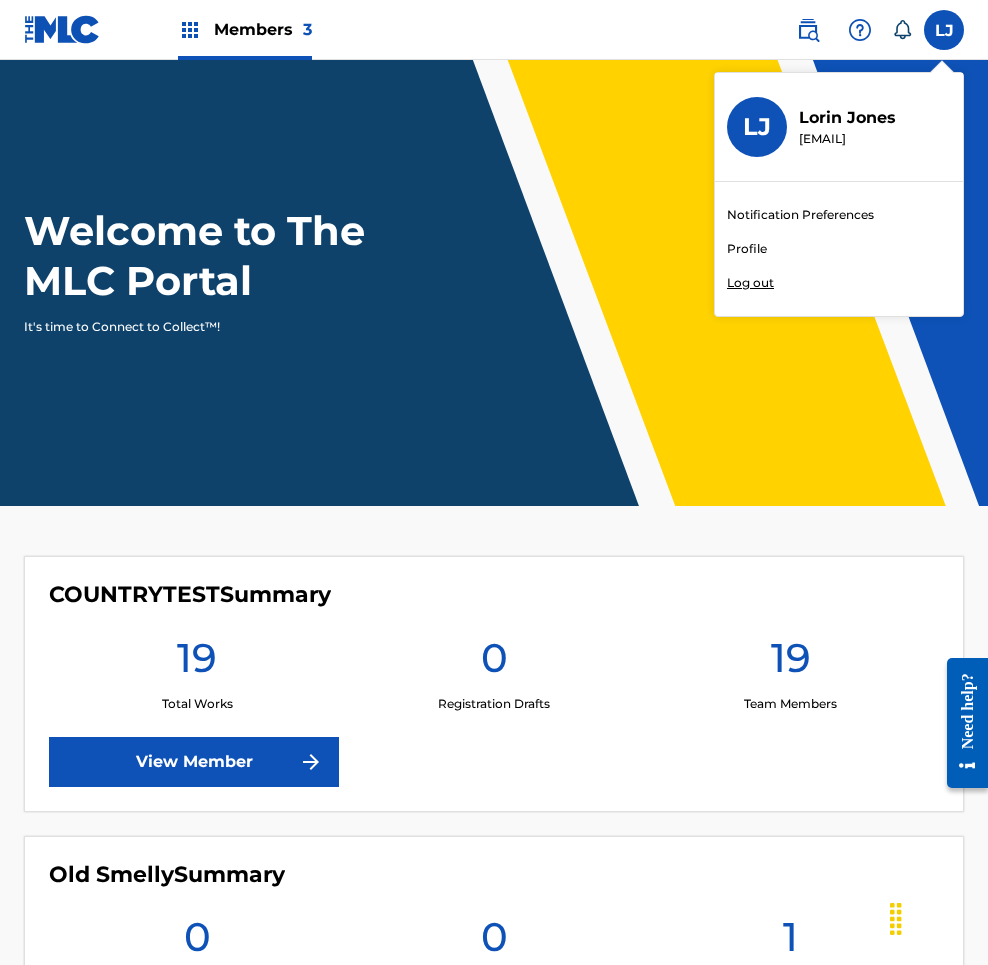 click on "Profile" at bounding box center (747, 249) 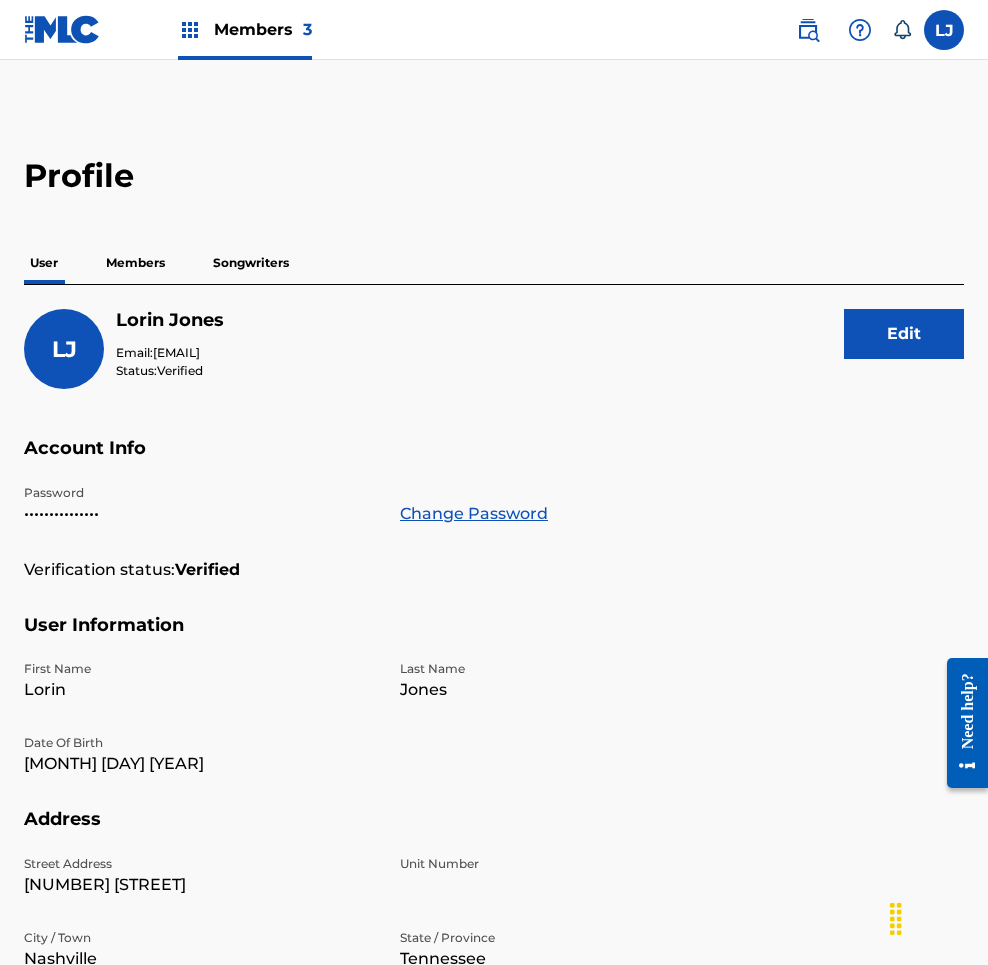 click at bounding box center (944, 30) 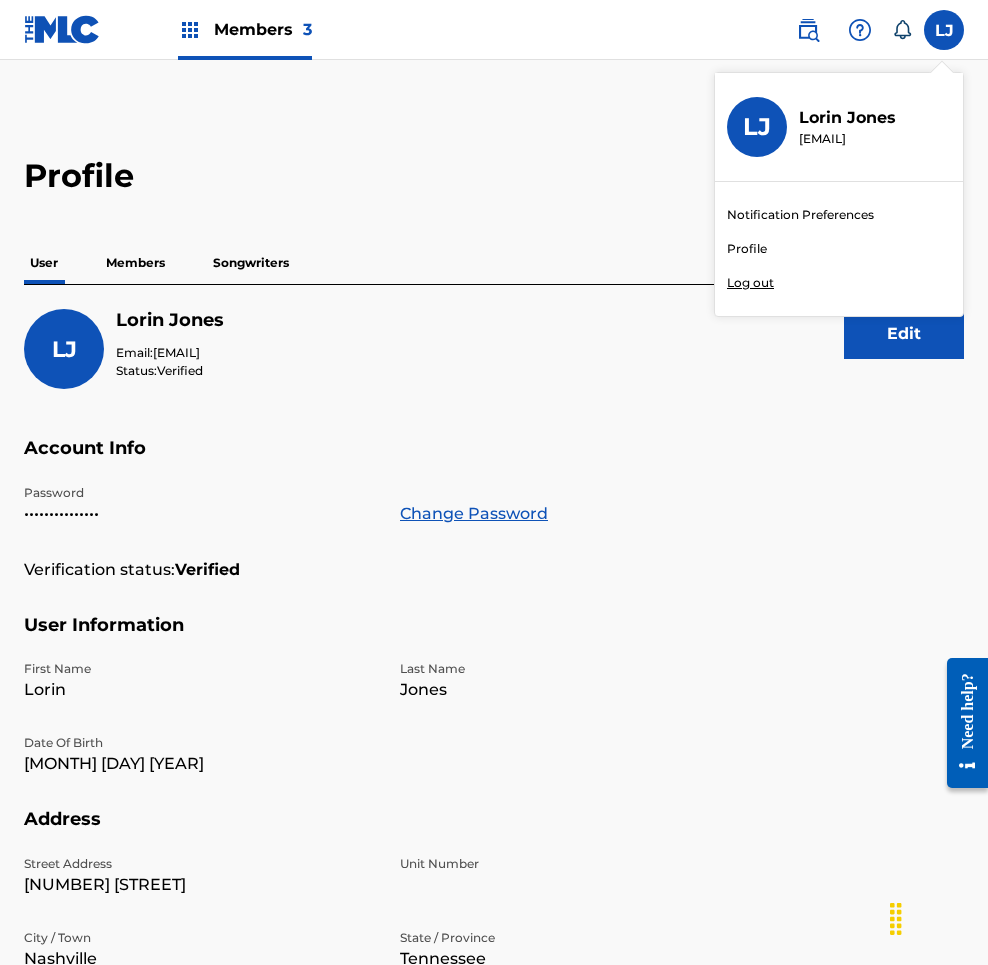 click on "Log out" at bounding box center [750, 283] 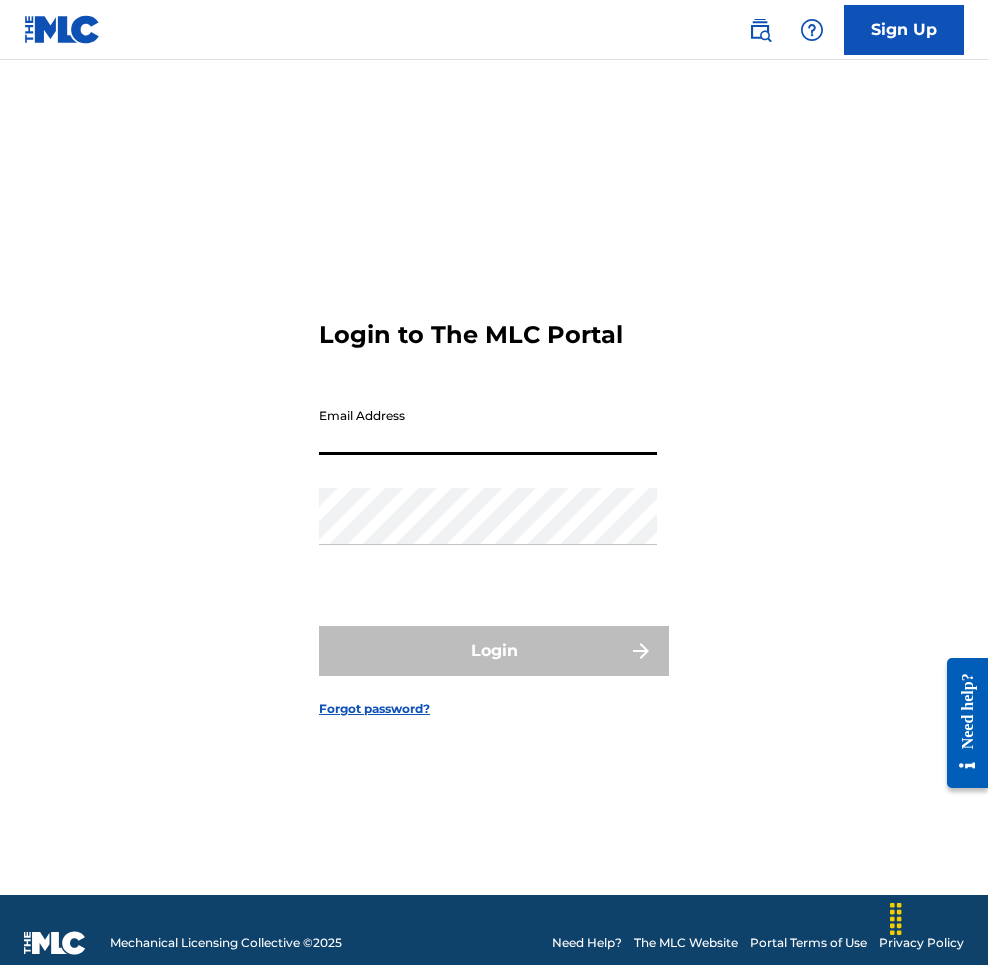 click on "Email Address" at bounding box center [488, 426] 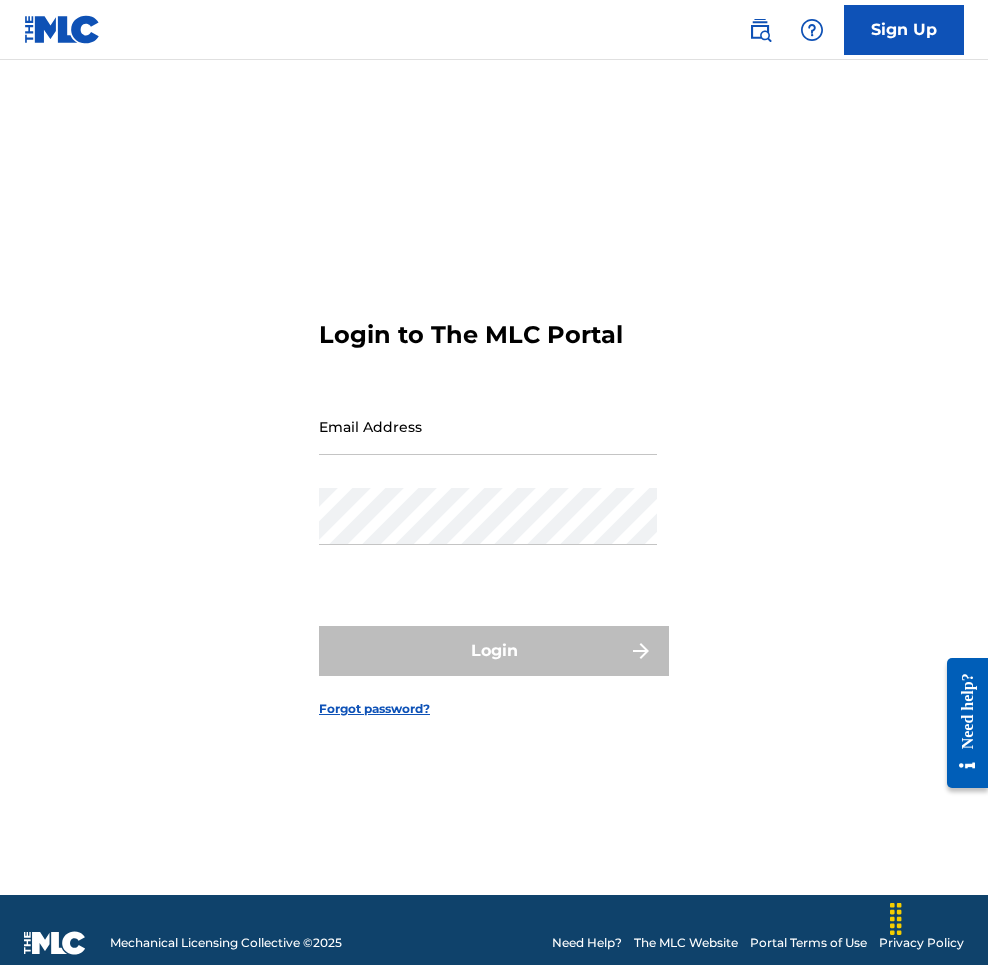 type on "[EMAIL]" 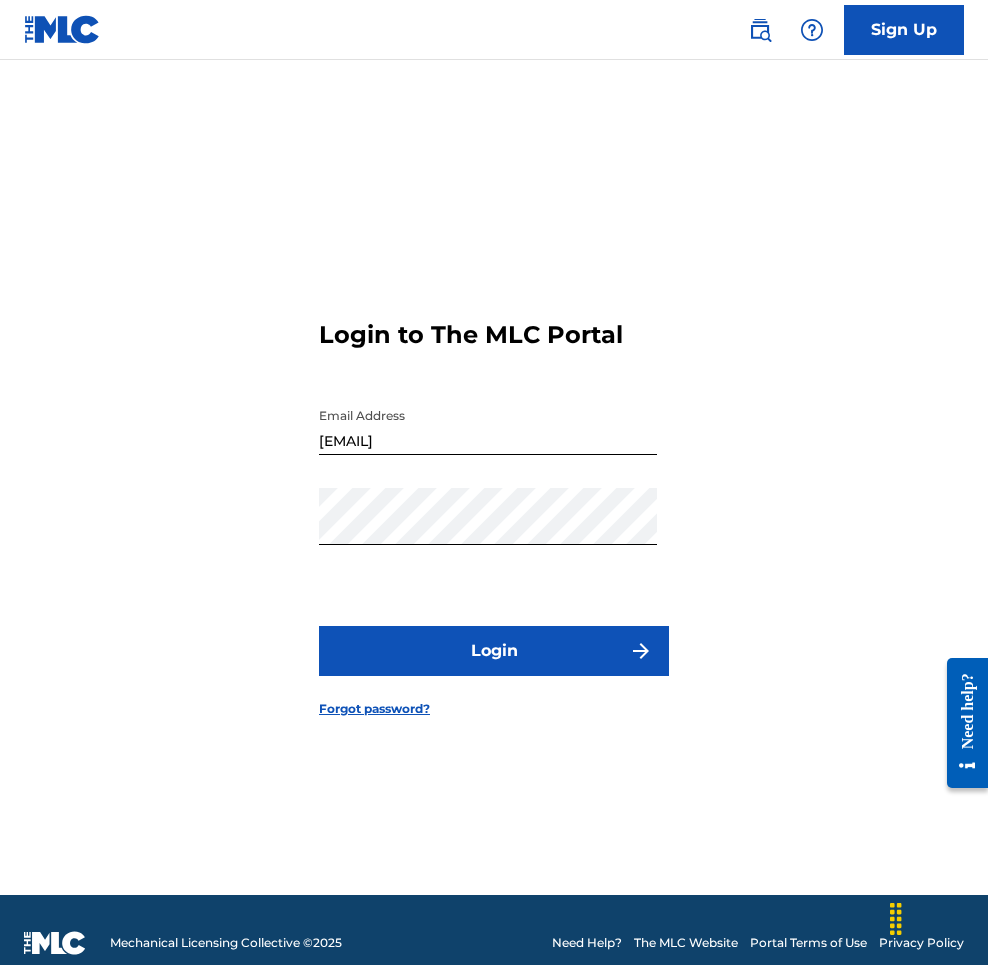 click on "Login" at bounding box center (494, 651) 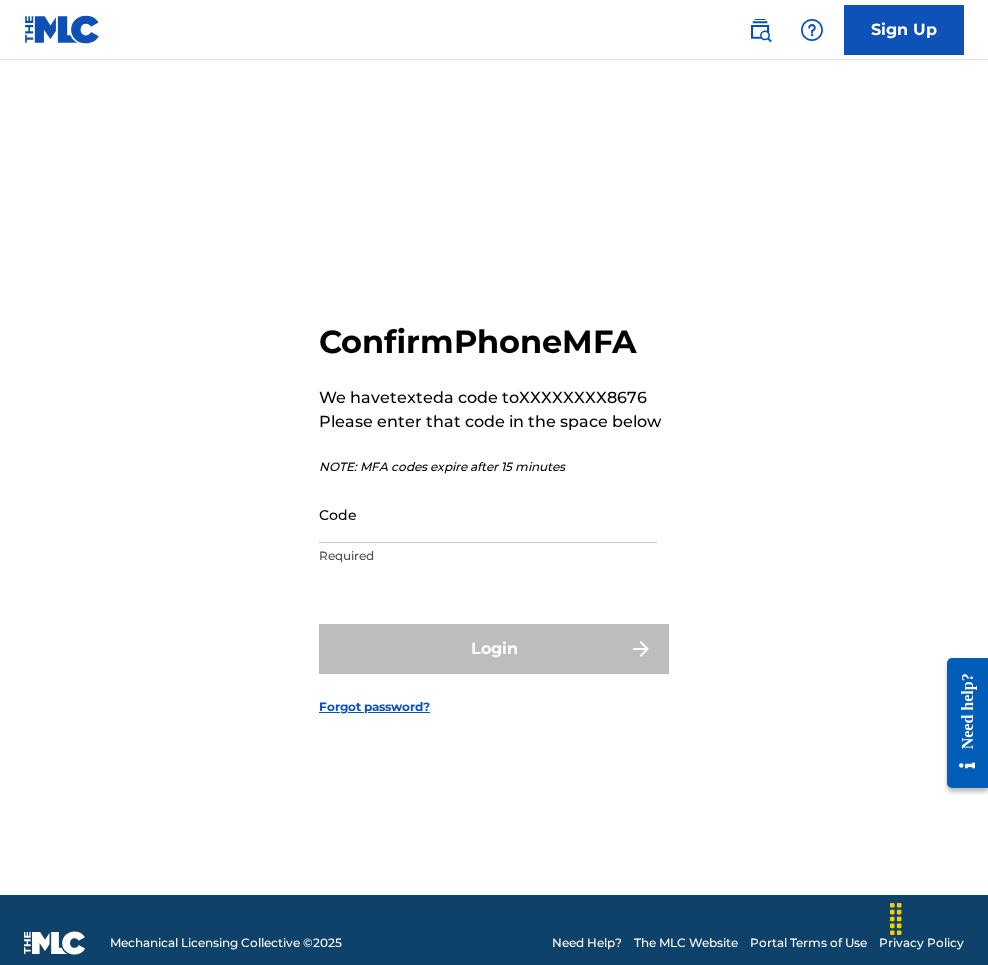 click on "Code" at bounding box center (488, 514) 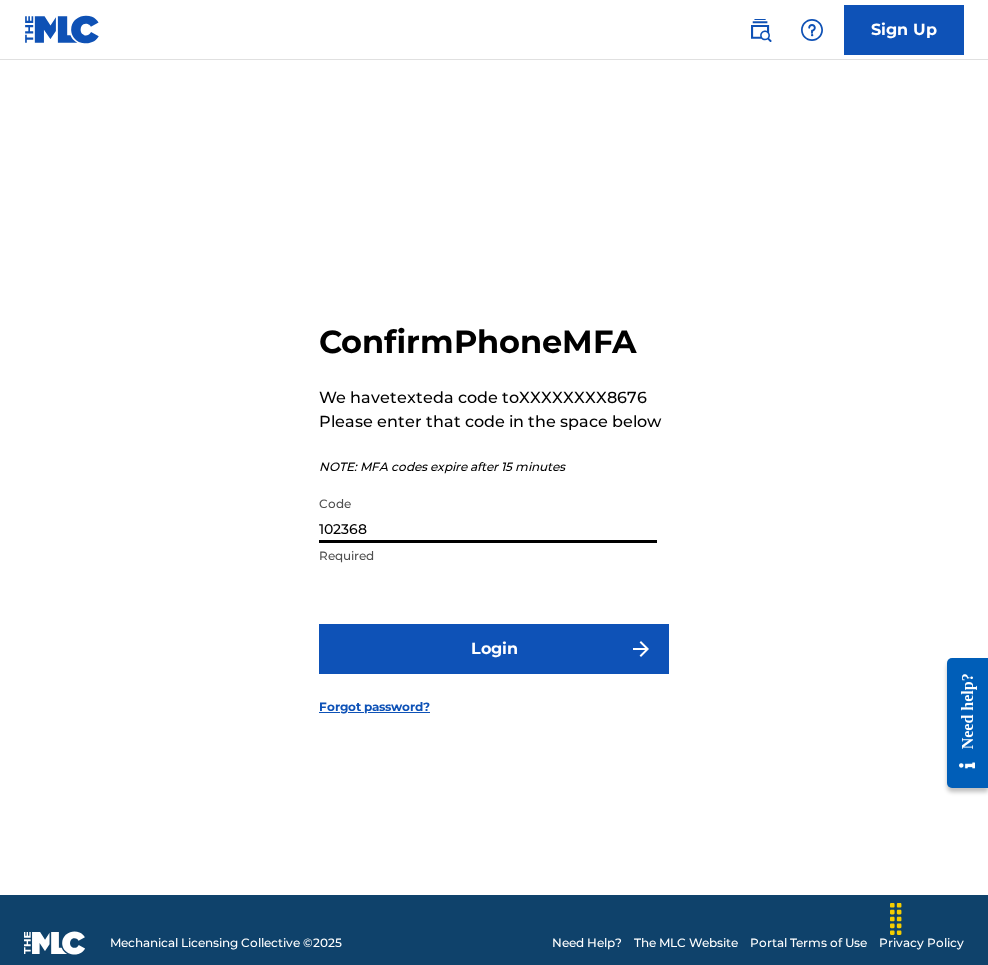 type on "102368" 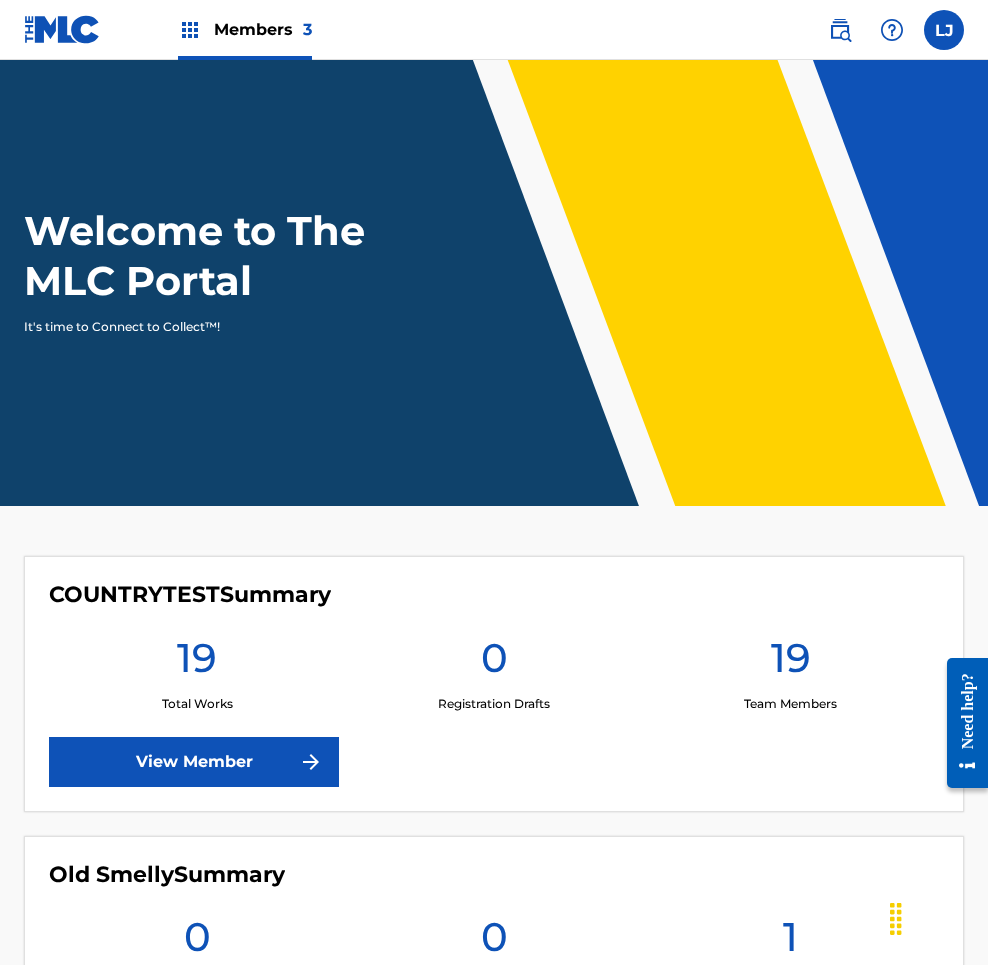 click at bounding box center (944, 30) 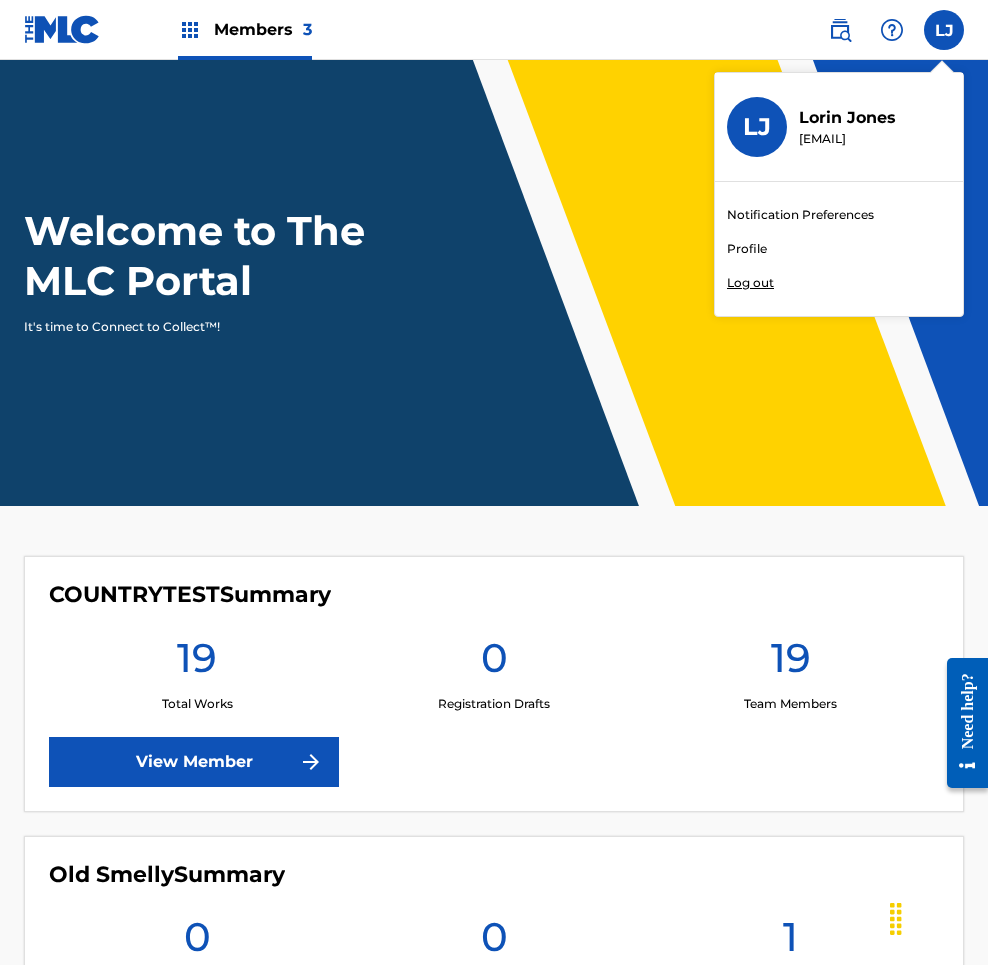 click on "Profile" at bounding box center (747, 249) 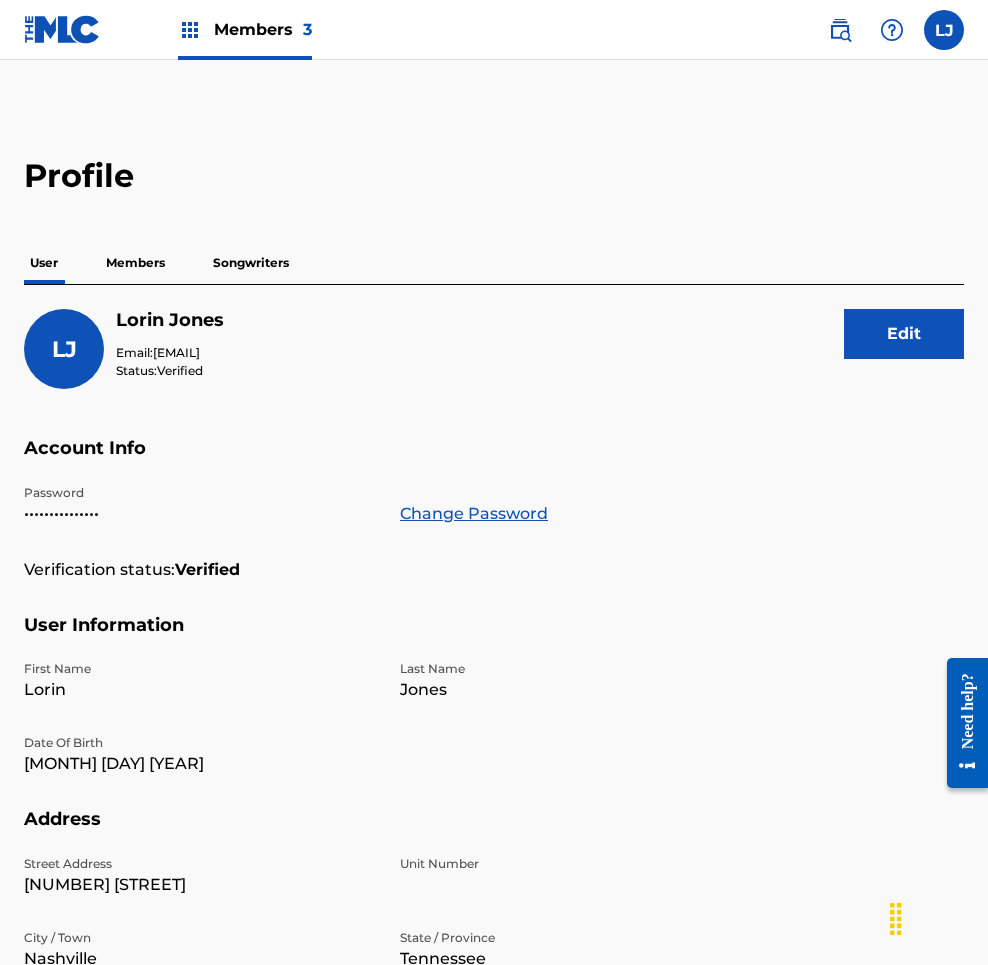 click at bounding box center (944, 30) 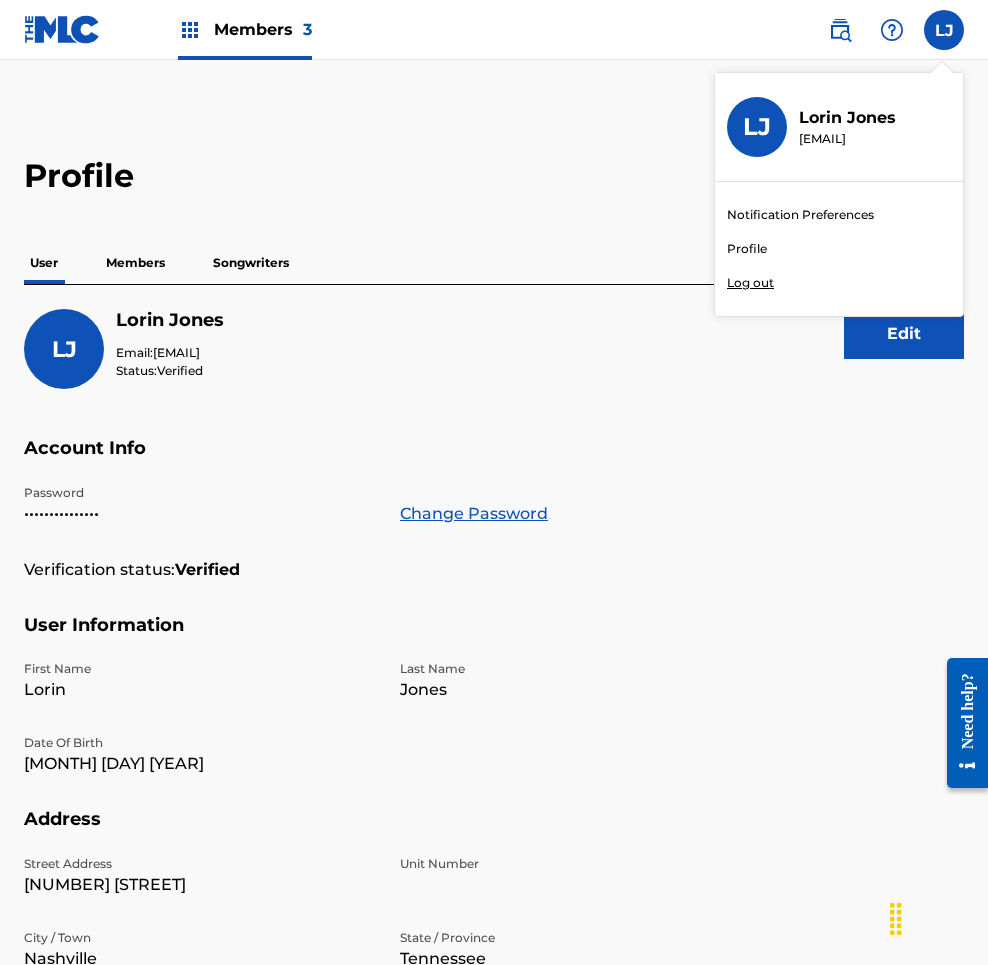 click on "Log out" at bounding box center (750, 283) 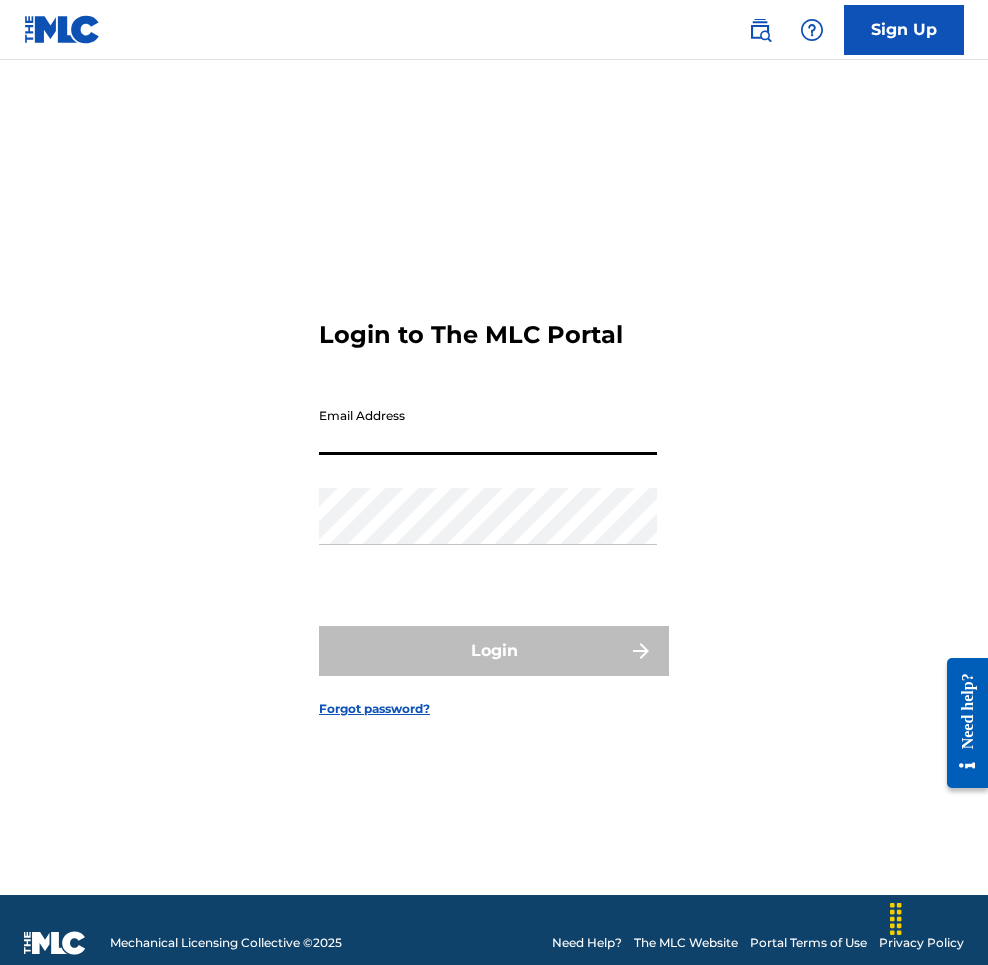 click on "Email Address" at bounding box center (488, 426) 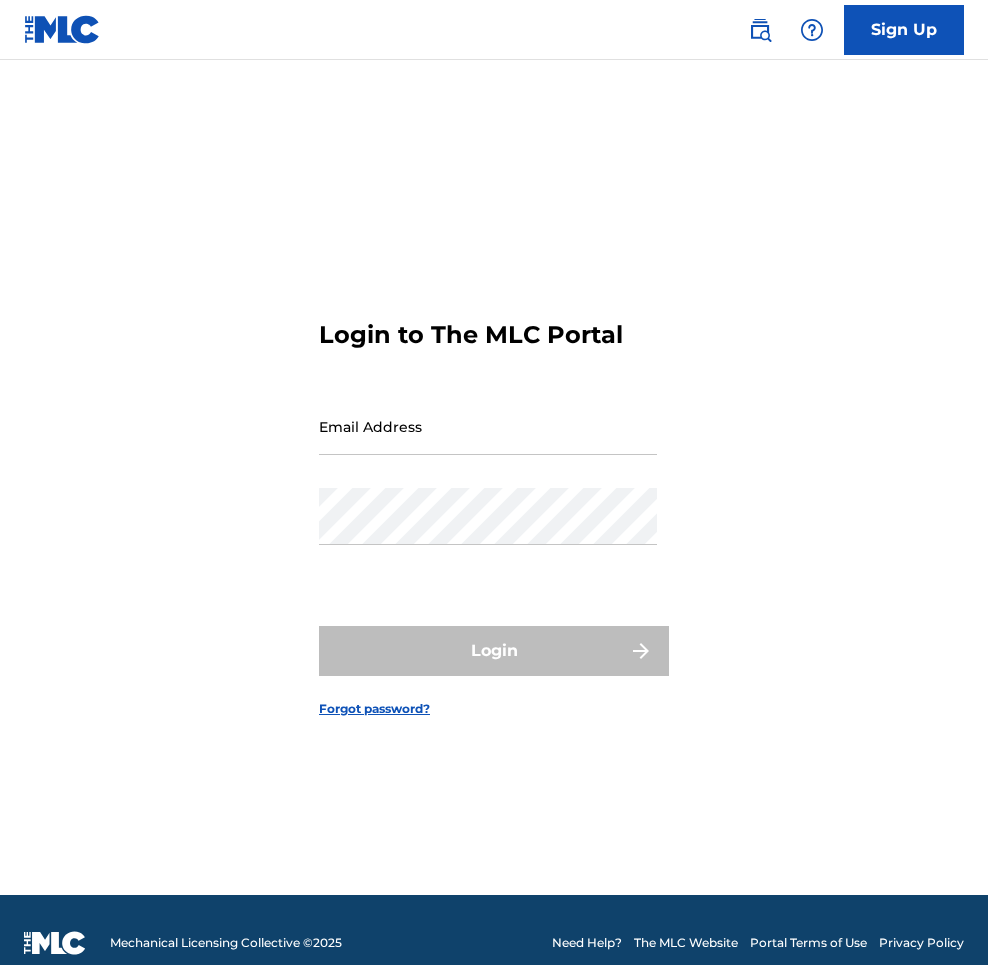 scroll, scrollTop: 0, scrollLeft: 0, axis: both 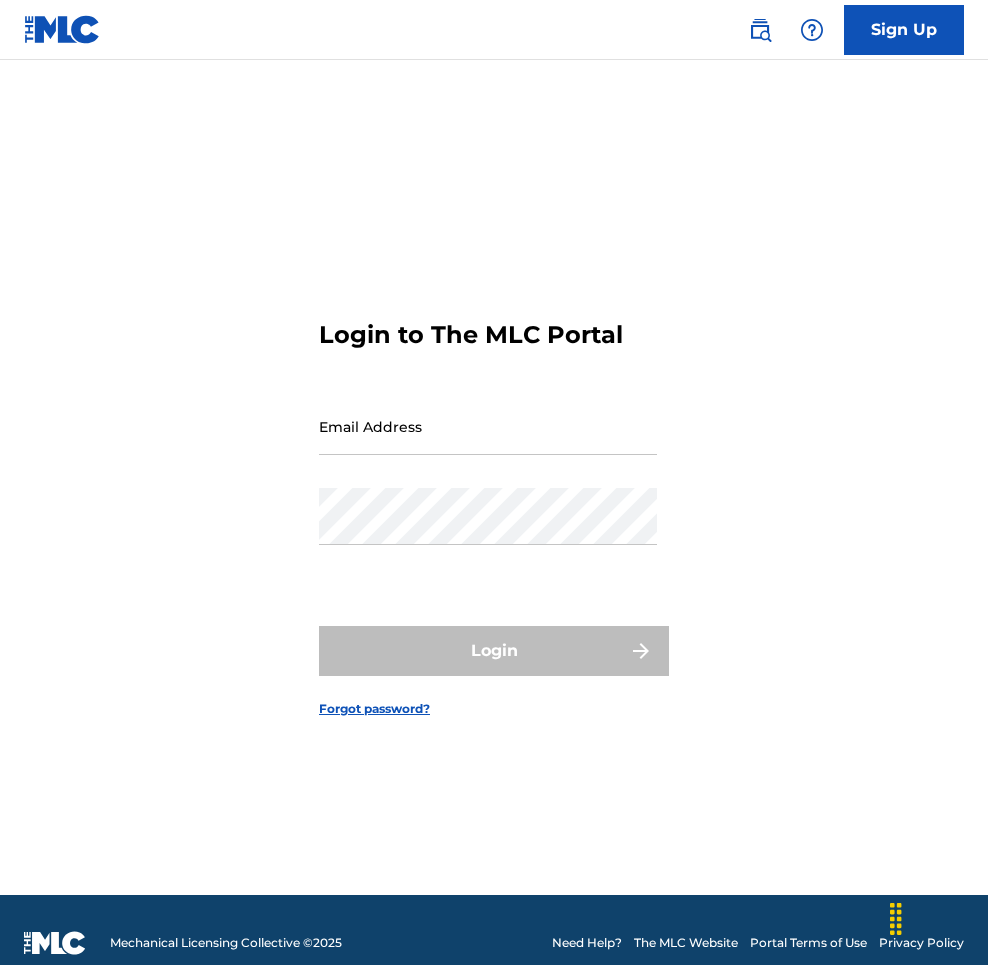 click on "Email Address" at bounding box center [488, 426] 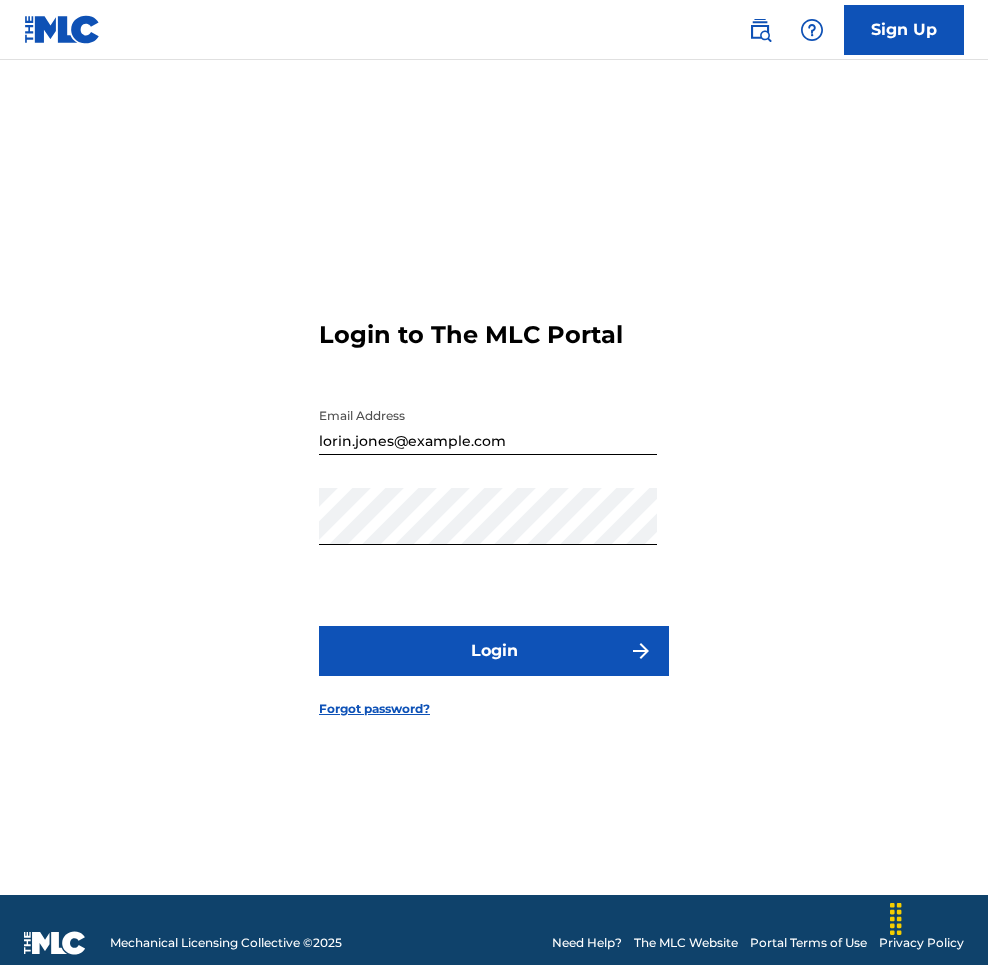 click on "Login" at bounding box center [494, 651] 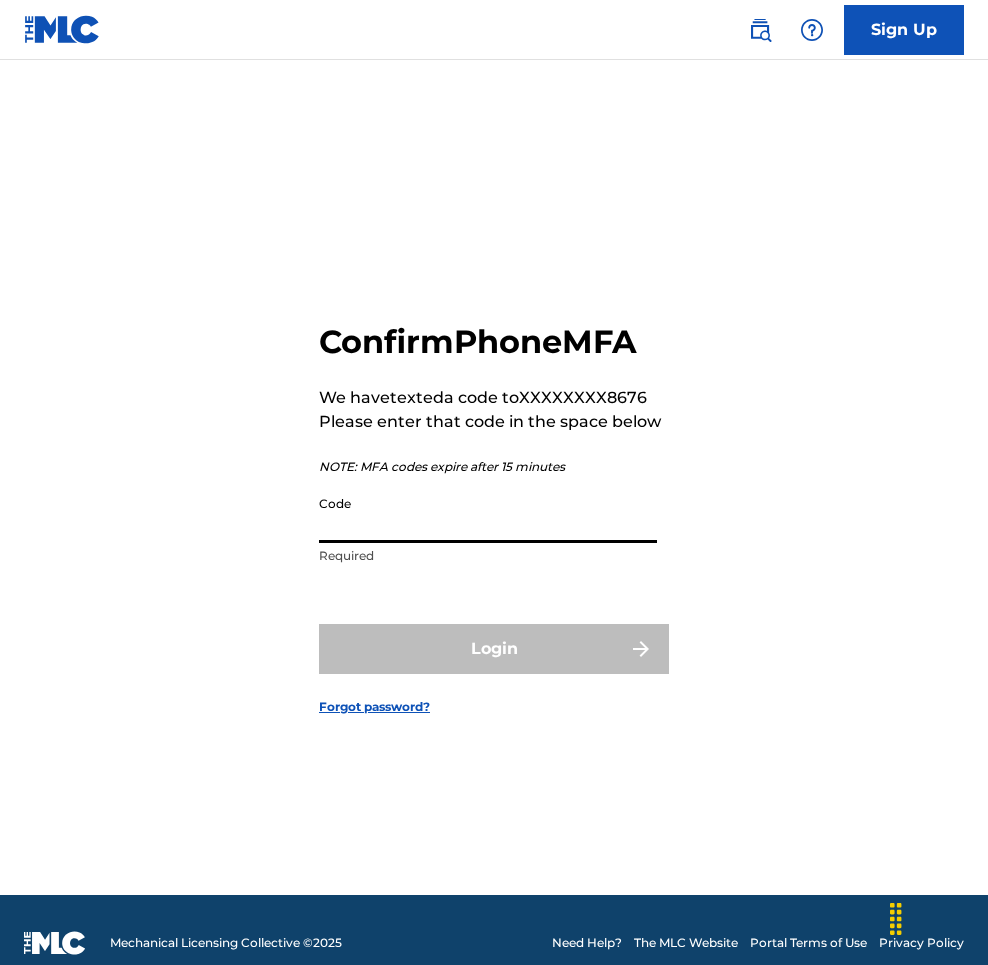 click on "Code" at bounding box center (488, 514) 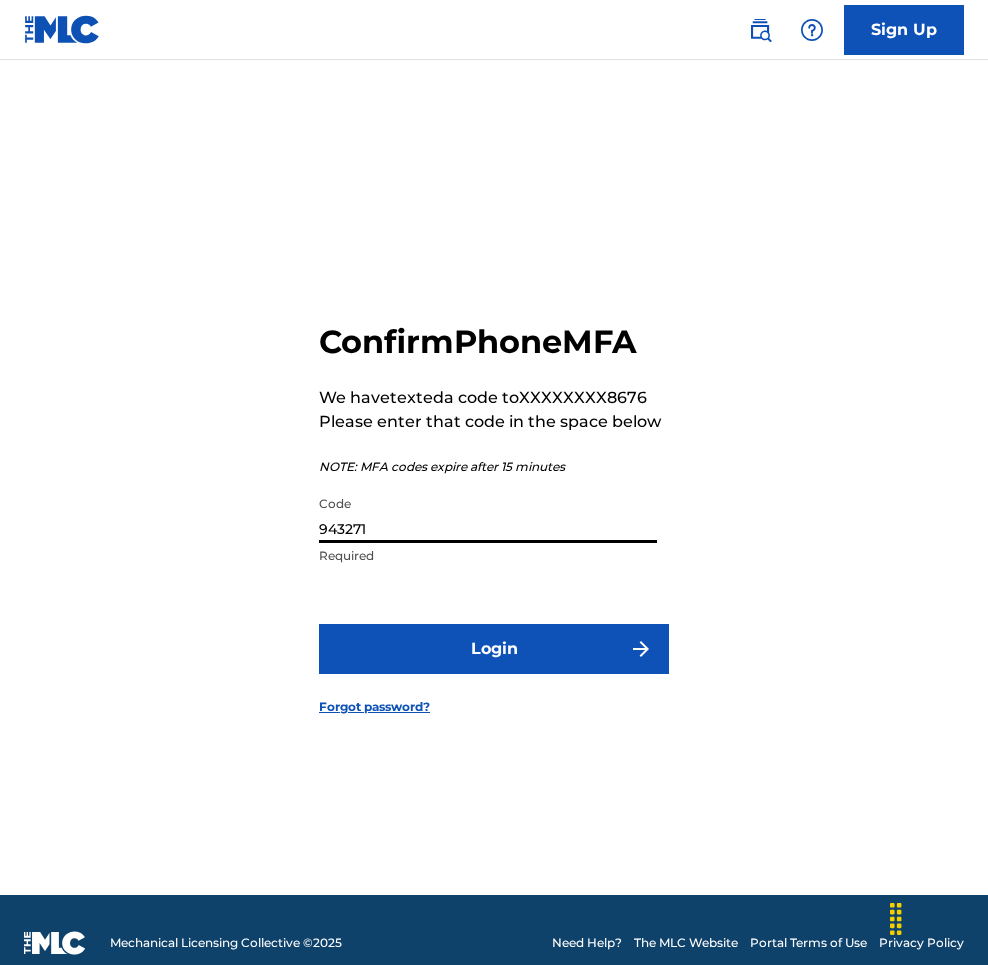 type on "943271" 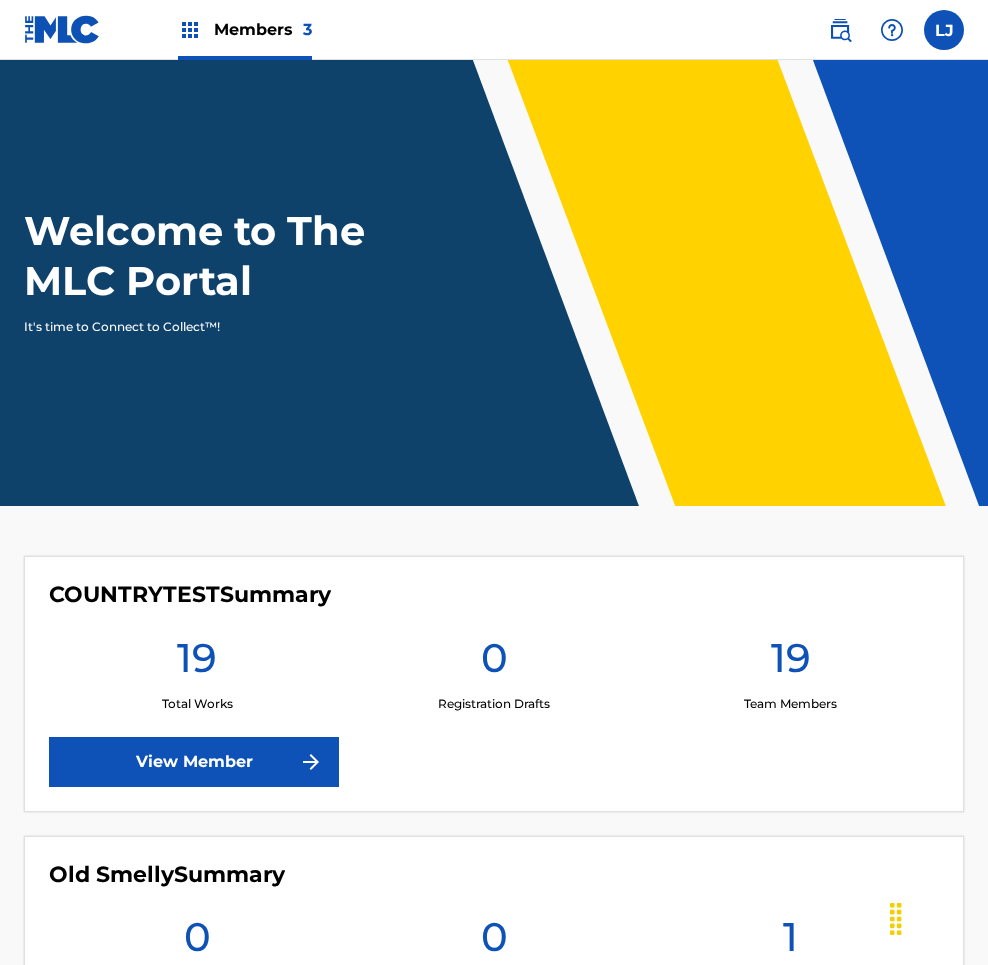 scroll, scrollTop: 0, scrollLeft: 0, axis: both 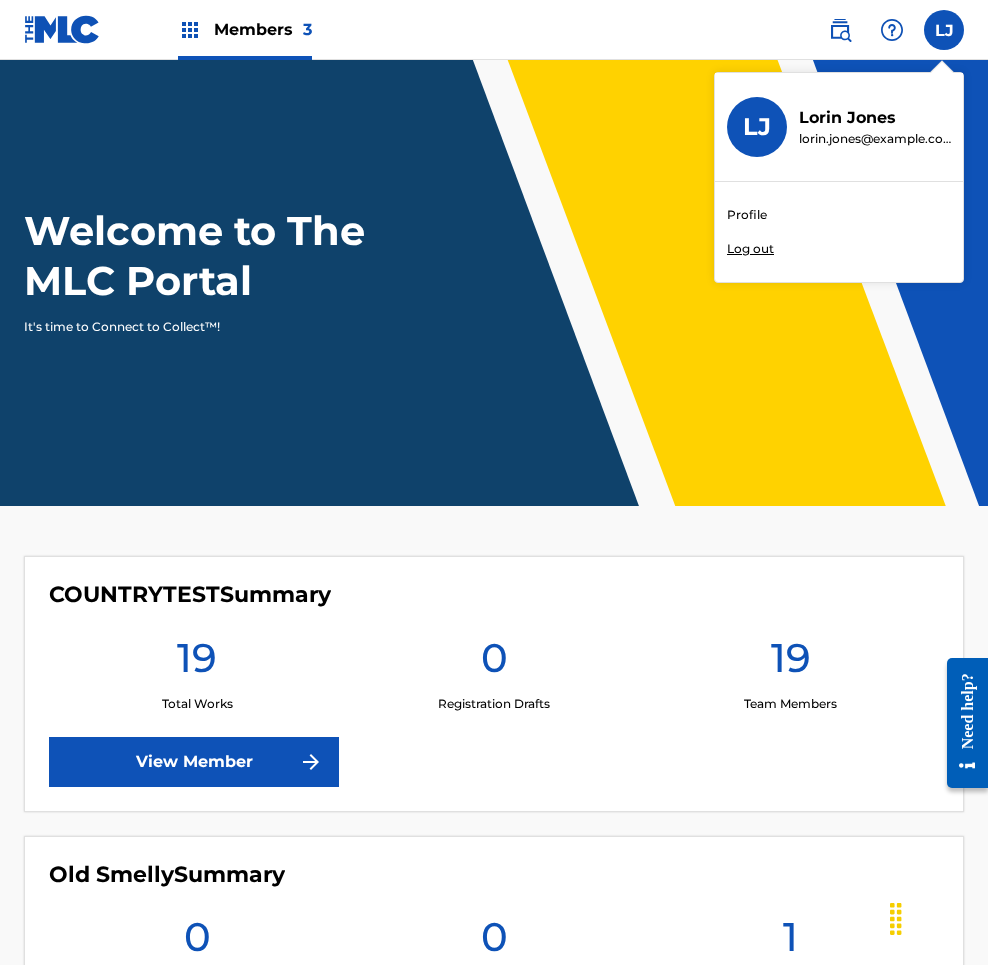 click on "Profile" at bounding box center (747, 215) 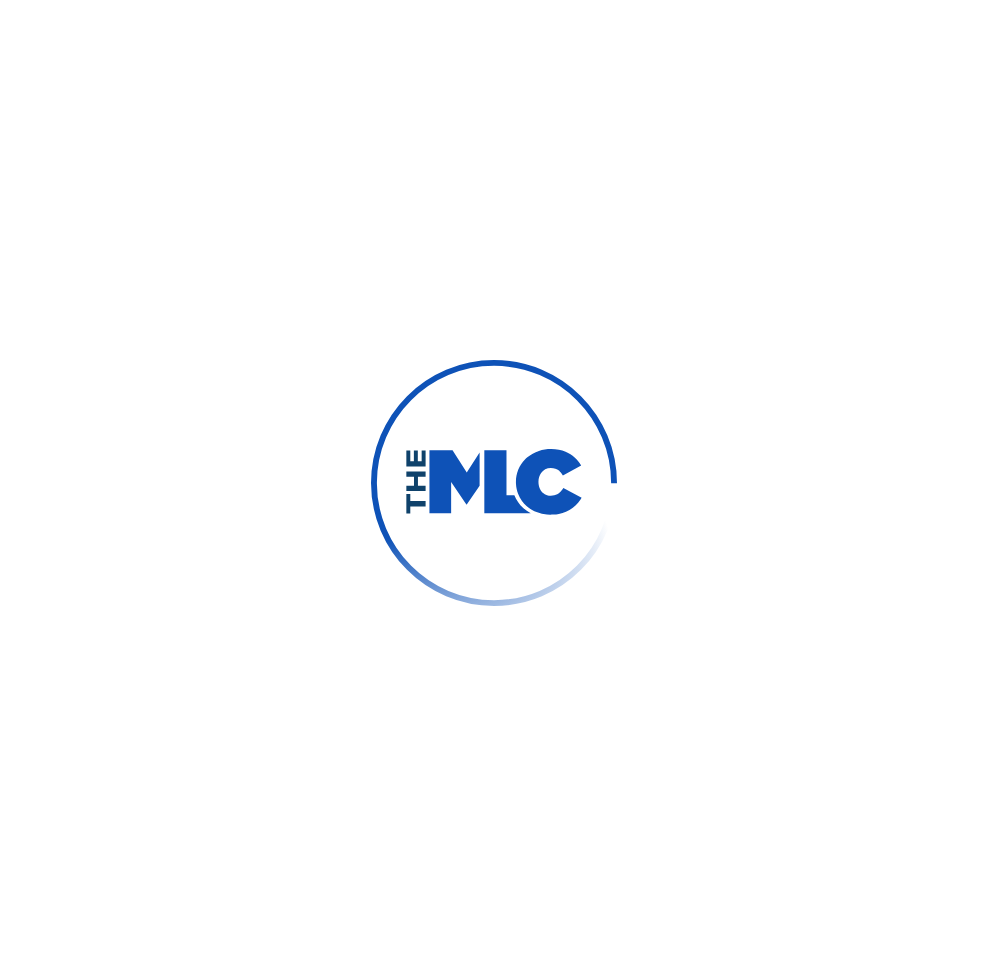 scroll, scrollTop: 0, scrollLeft: 0, axis: both 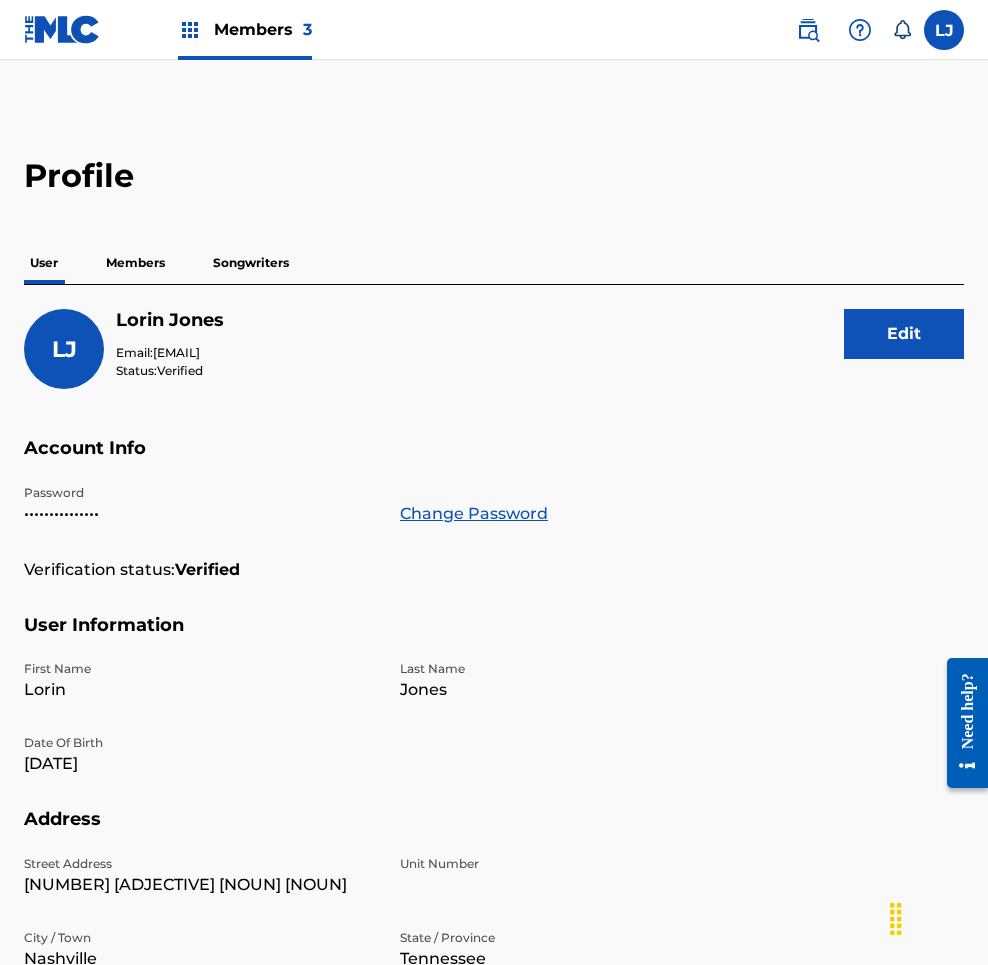 click on "Songwriters" at bounding box center [251, 263] 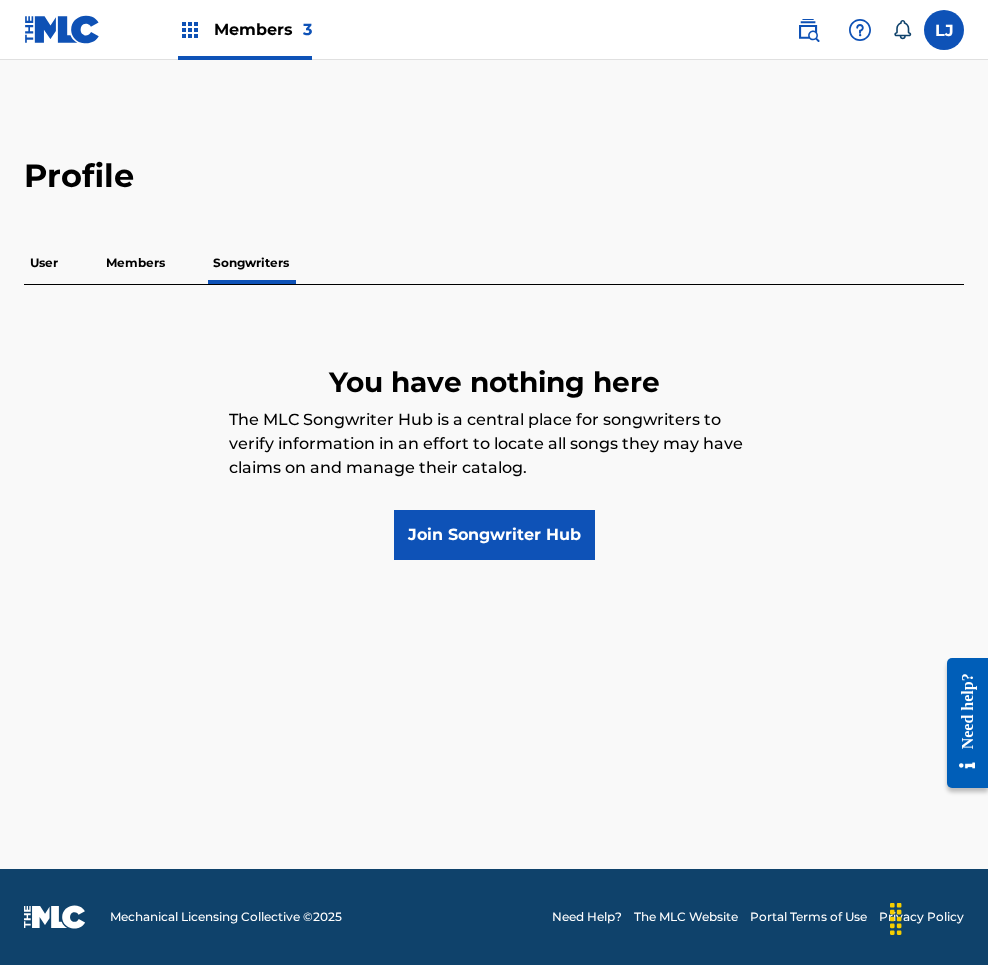 click at bounding box center (944, 30) 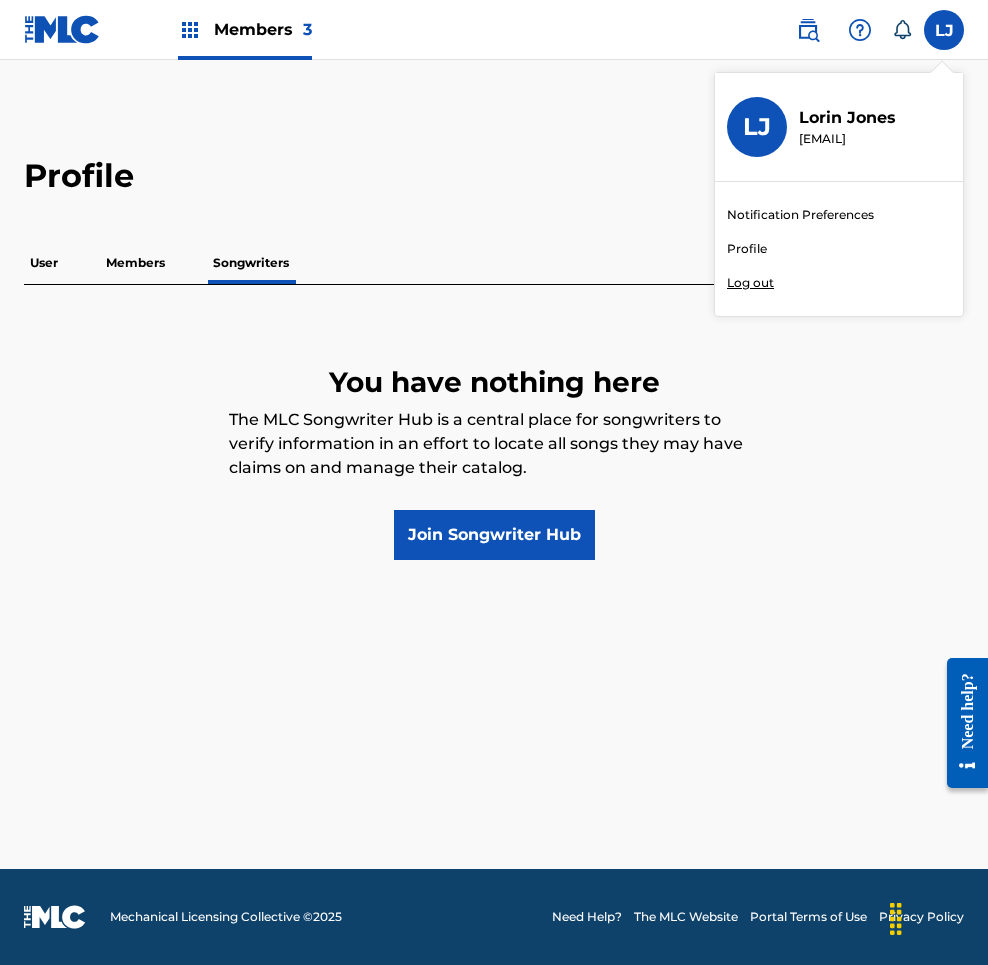click on "Log out" at bounding box center [750, 283] 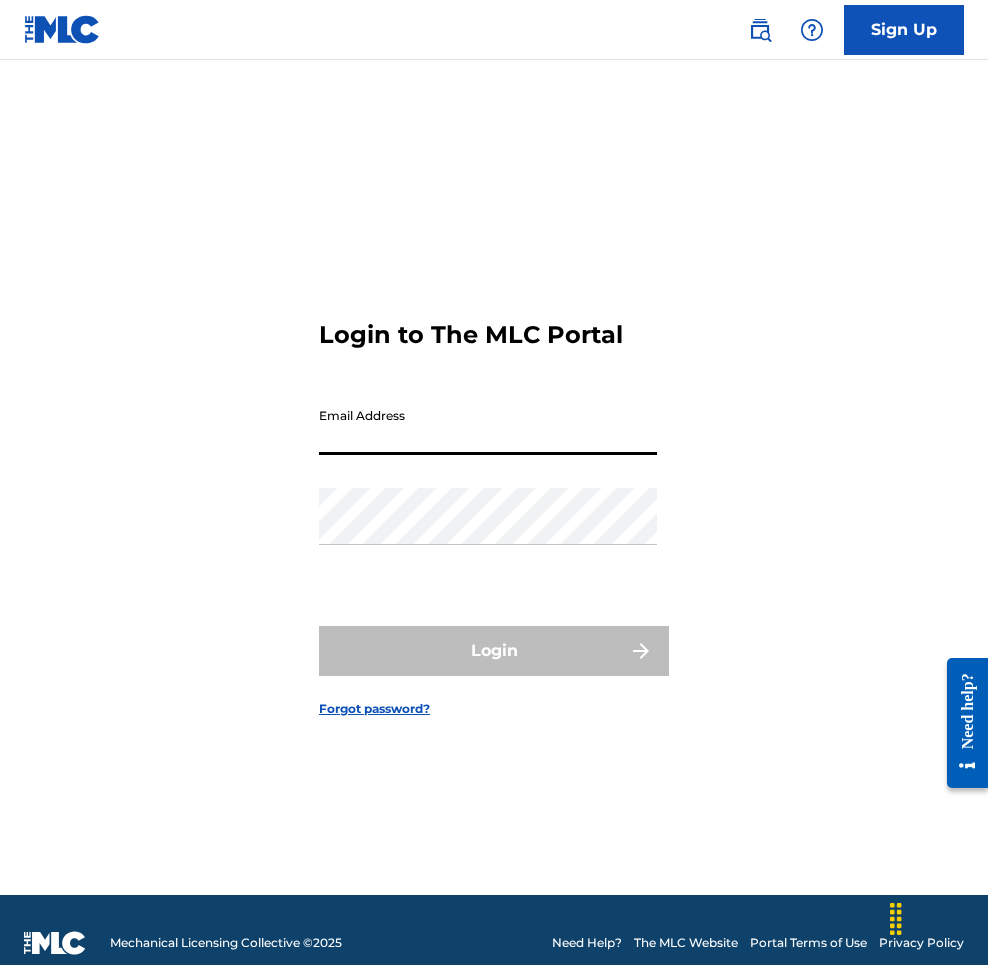 click on "Email Address" at bounding box center [488, 426] 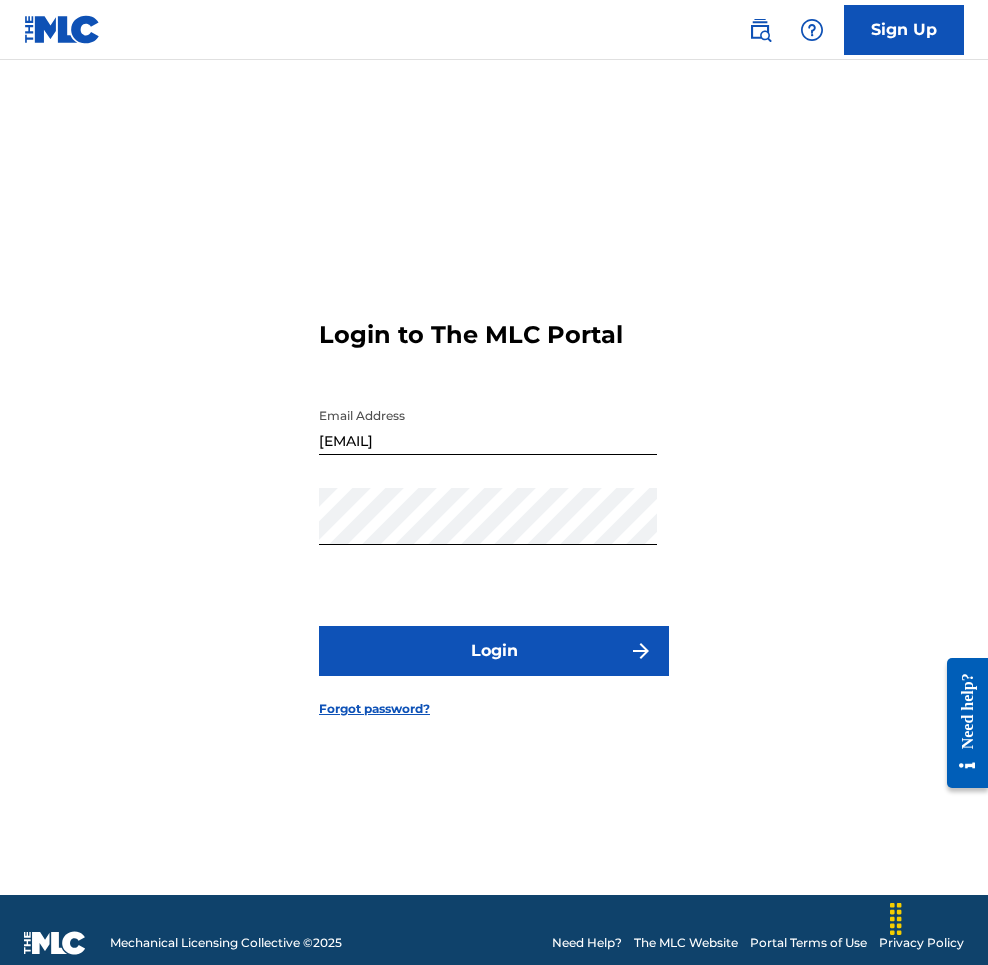 click on "Login" at bounding box center [494, 651] 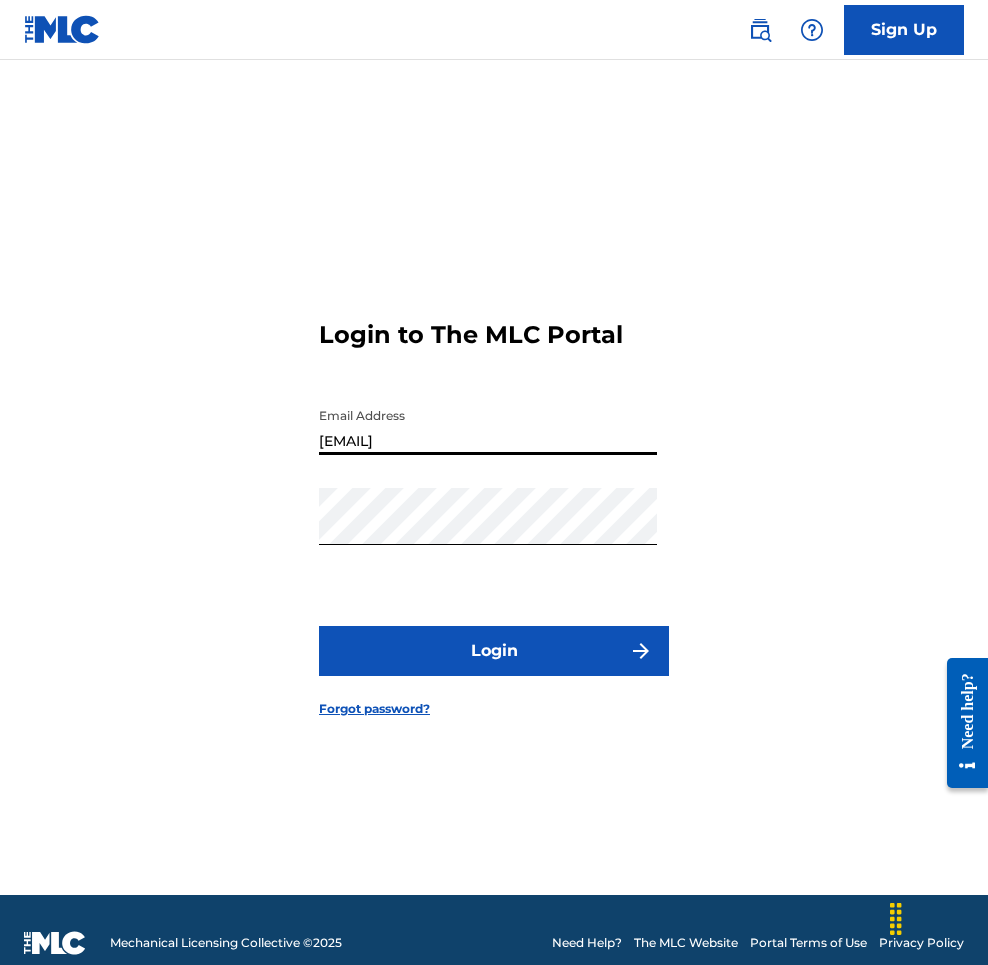 click on "[EMAIL]" at bounding box center [488, 426] 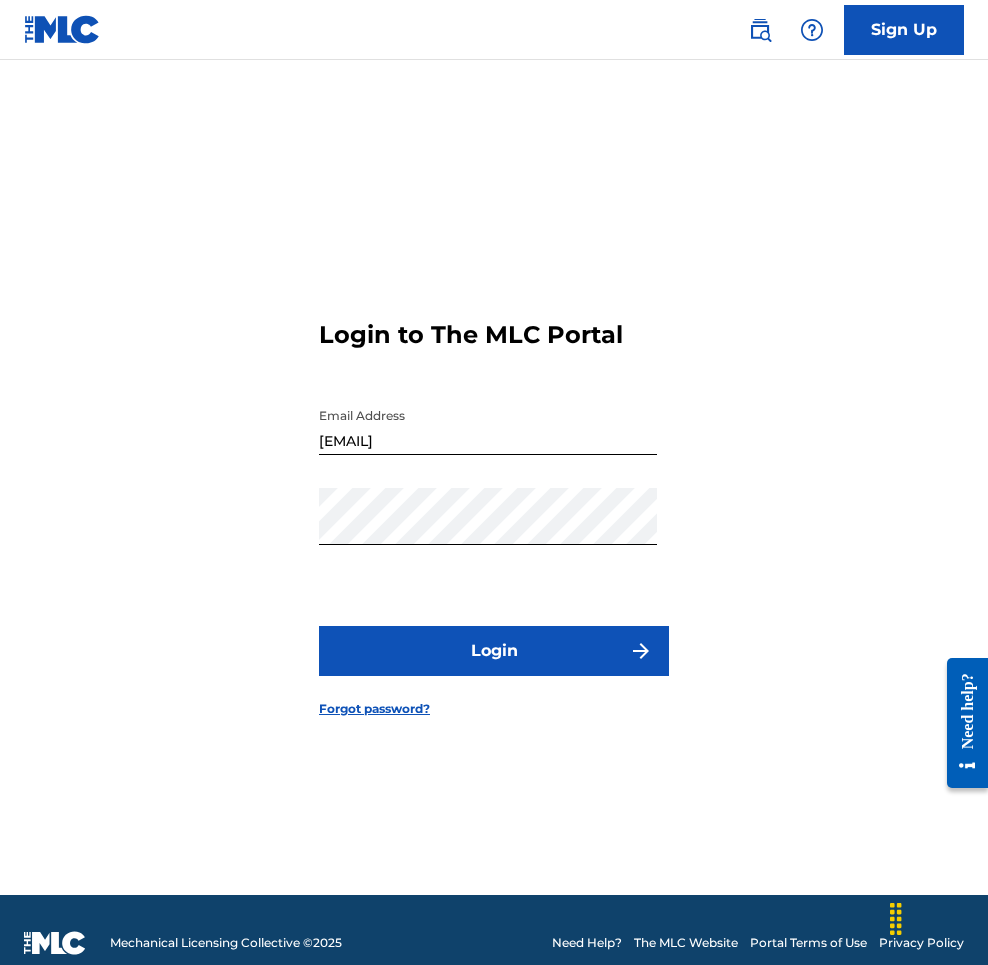 click on "Login" at bounding box center (494, 651) 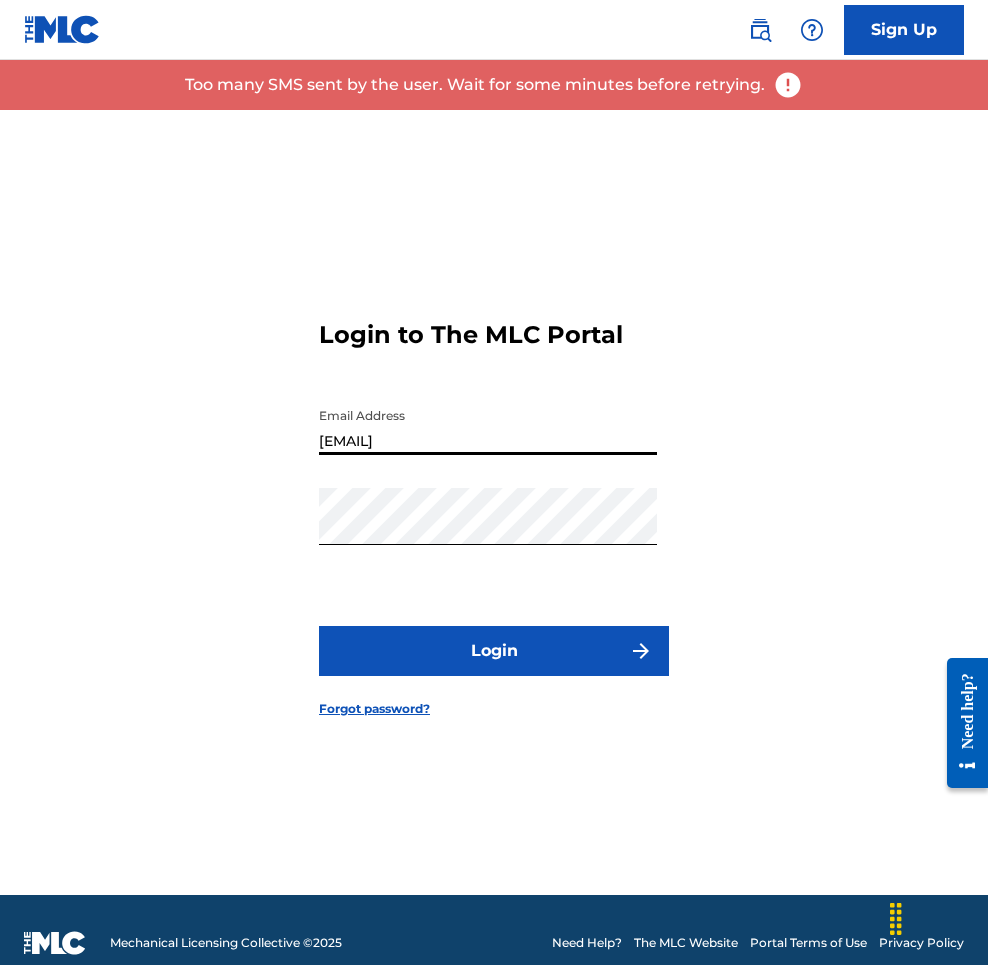 click on "[EMAIL]" at bounding box center [488, 426] 